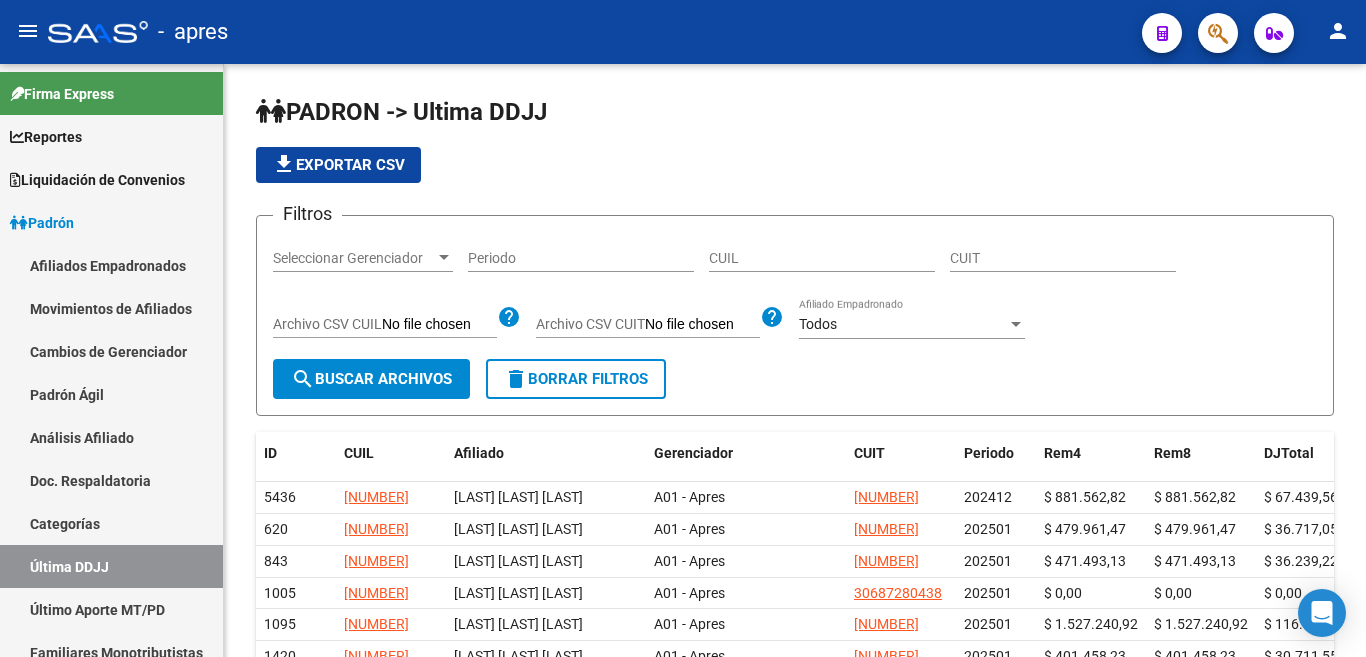 scroll, scrollTop: 0, scrollLeft: 0, axis: both 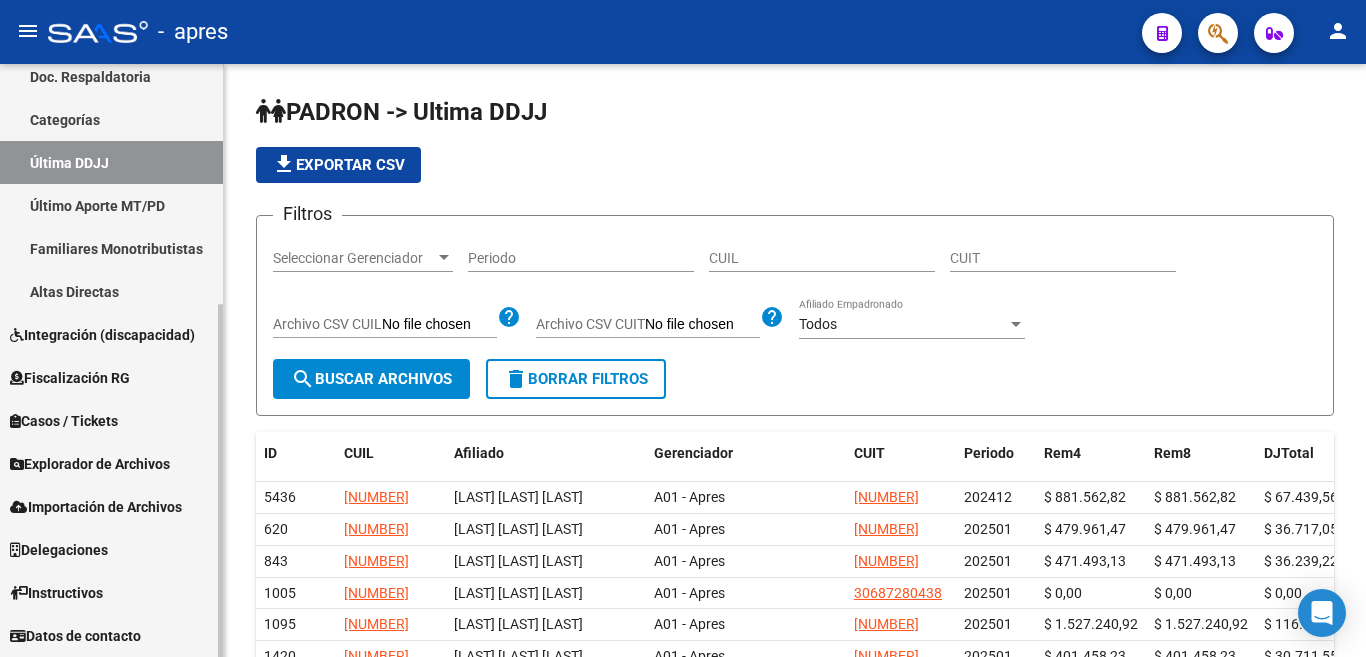 click on "Firma Express     Reportes Ingresos Percibidos Análisis de todos los conceptos (histórico) Análisis de todos los conceptos detalle (mensual) Apertura de Transferencias Reales (histórico) Análisis Ingresos RG por CUIT (mensual) Imputación de Códigos Ingresos Devengados Análisis Histórico Detalles Transferencias RG sin DDJJ Detalles por CUIL RG Detalles - MT/PD MT morosos Padrón Traspasos x O.S. Traspasos x Gerenciador Traspasos x Provincia Nuevos Aportantes Métricas - Padrón SSS Métricas - Crecimiento Población    Liquidación de Convenios Liquidación Publicada TOTAL x Gerenciador ARCA - Aportes RG / MT / PD ARCA - Aportes MT ARCA - Reprocesadas ARCA - Suma ARCA - Suma 70 ARCA - Sumarte ARCA - Sano ARCA - Devengado ANSES - Cápita Jubilados ANSES - Desempleo Fiscalización Gastos - Items Gastos - Facturas Otros Débitos y Créditos TOTAL x CUIL    Padrón Afiliados Empadronados Movimientos de Afiliados Cambios de Gerenciador Padrón Ágil Análisis Afiliado Doc. Respaldatoria Categorías" at bounding box center (114, 158) 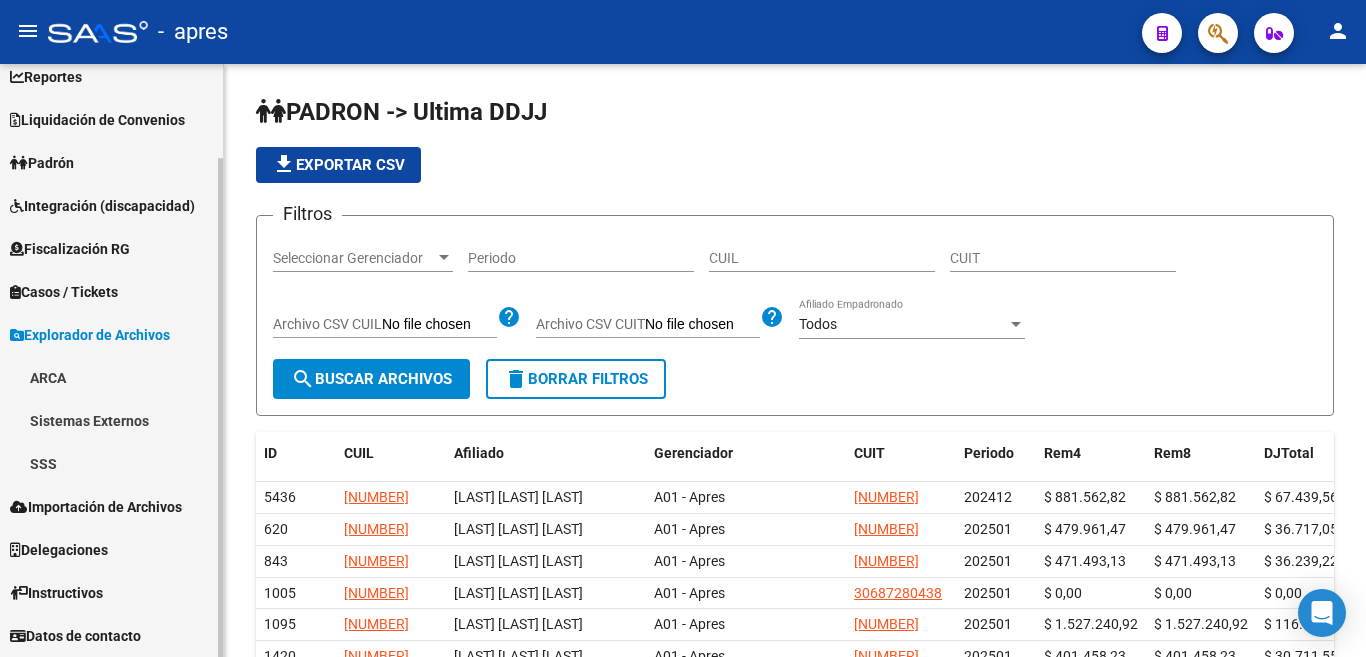 scroll, scrollTop: 60, scrollLeft: 0, axis: vertical 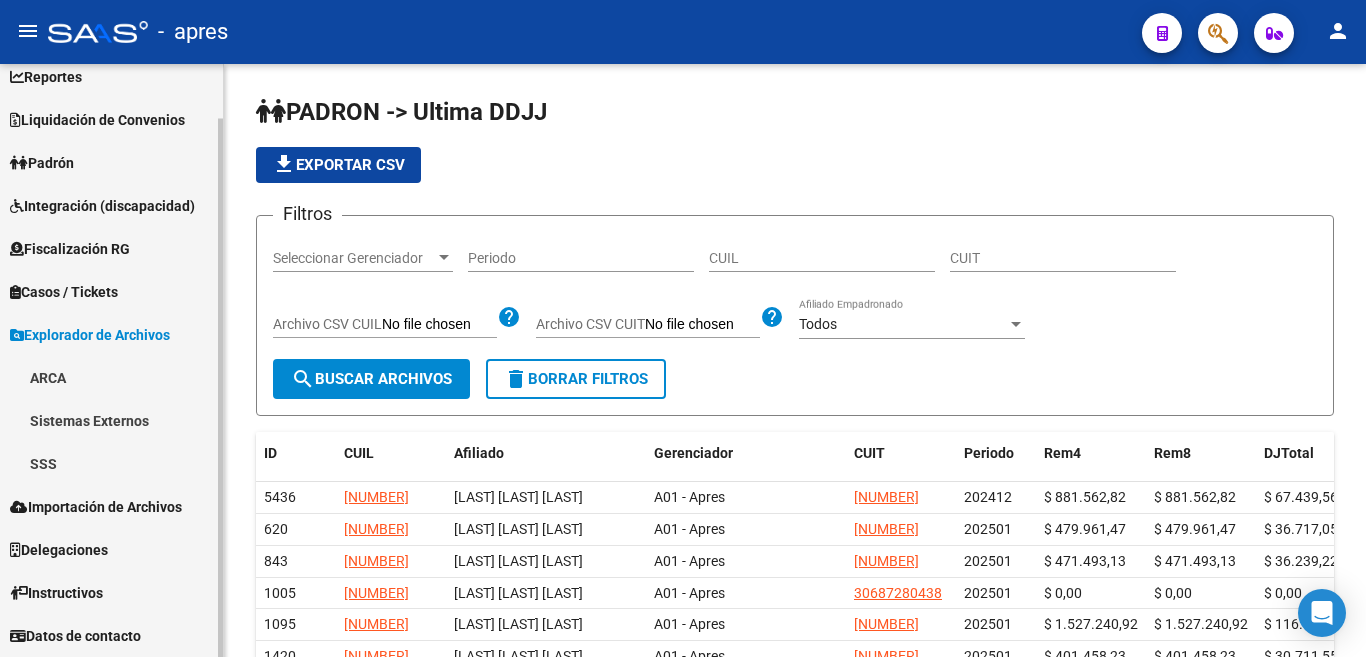 click on "SSS" at bounding box center [111, 463] 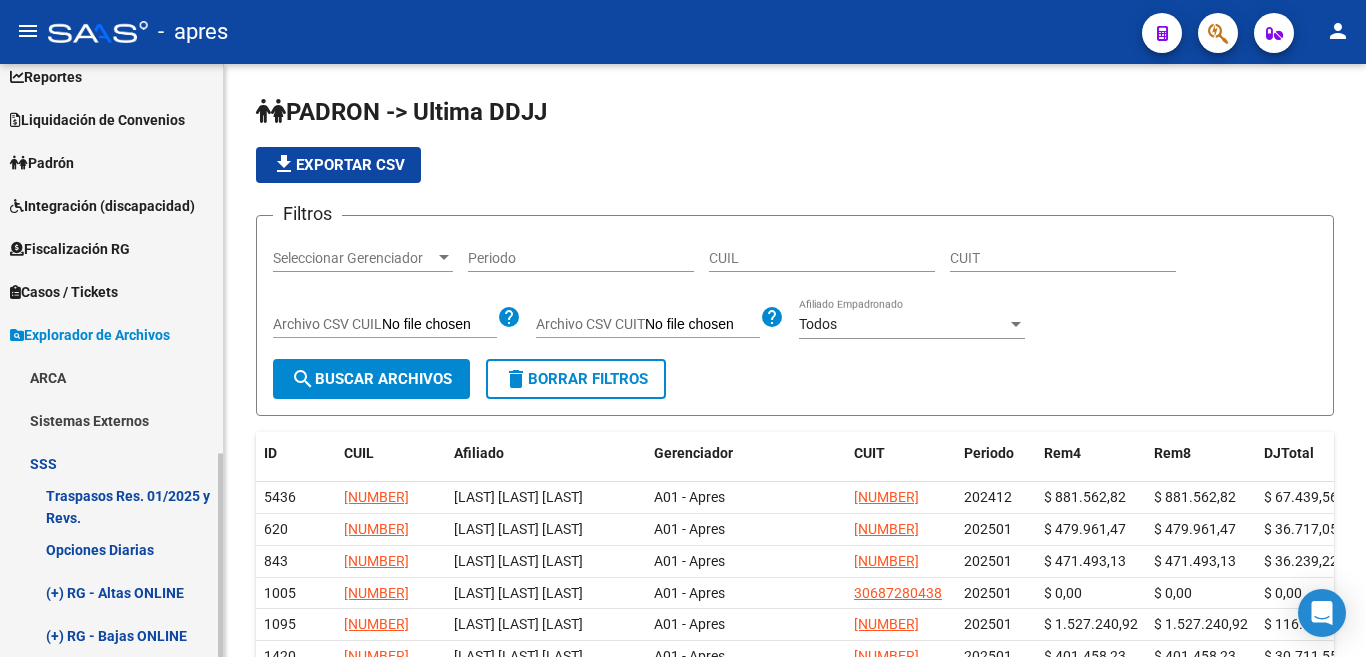 click on "Opciones Diarias" at bounding box center [111, 549] 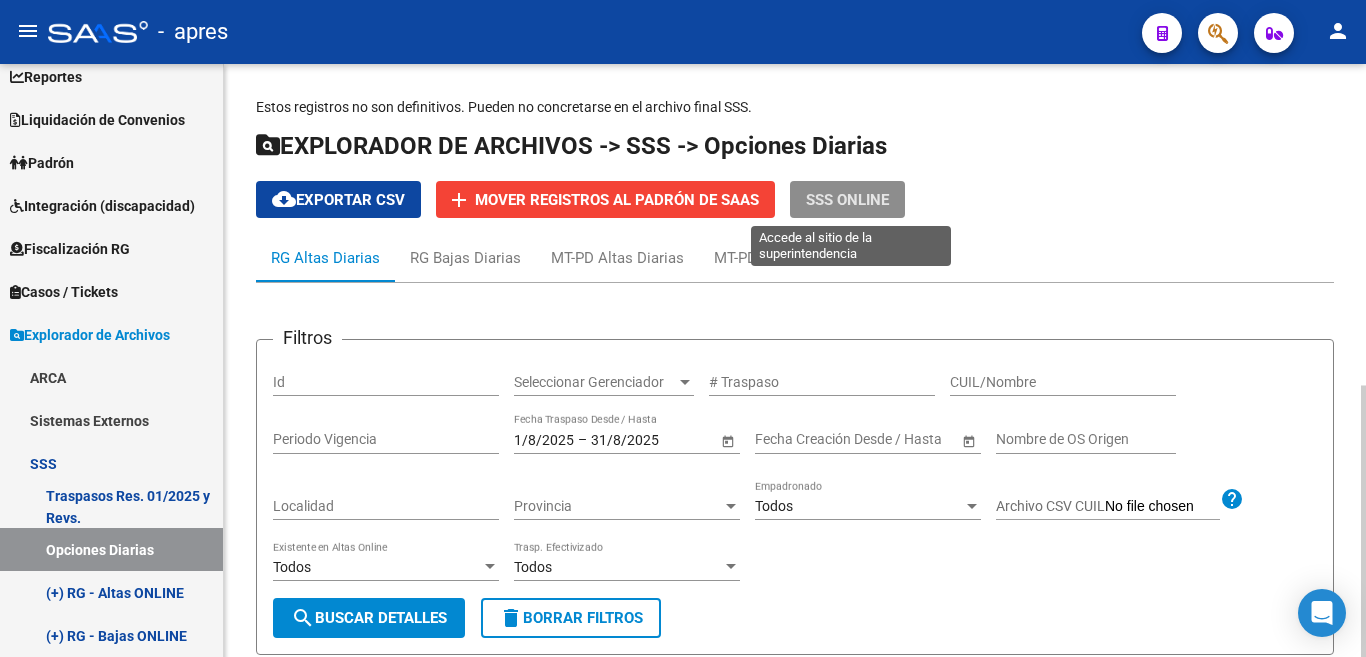 click on "SSS ONLINE" 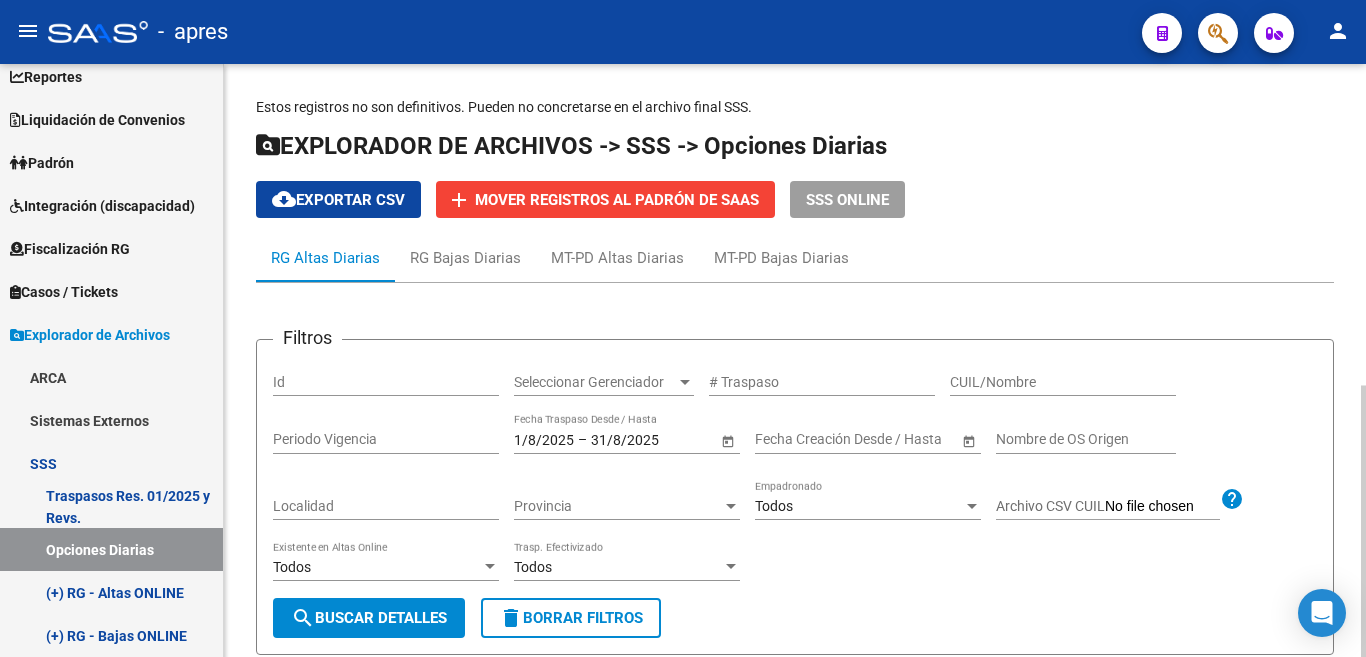 click 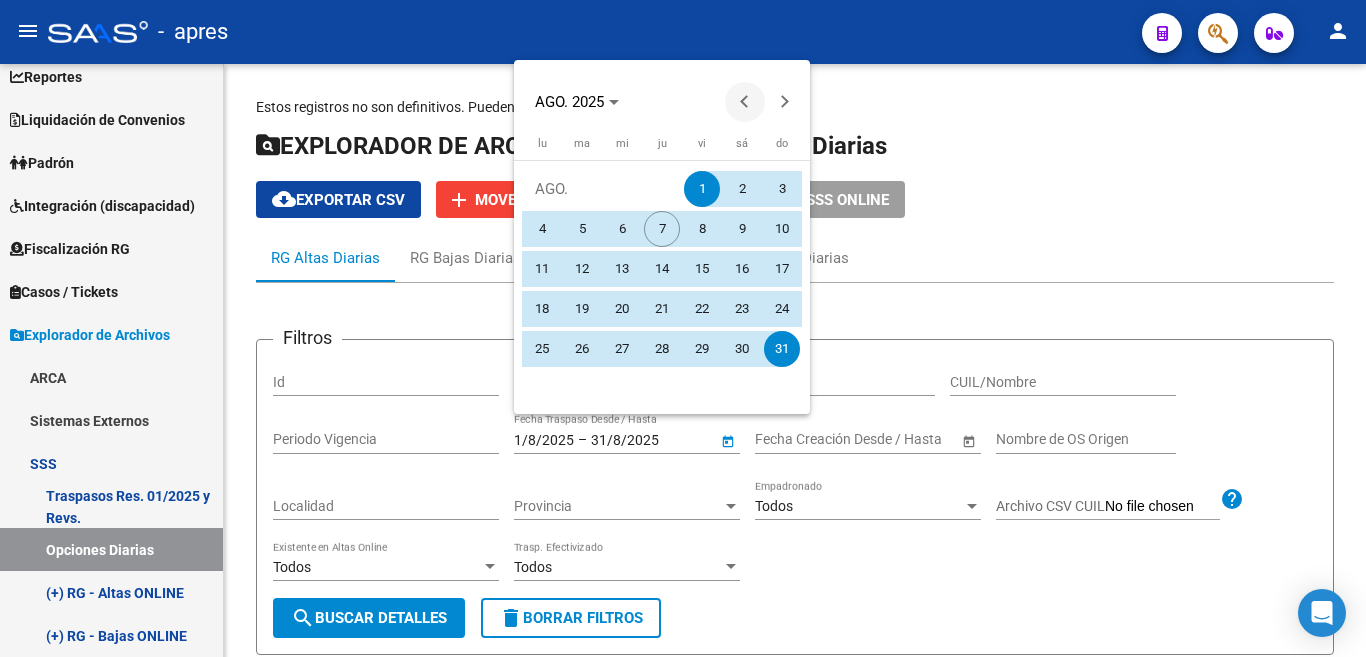 click at bounding box center (745, 102) 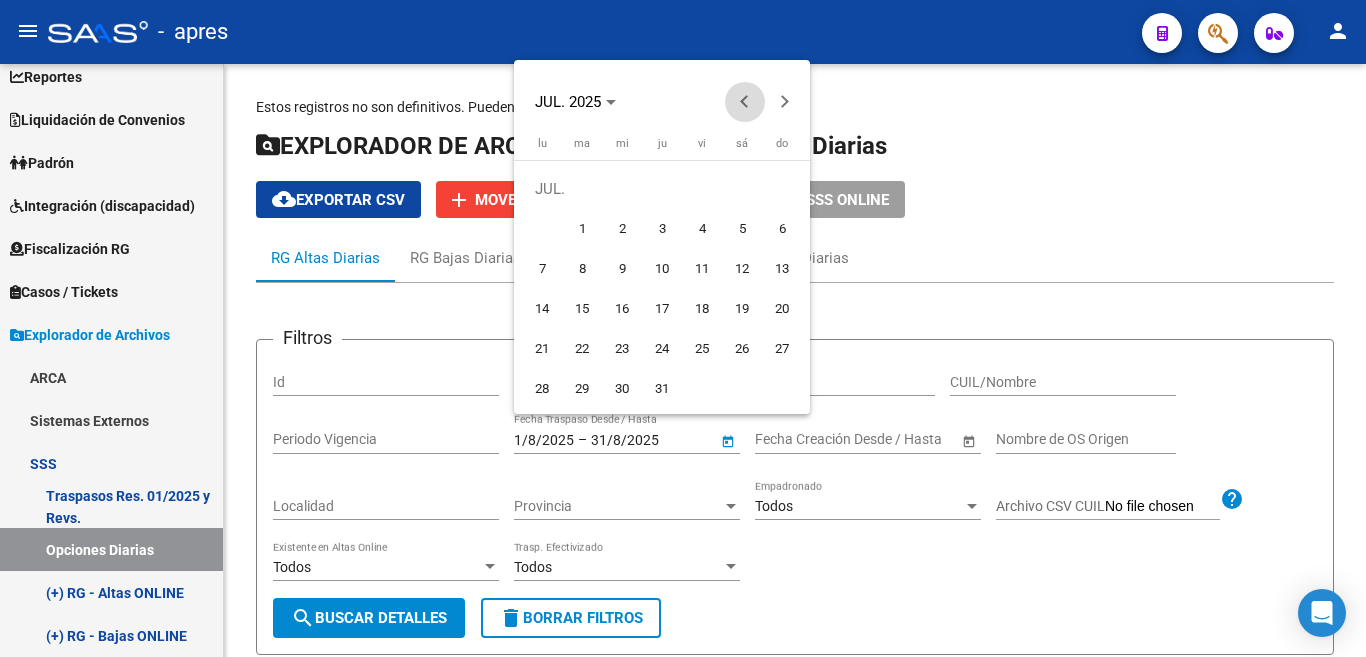 click at bounding box center (745, 102) 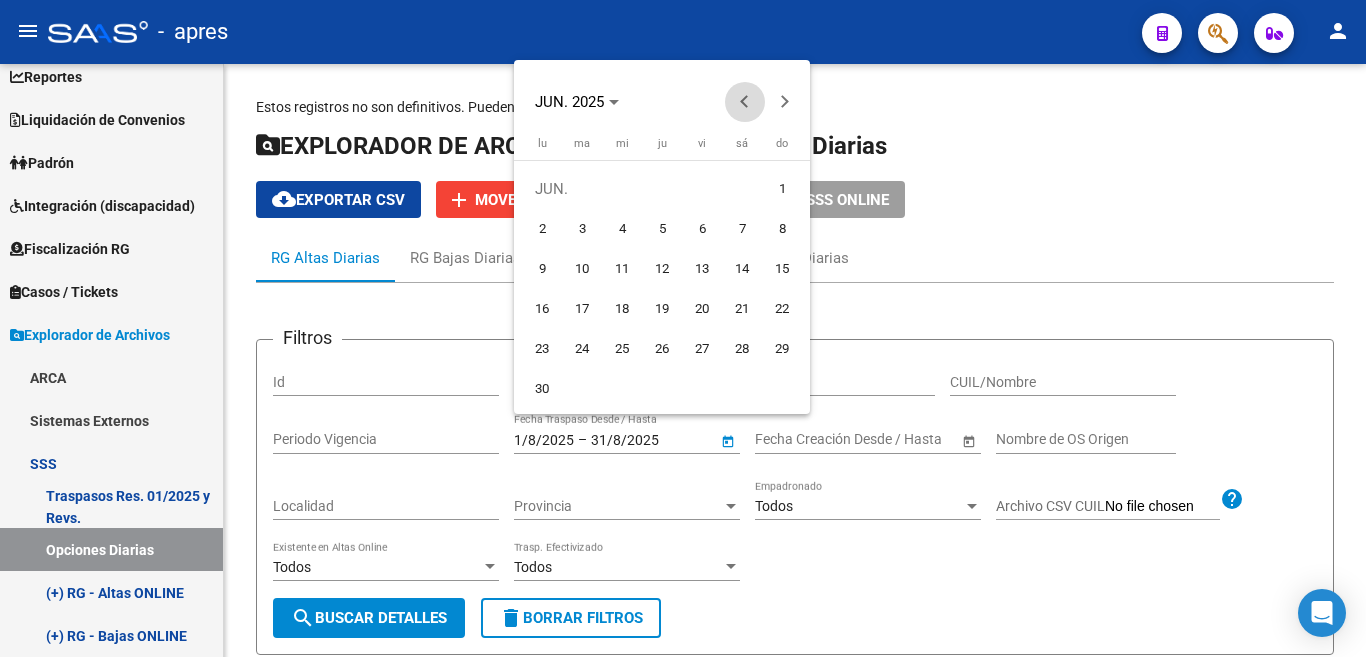 click at bounding box center [745, 102] 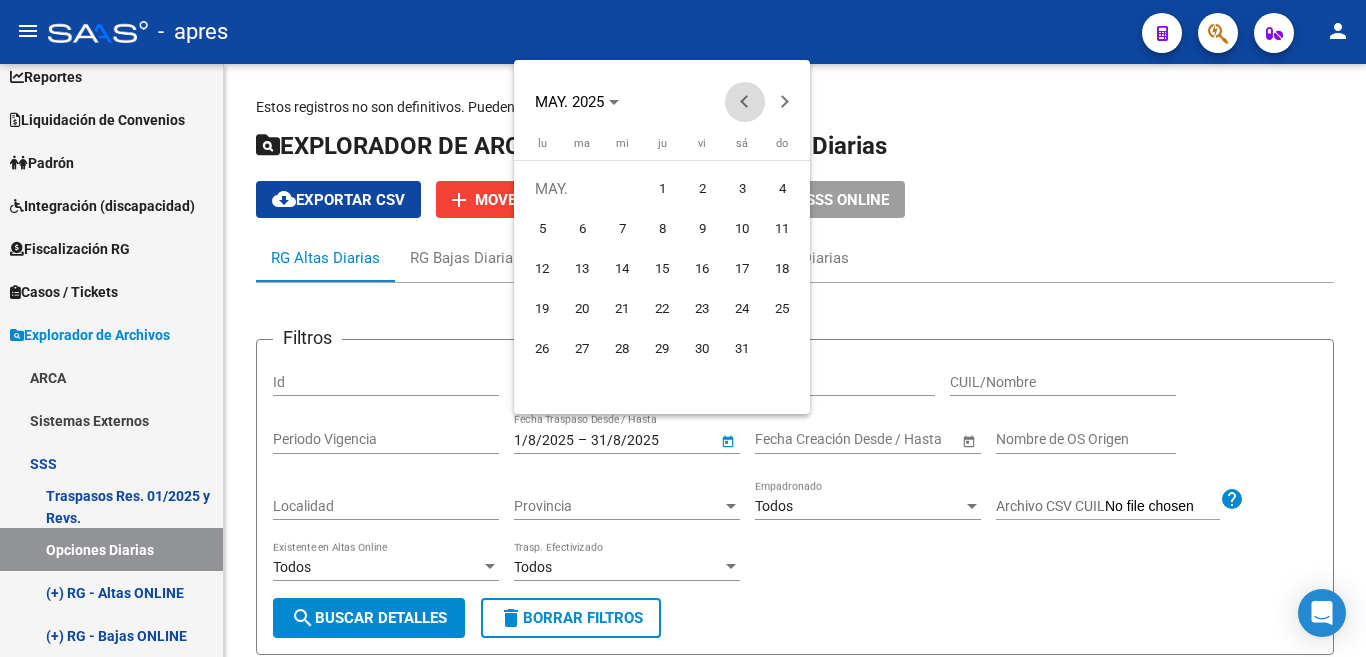 click at bounding box center [745, 102] 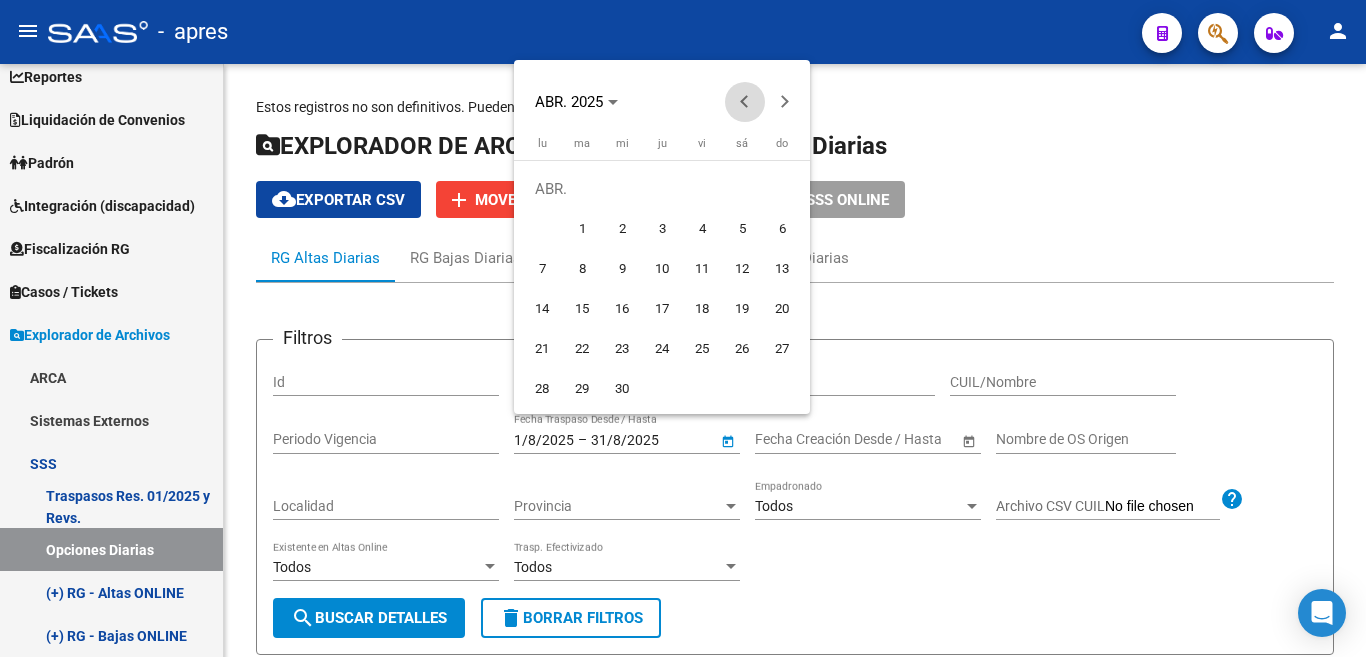 click at bounding box center [745, 102] 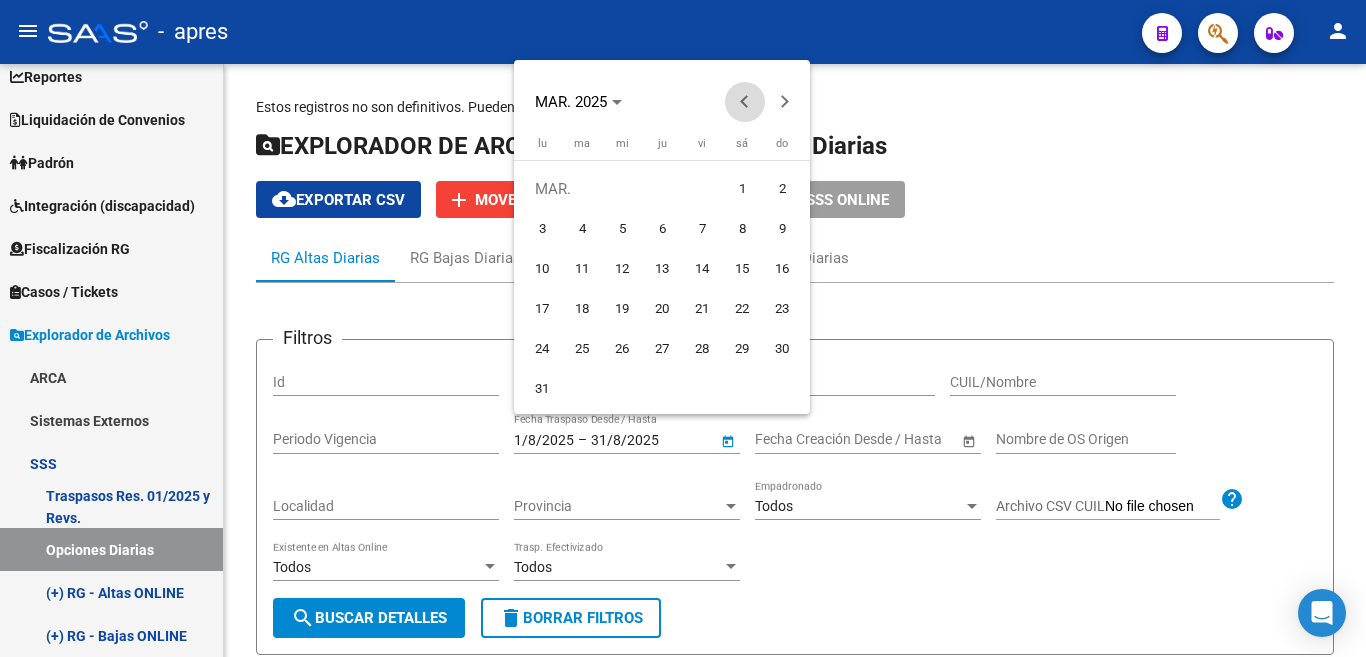 click at bounding box center (745, 102) 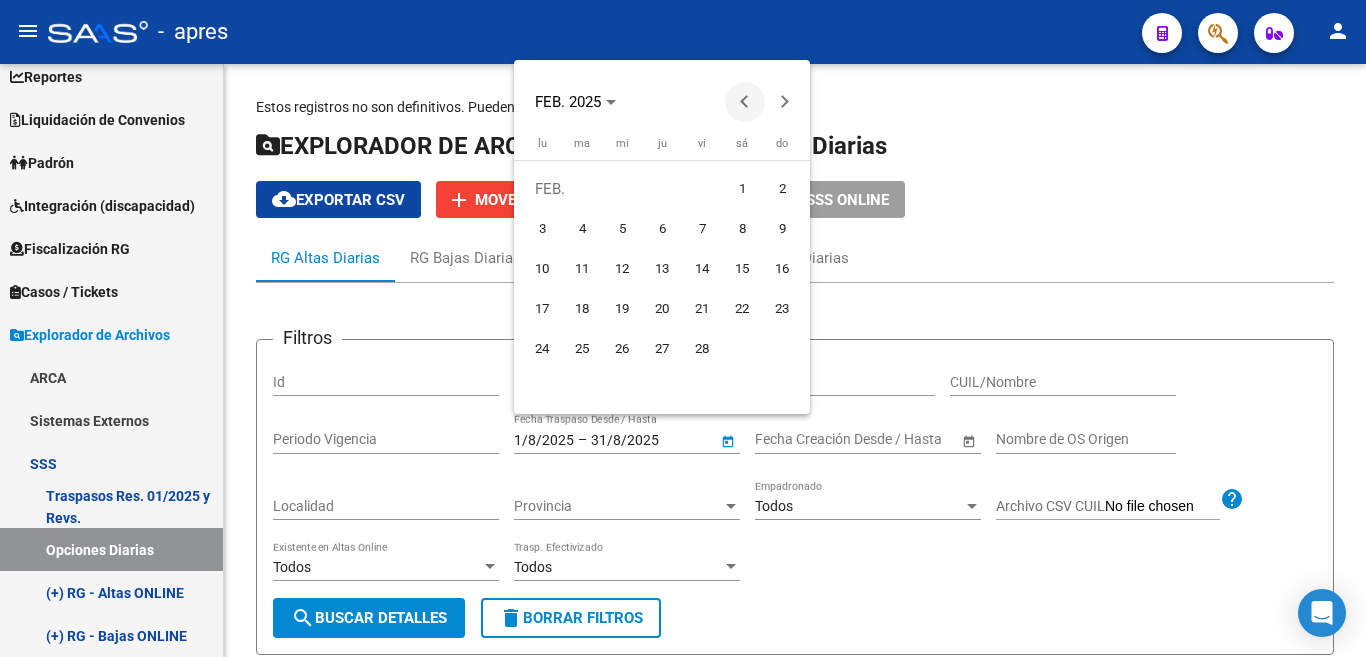 click at bounding box center [745, 102] 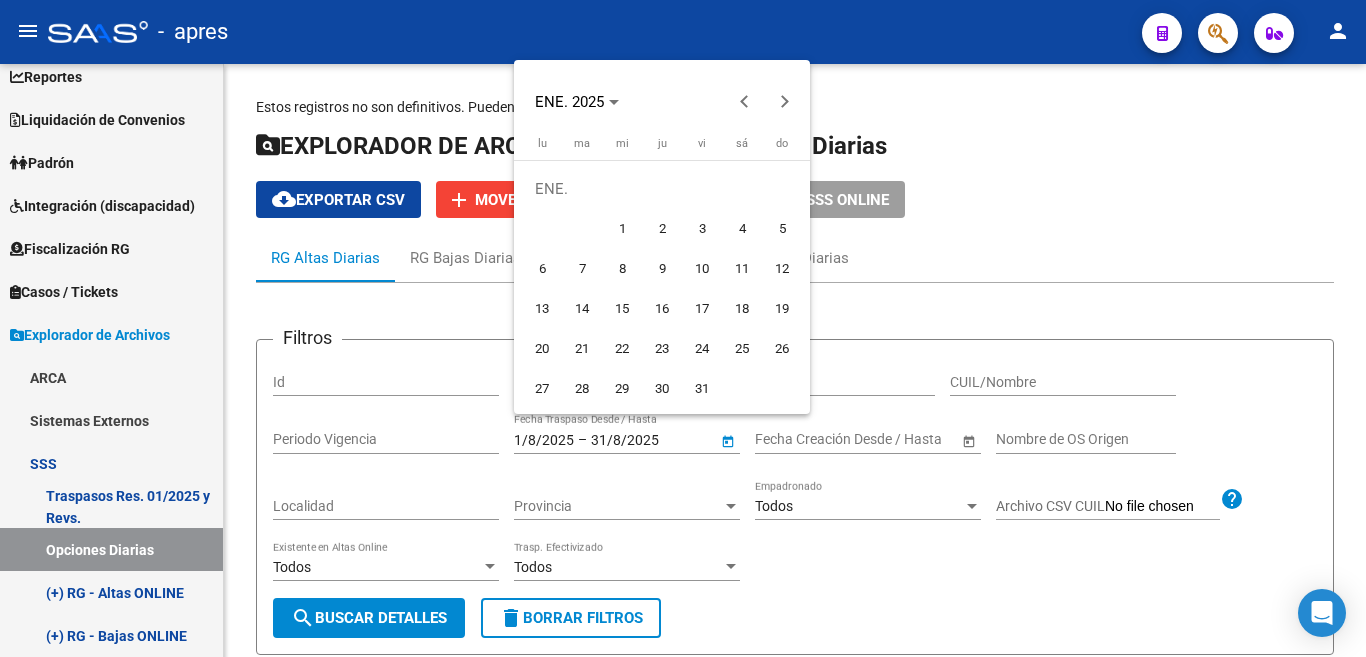 click on "1" at bounding box center [622, 229] 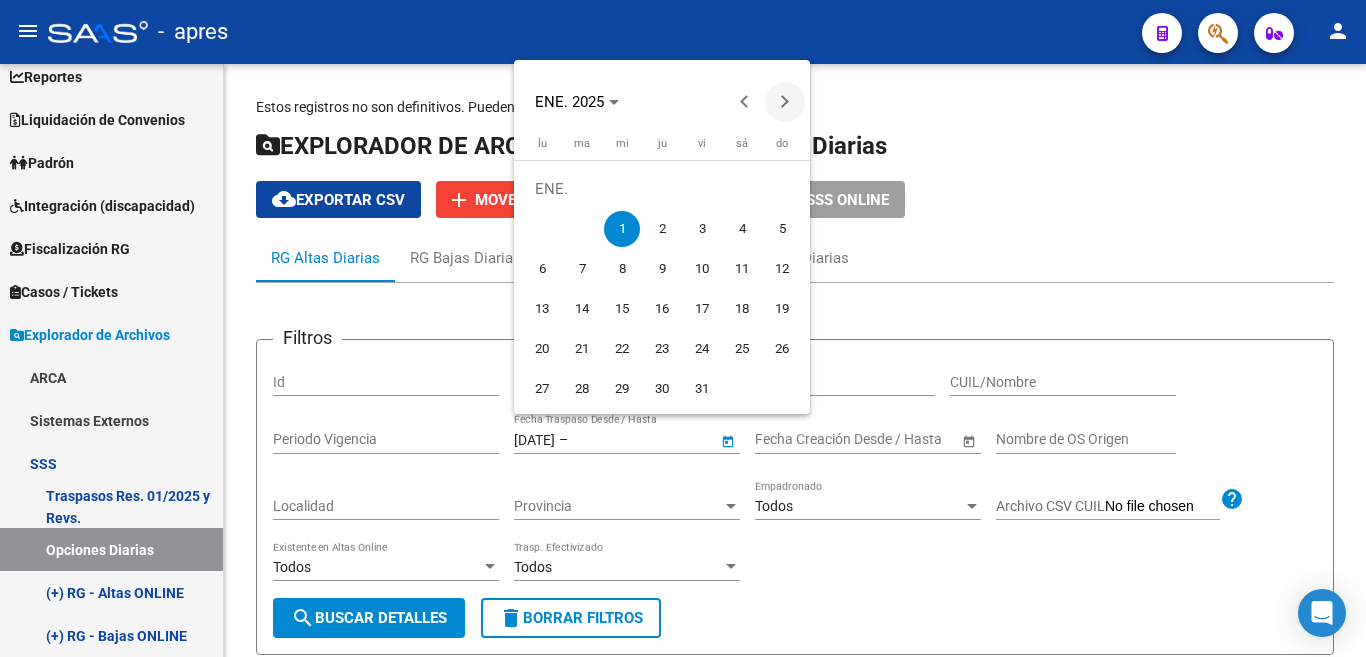 click at bounding box center [785, 102] 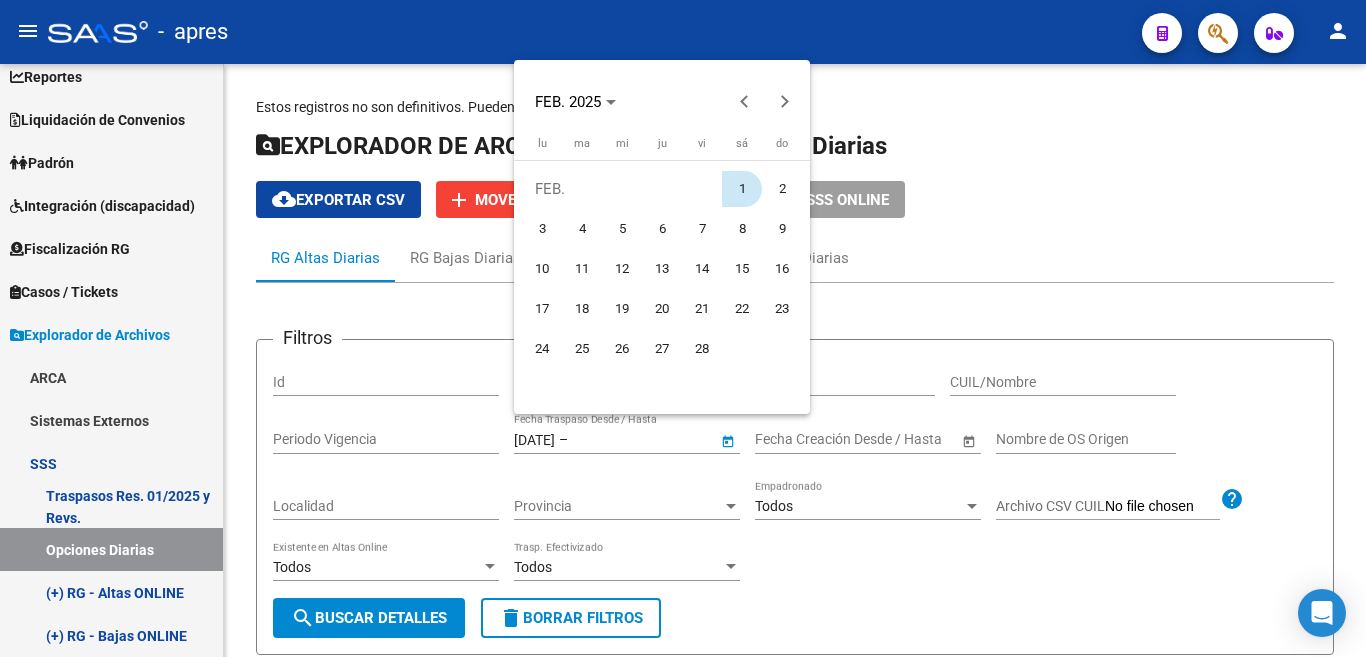 click on "1" at bounding box center (742, 189) 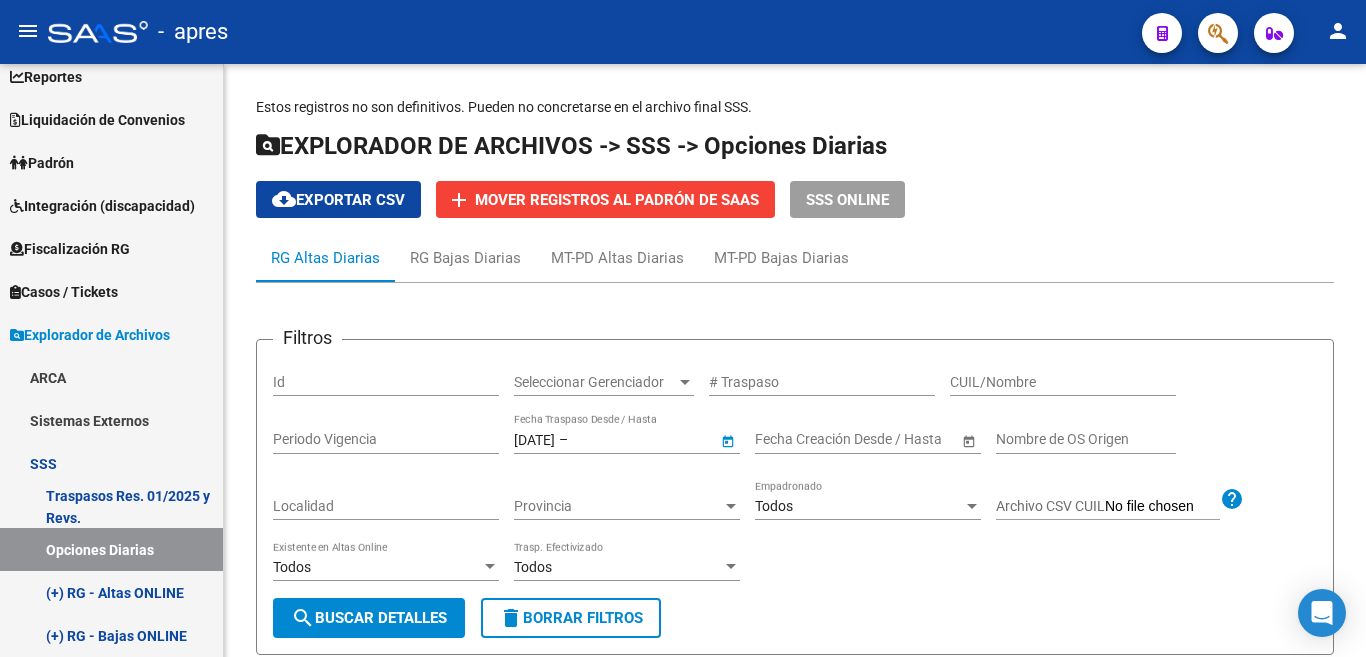 type on "1/2/2025" 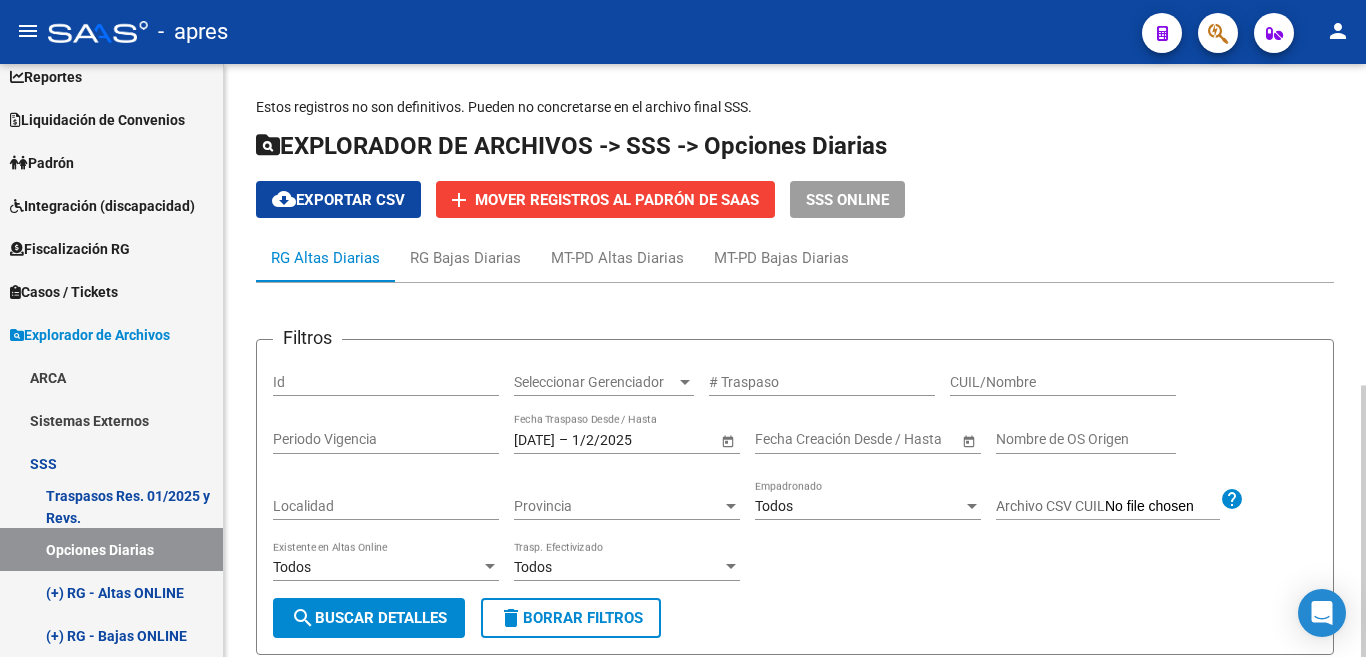 click 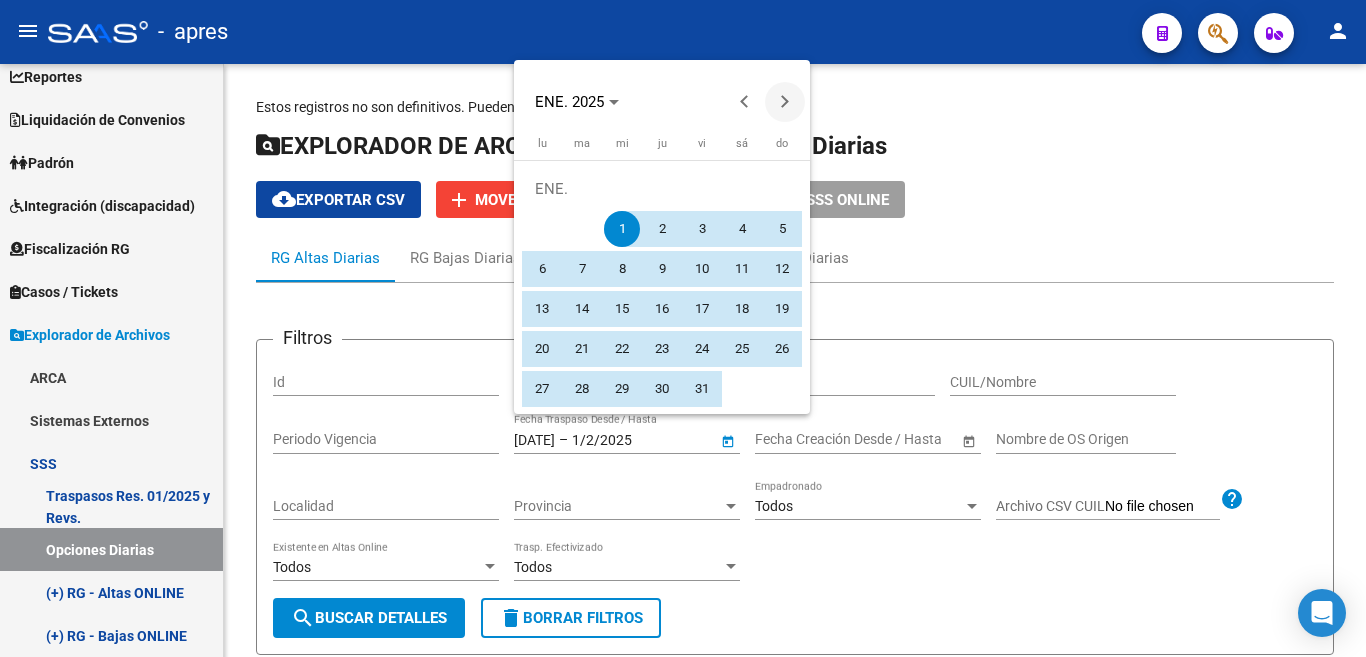 click at bounding box center (785, 102) 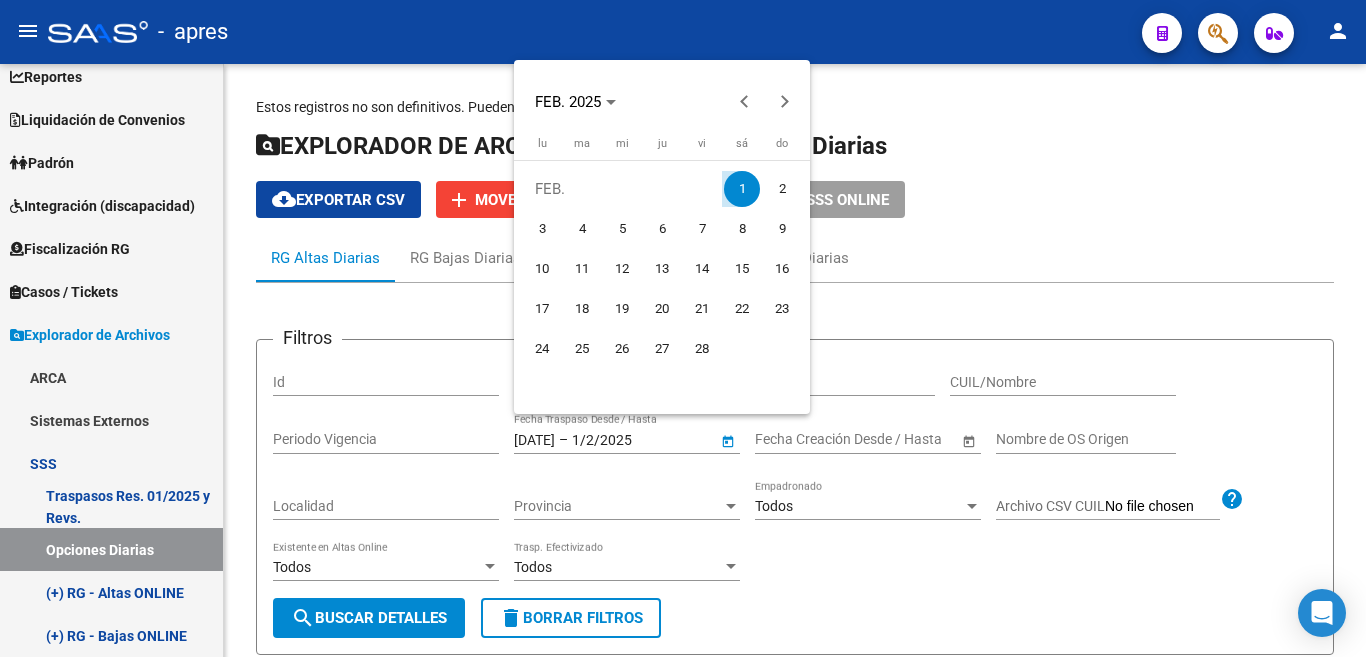click on "1" at bounding box center (742, 189) 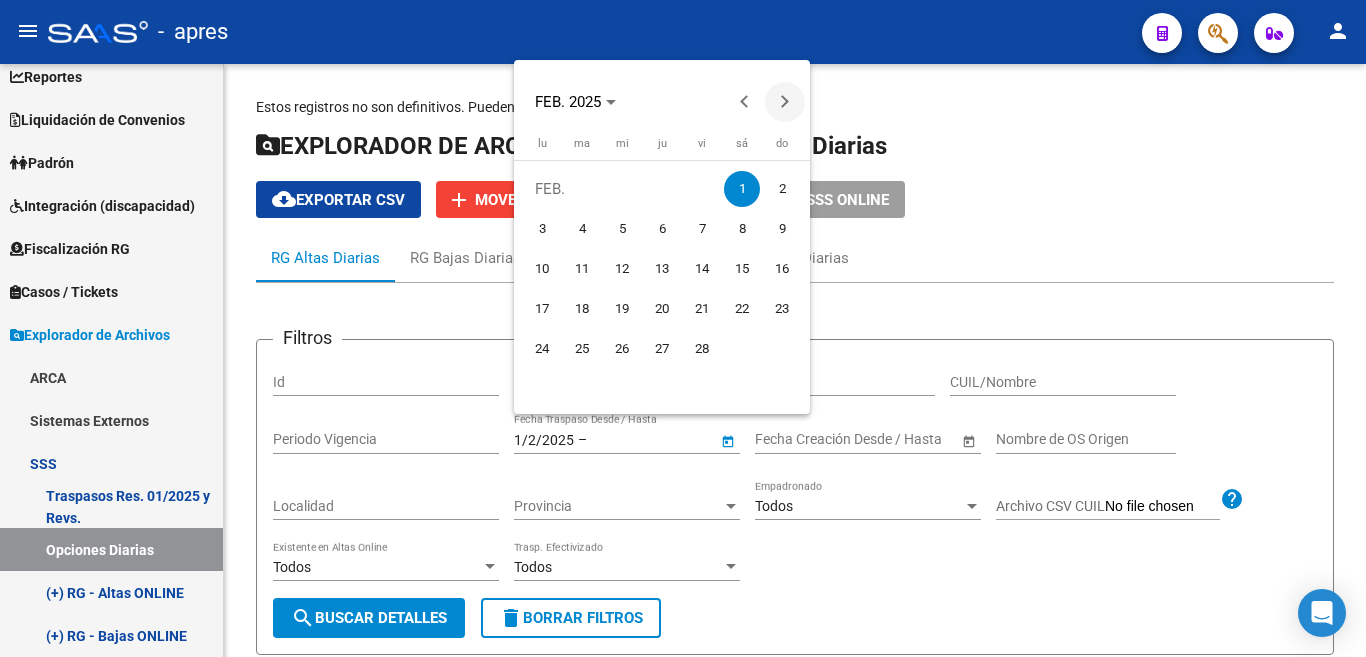 click at bounding box center [785, 102] 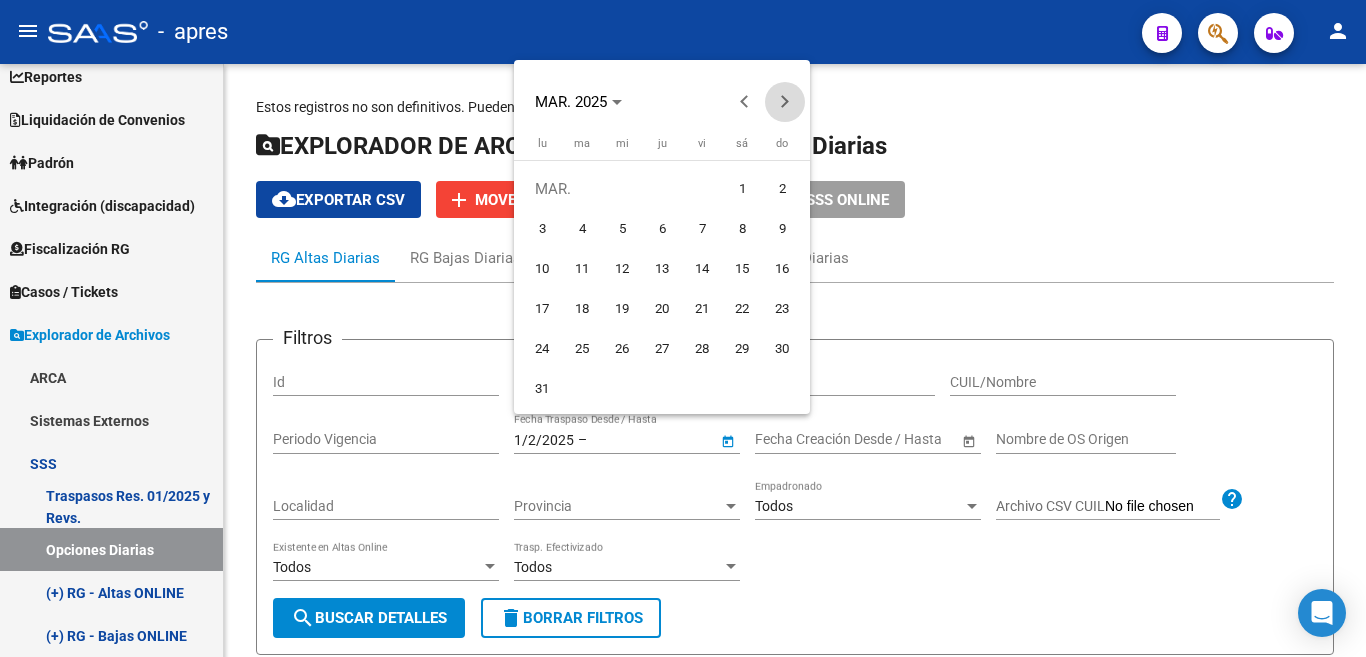 click at bounding box center (785, 102) 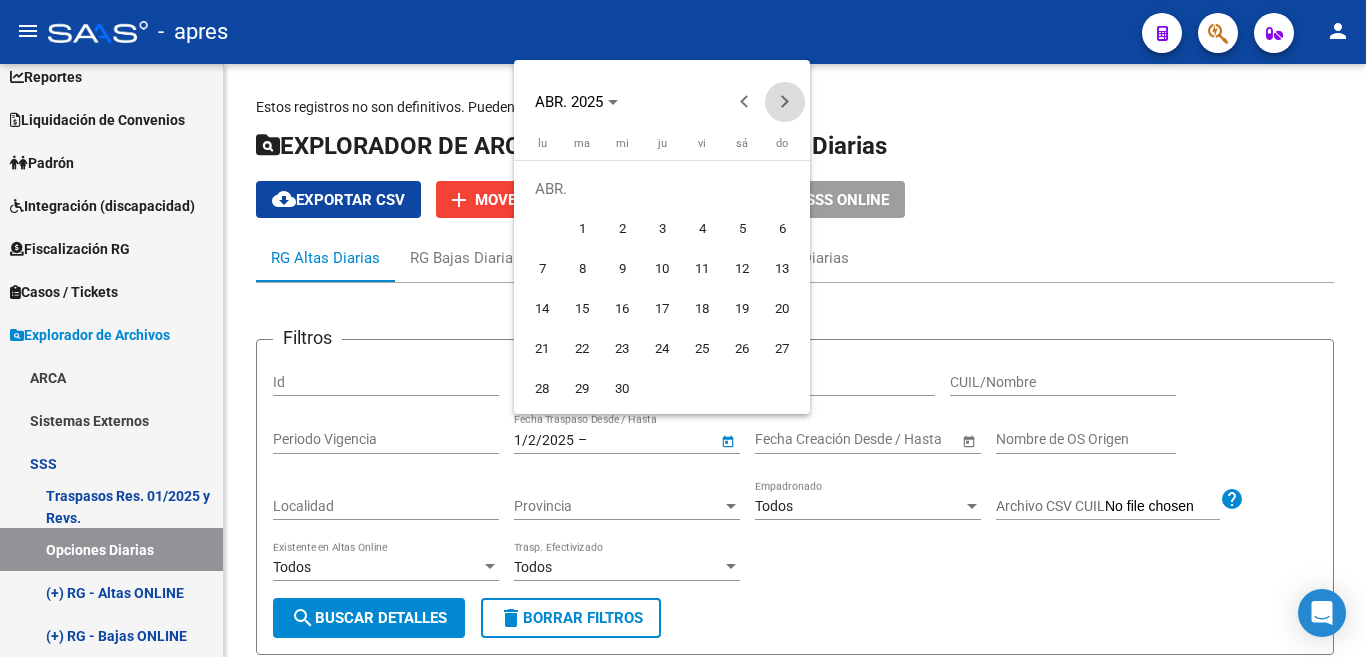 click at bounding box center (785, 102) 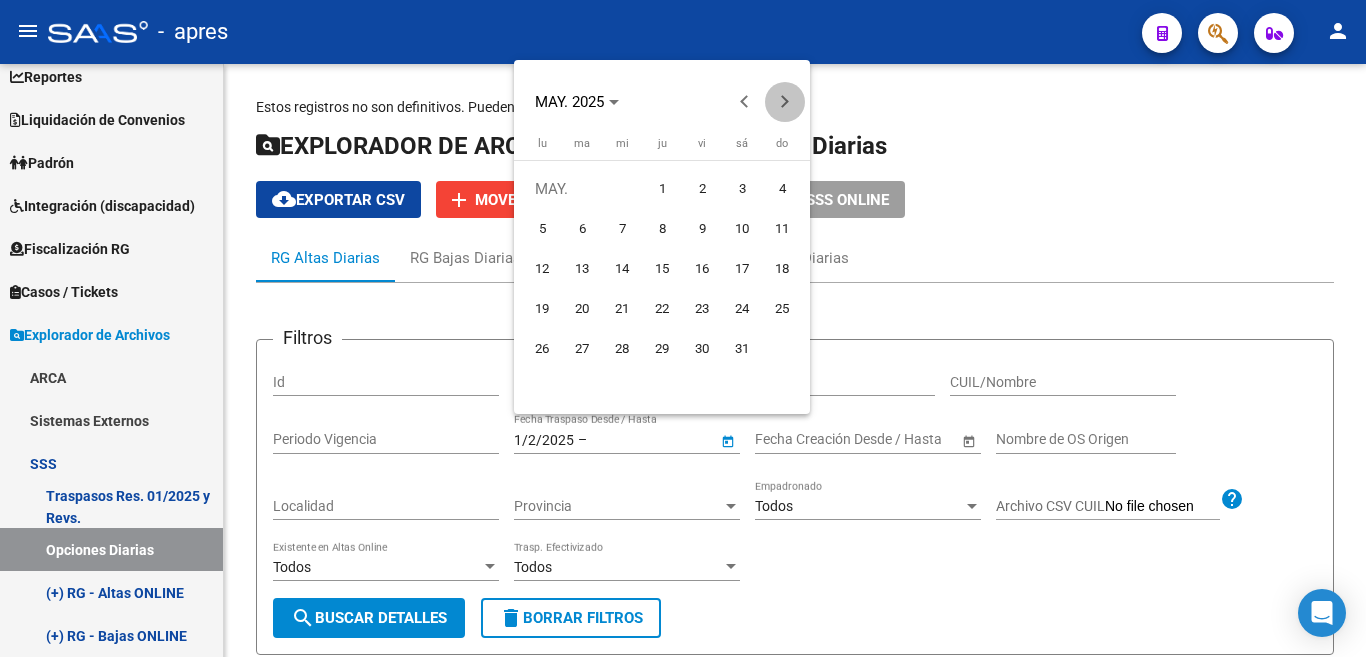 click at bounding box center [785, 102] 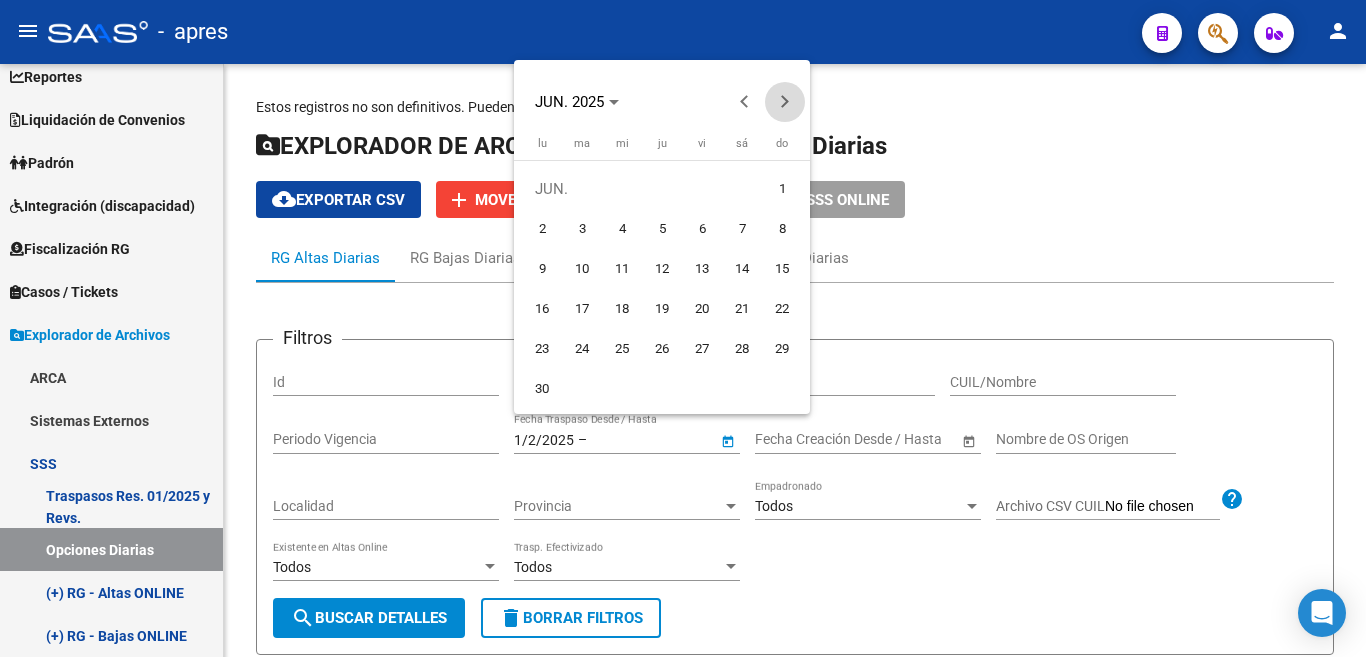 click at bounding box center [785, 102] 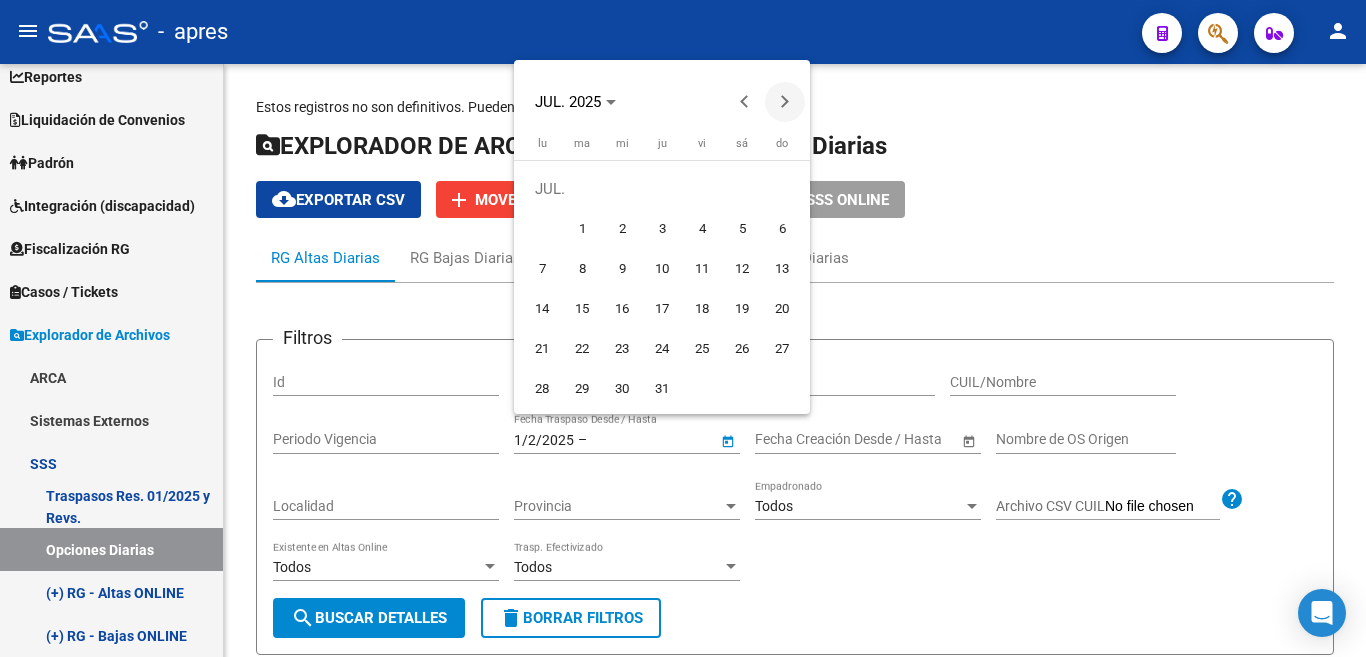 click at bounding box center (785, 102) 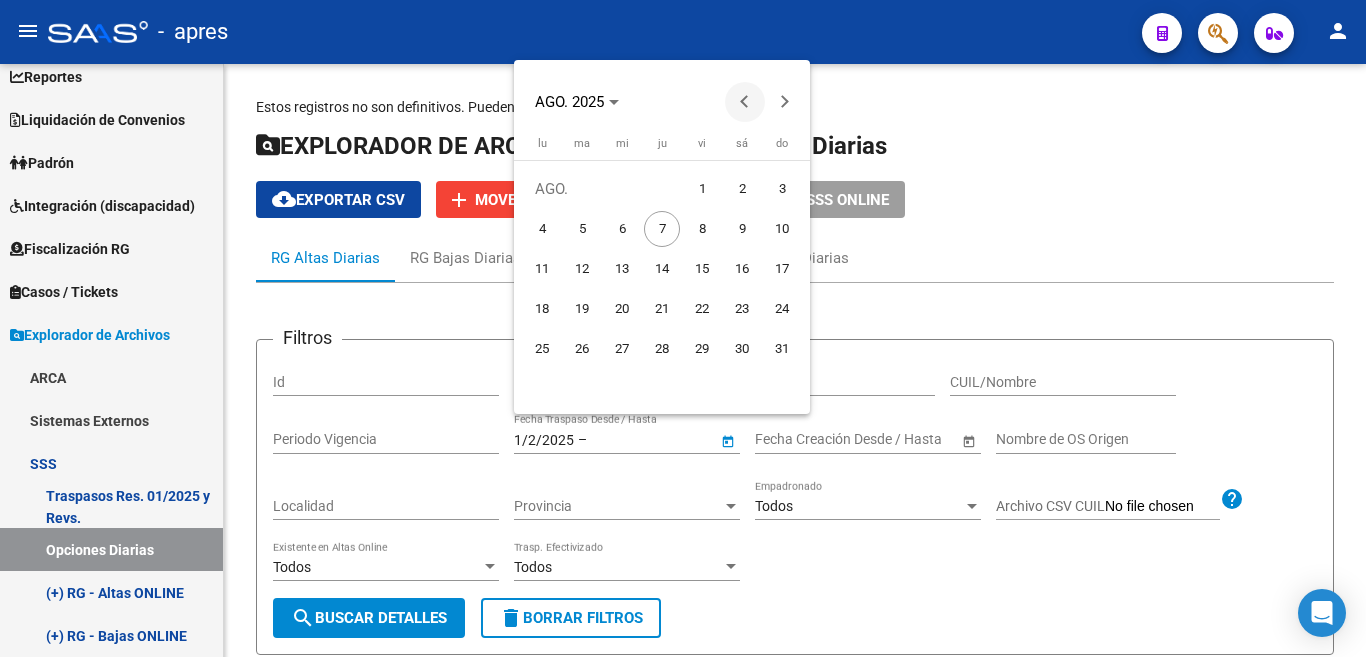 click at bounding box center (745, 102) 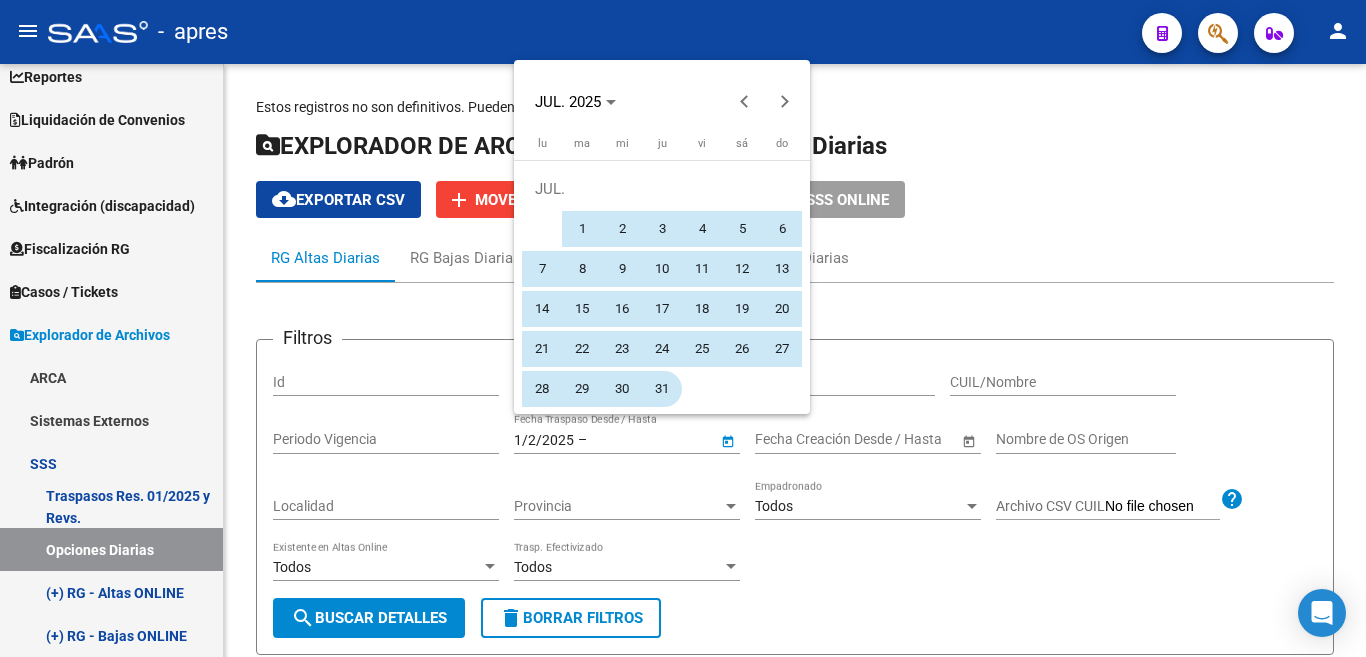 click on "31" at bounding box center (662, 389) 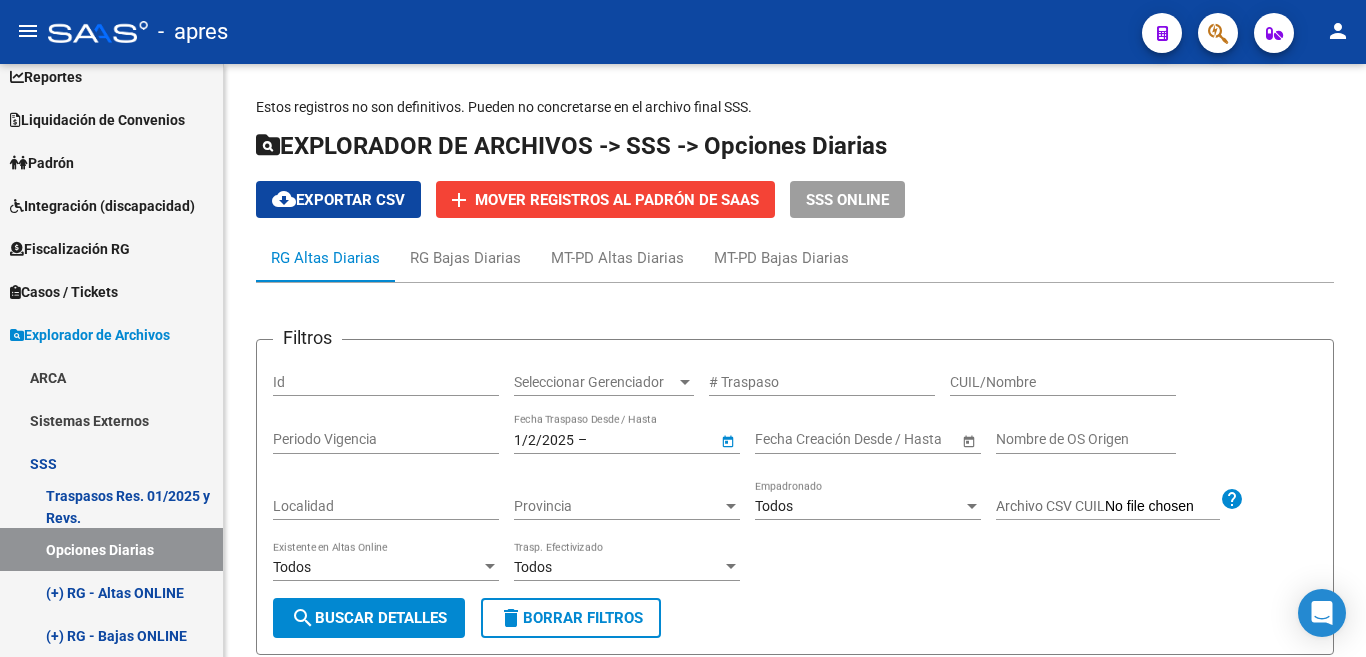type on "31/7/2025" 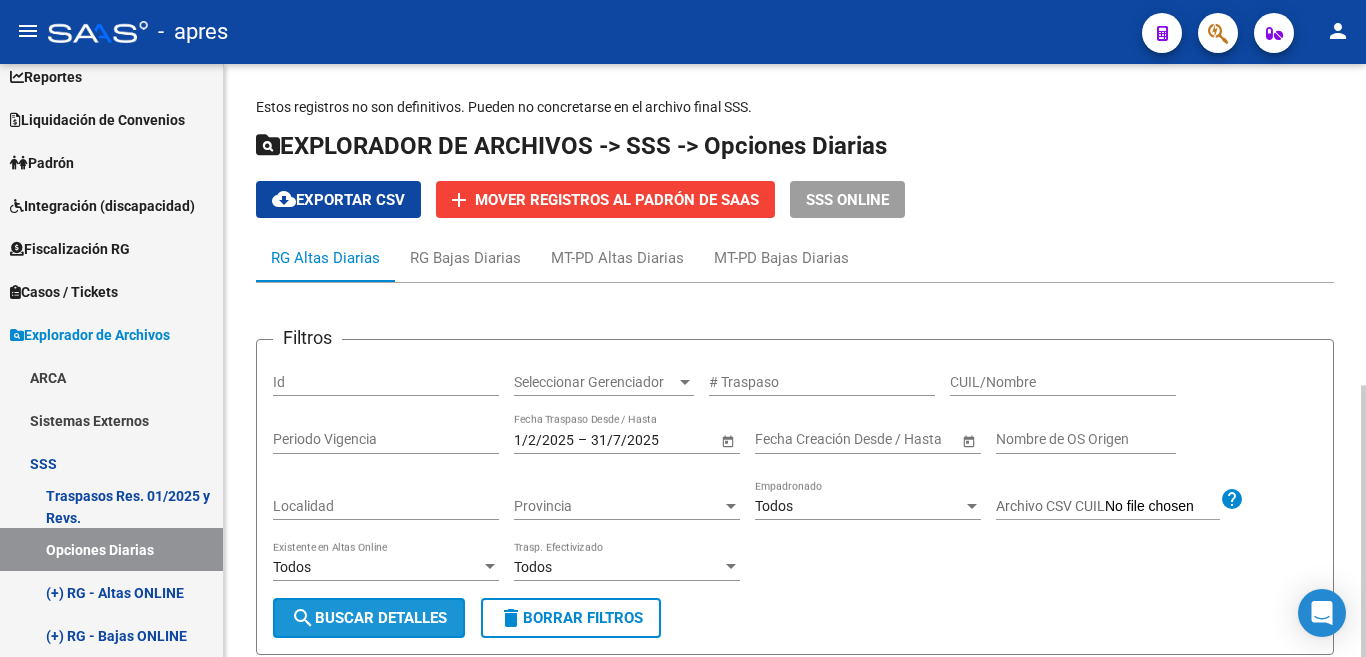 click on "search  Buscar Detalles" at bounding box center [369, 618] 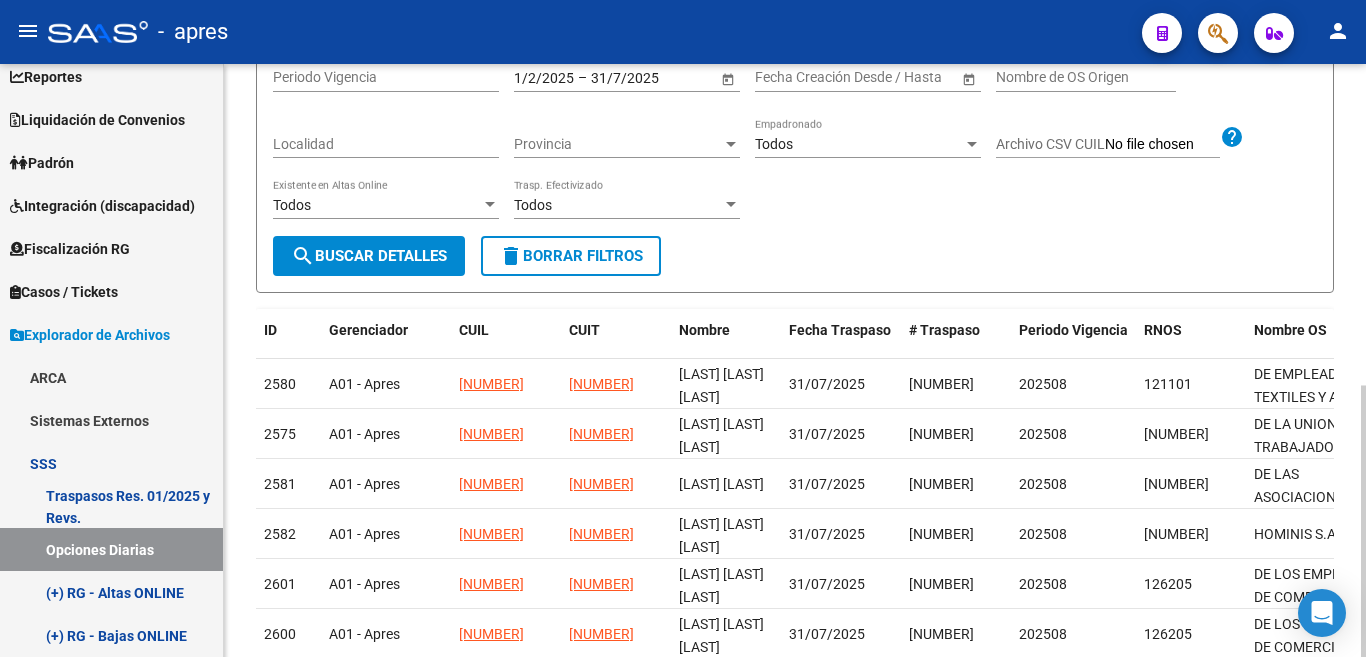 scroll, scrollTop: 209, scrollLeft: 0, axis: vertical 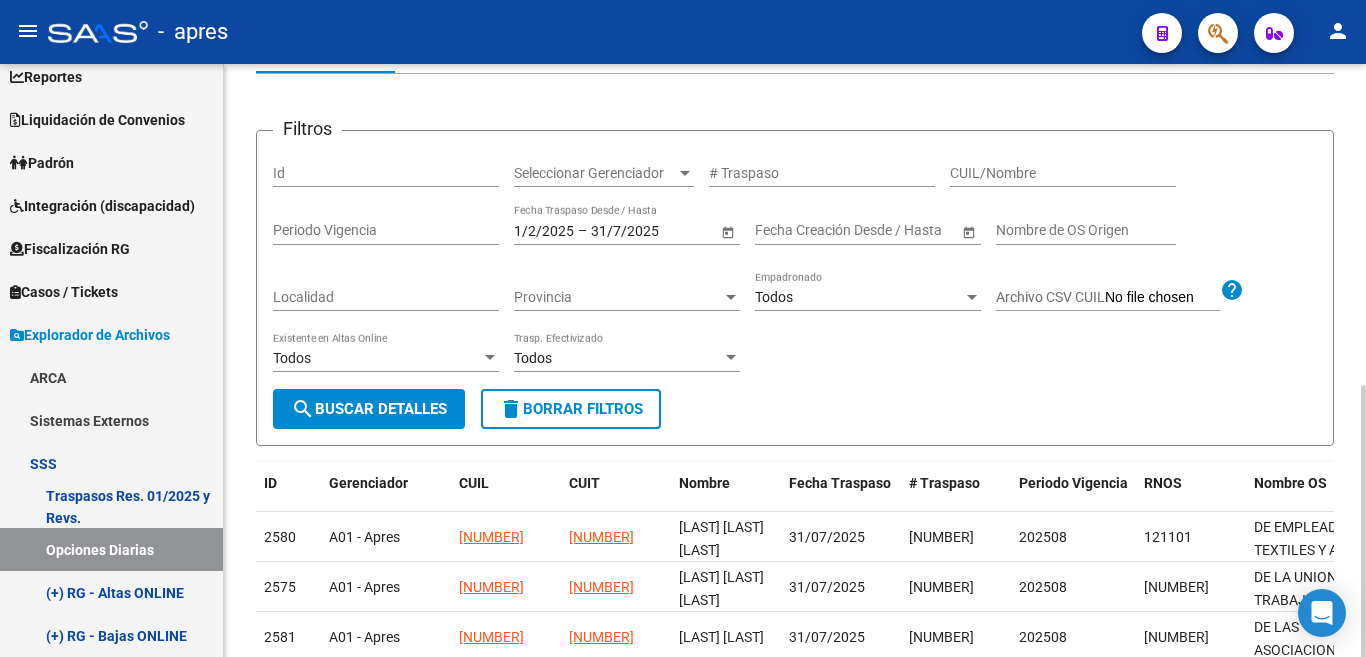 click 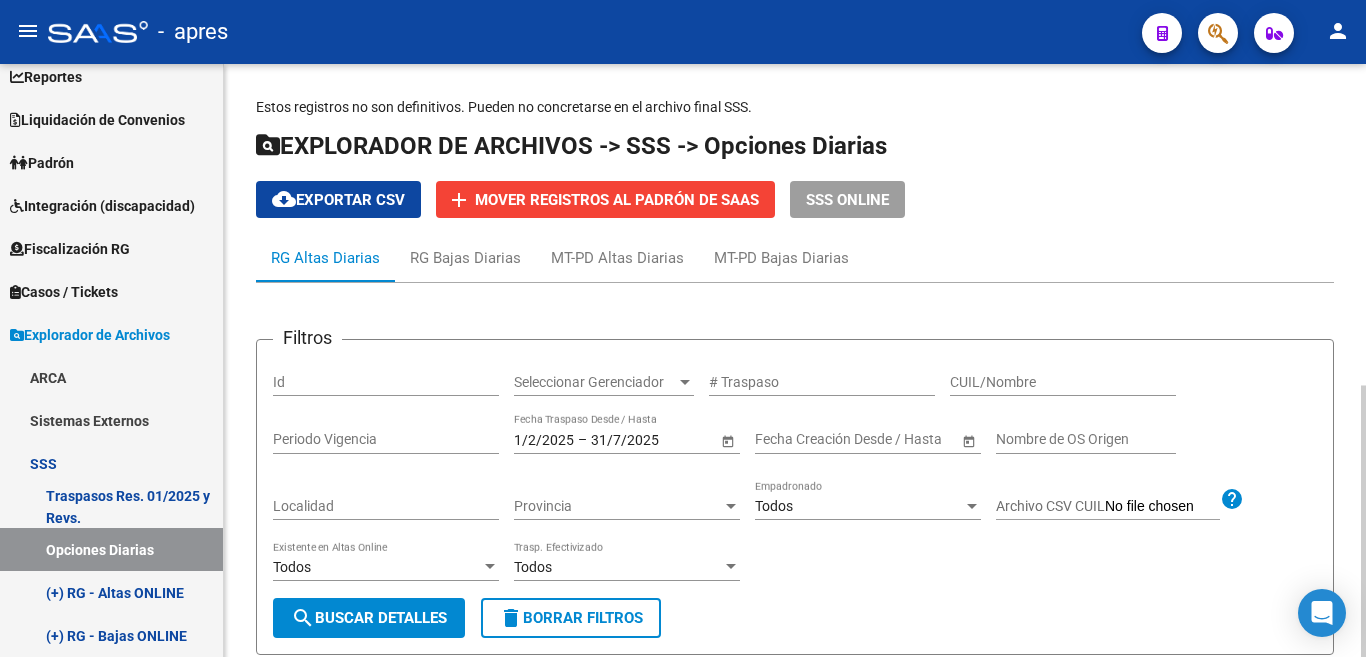 click 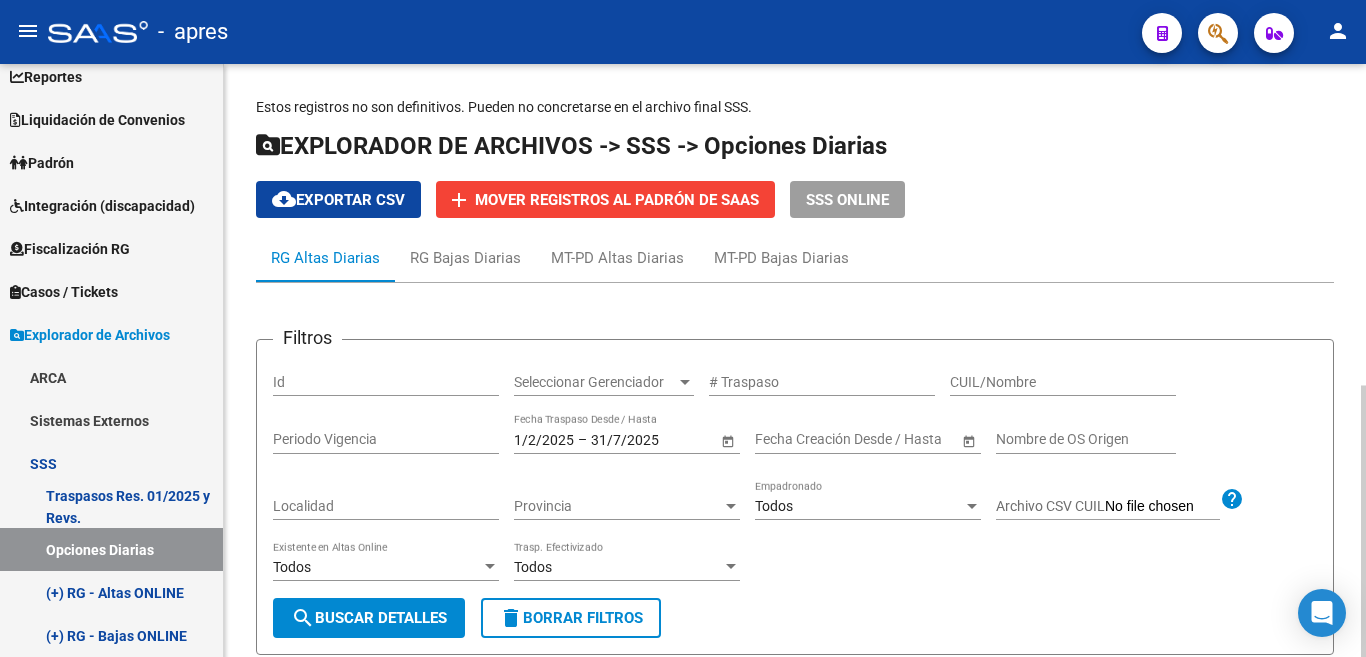 click on "cloud_download  Exportar CSV" 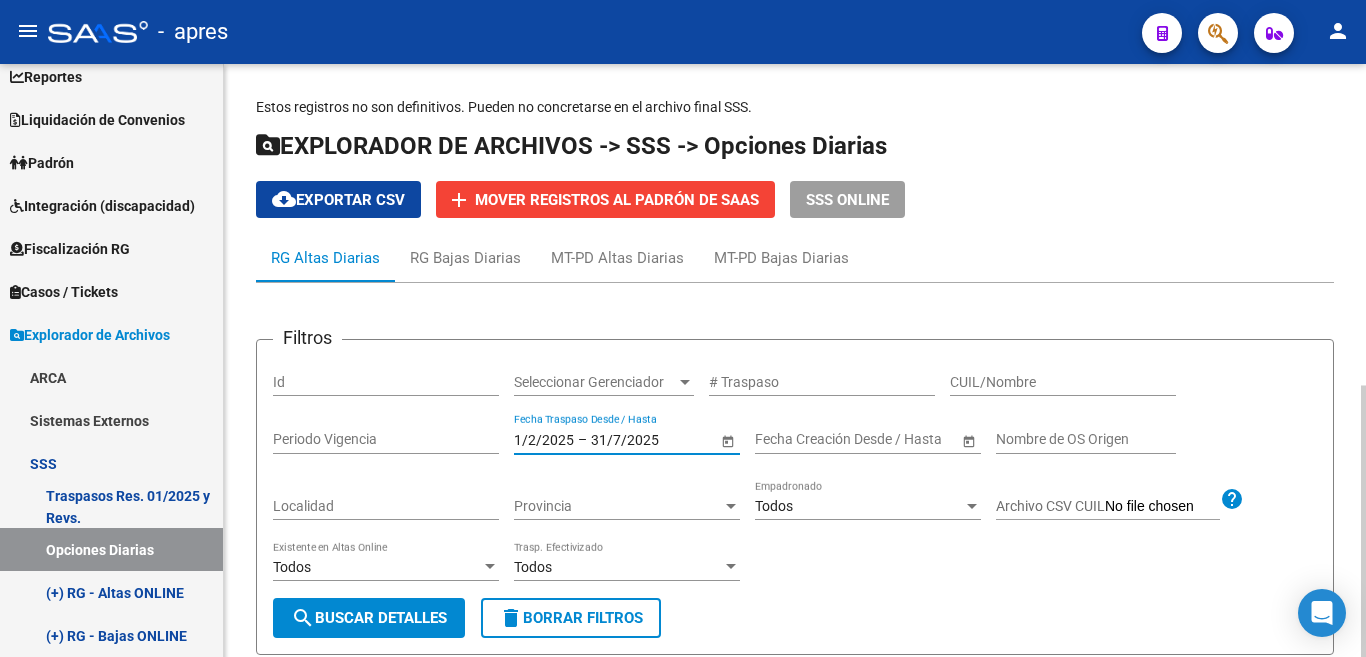 click on "1/2/2025" at bounding box center [544, 439] 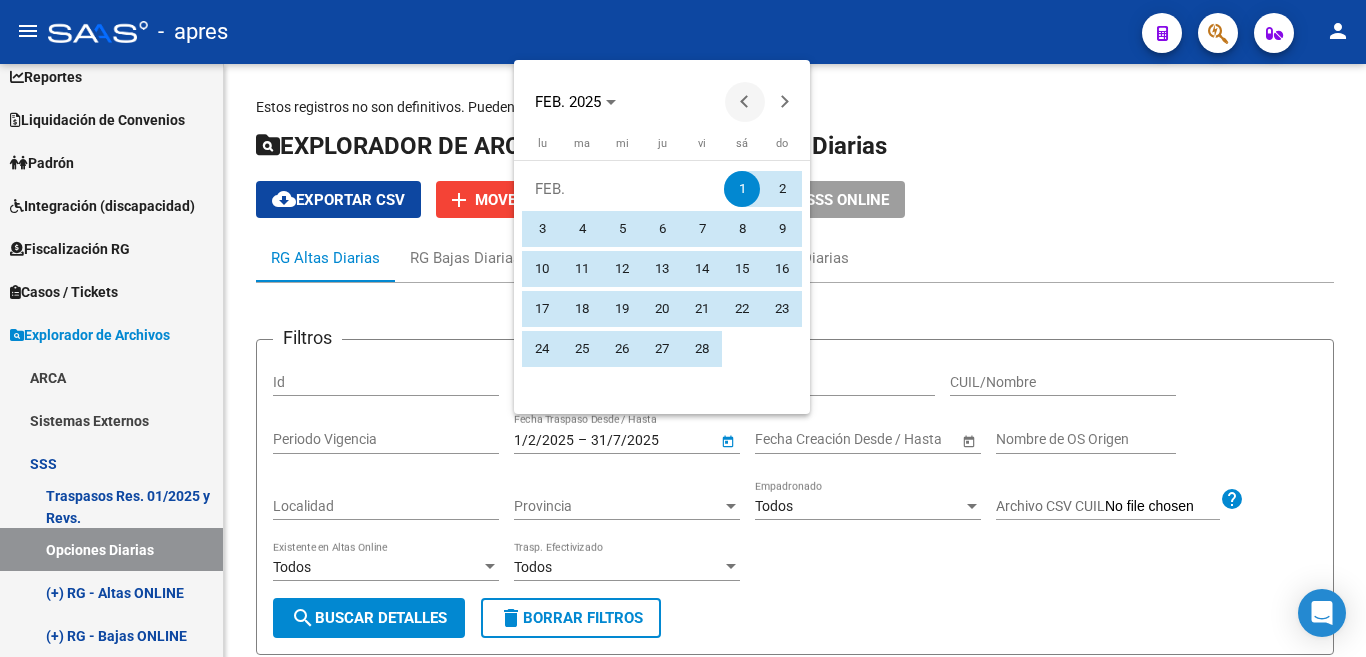 click at bounding box center (745, 102) 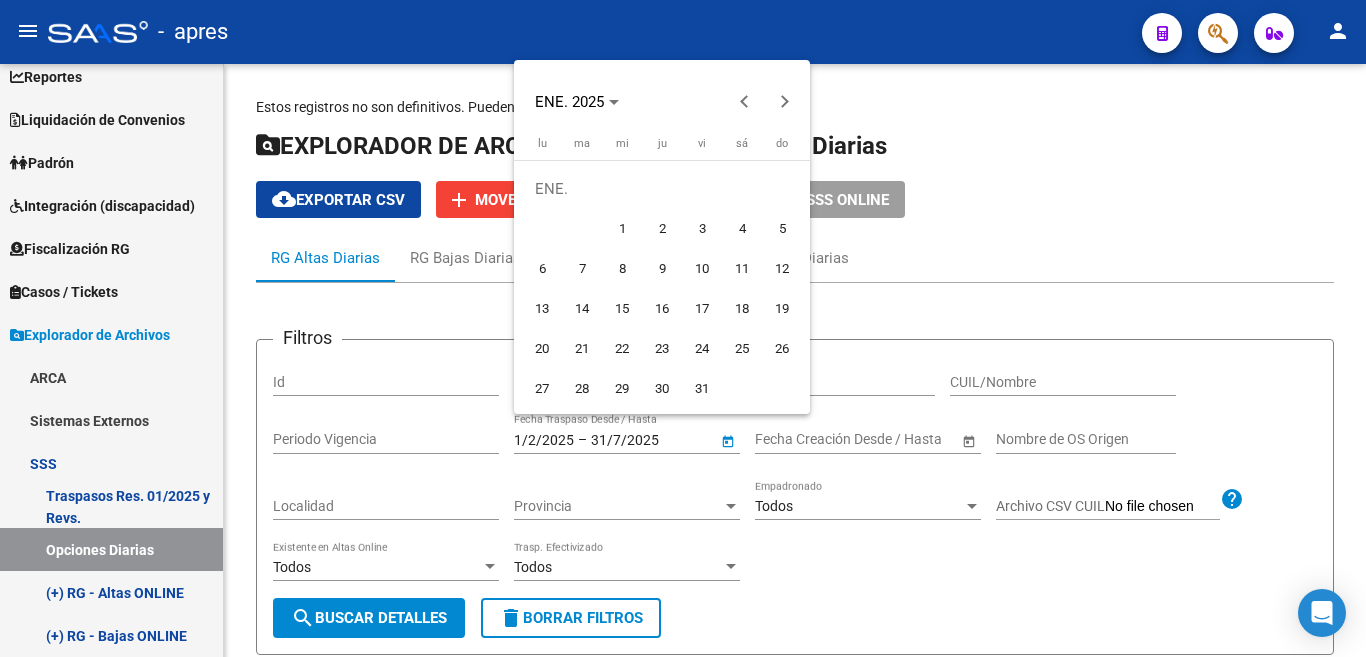 click on "1" at bounding box center (622, 229) 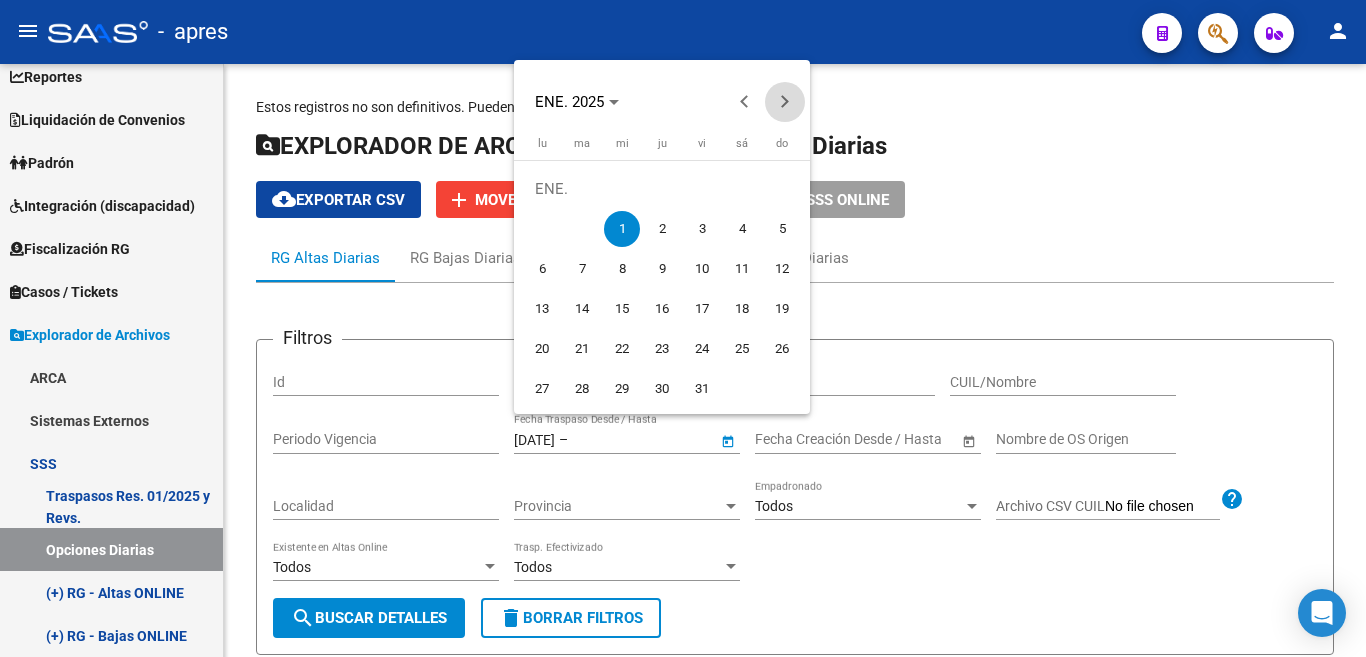 click at bounding box center [785, 102] 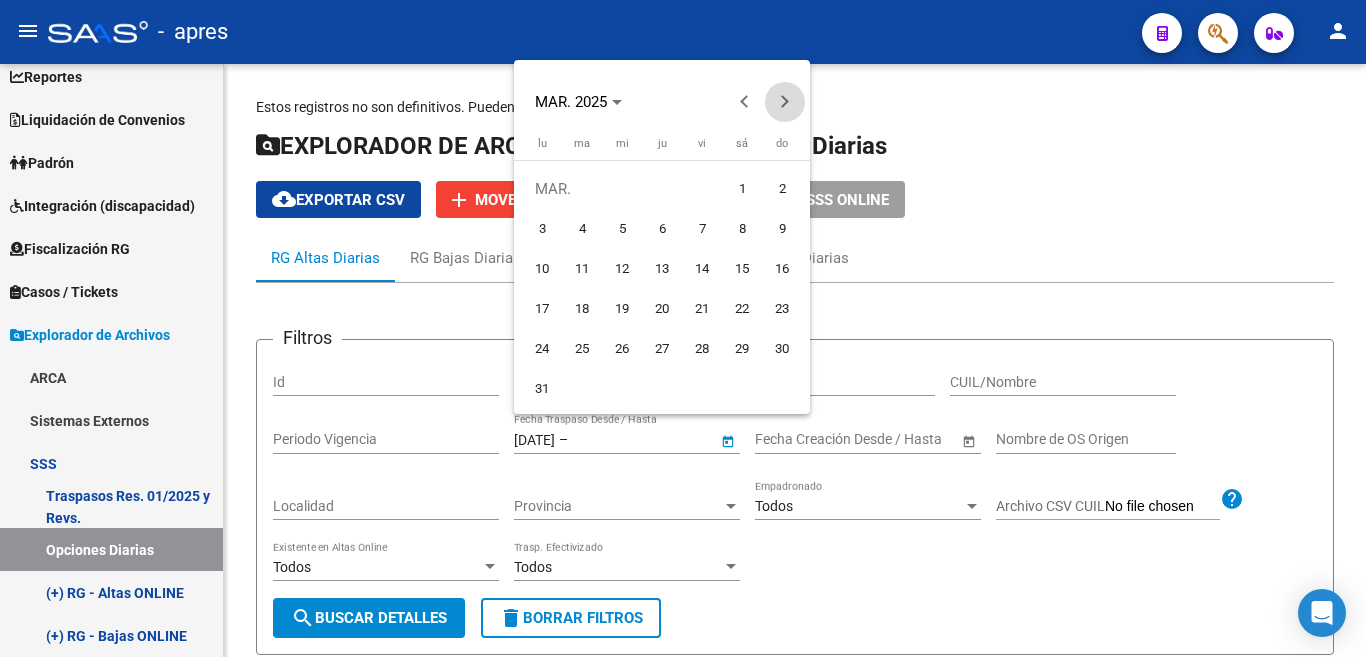 click at bounding box center [785, 102] 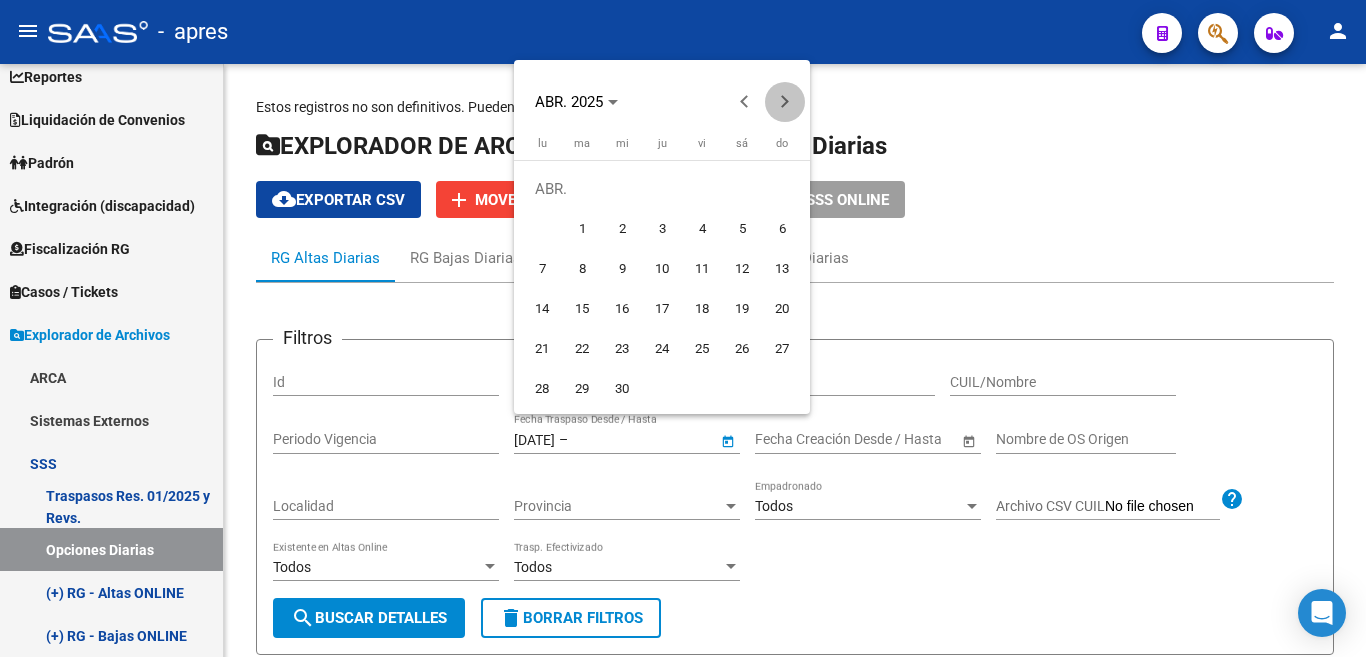 click at bounding box center (785, 102) 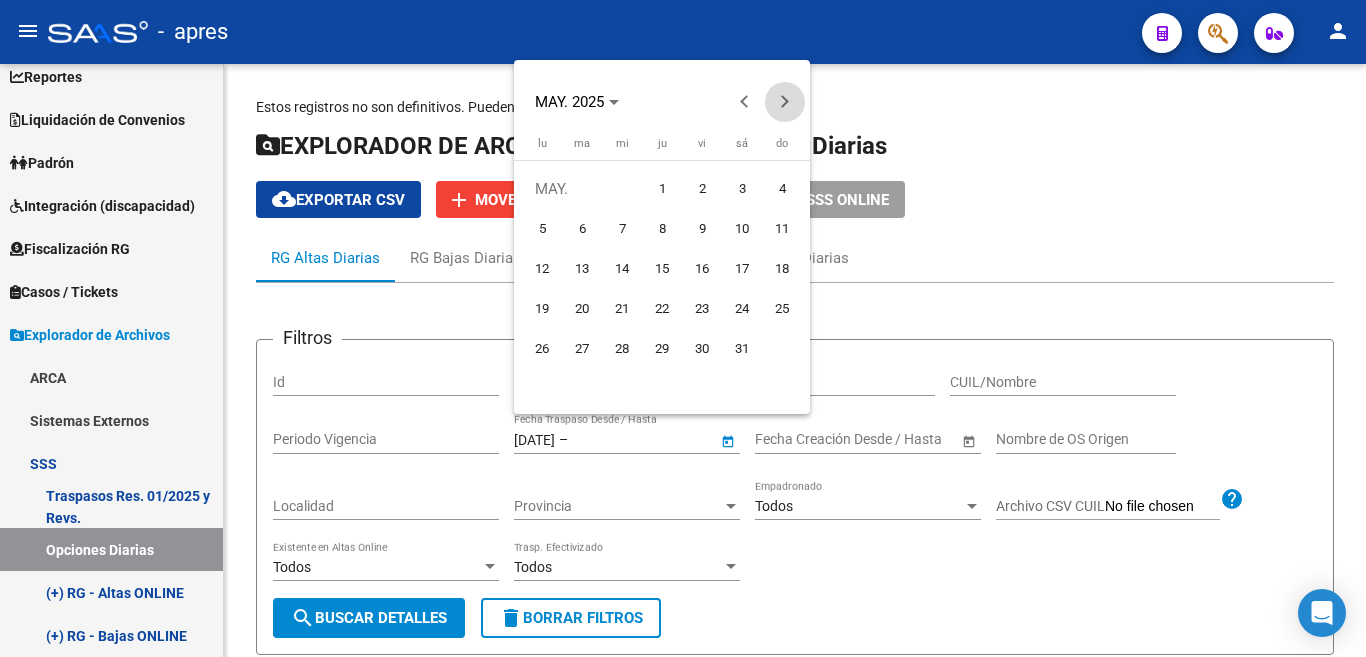 click at bounding box center [785, 102] 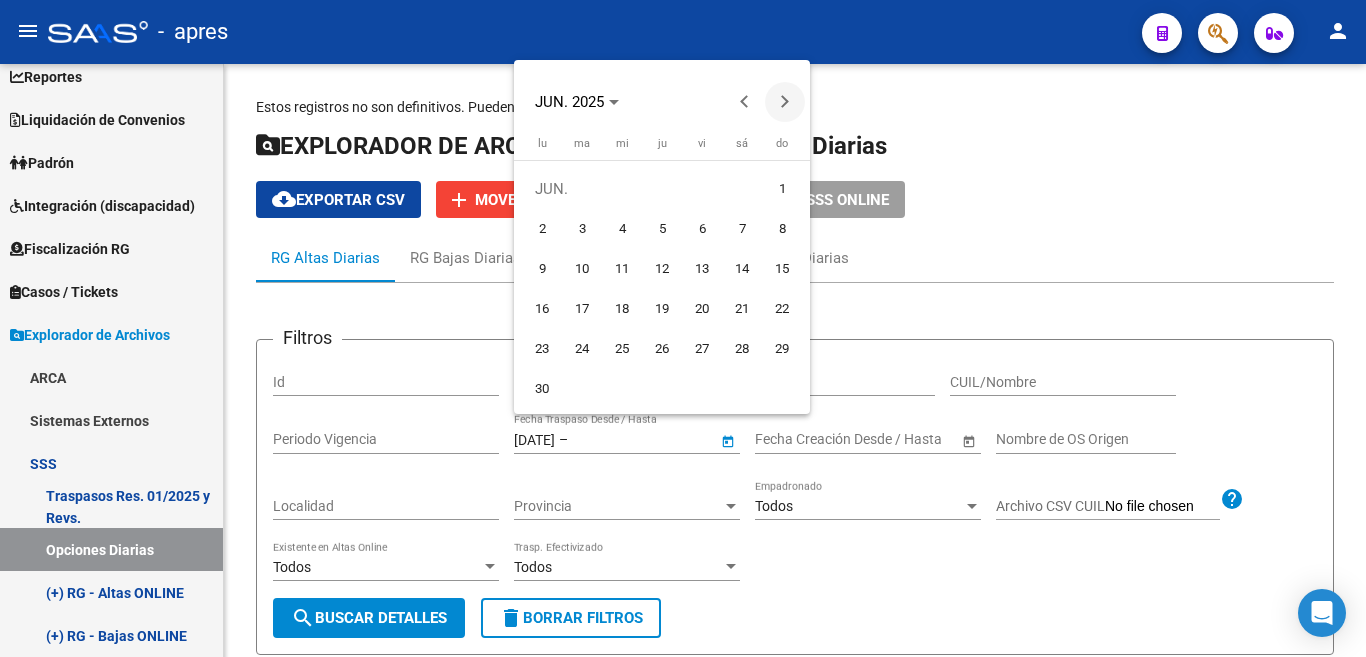 click at bounding box center (785, 102) 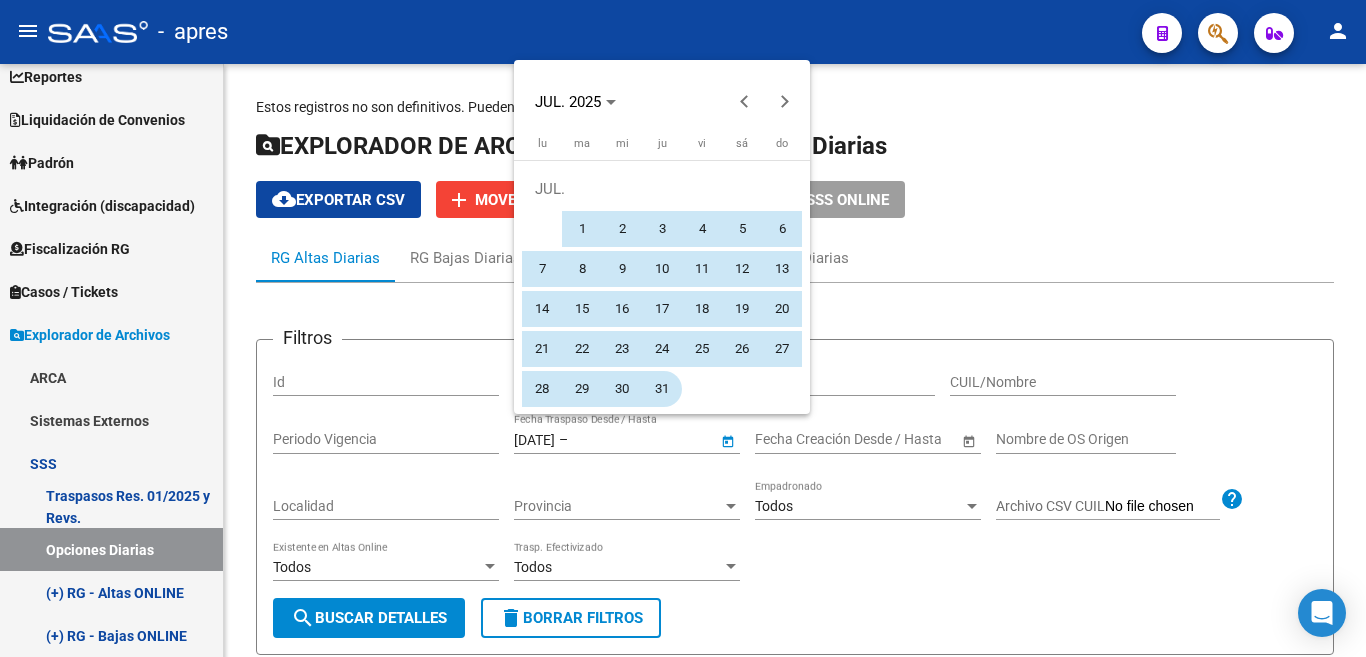 click on "31" at bounding box center [662, 389] 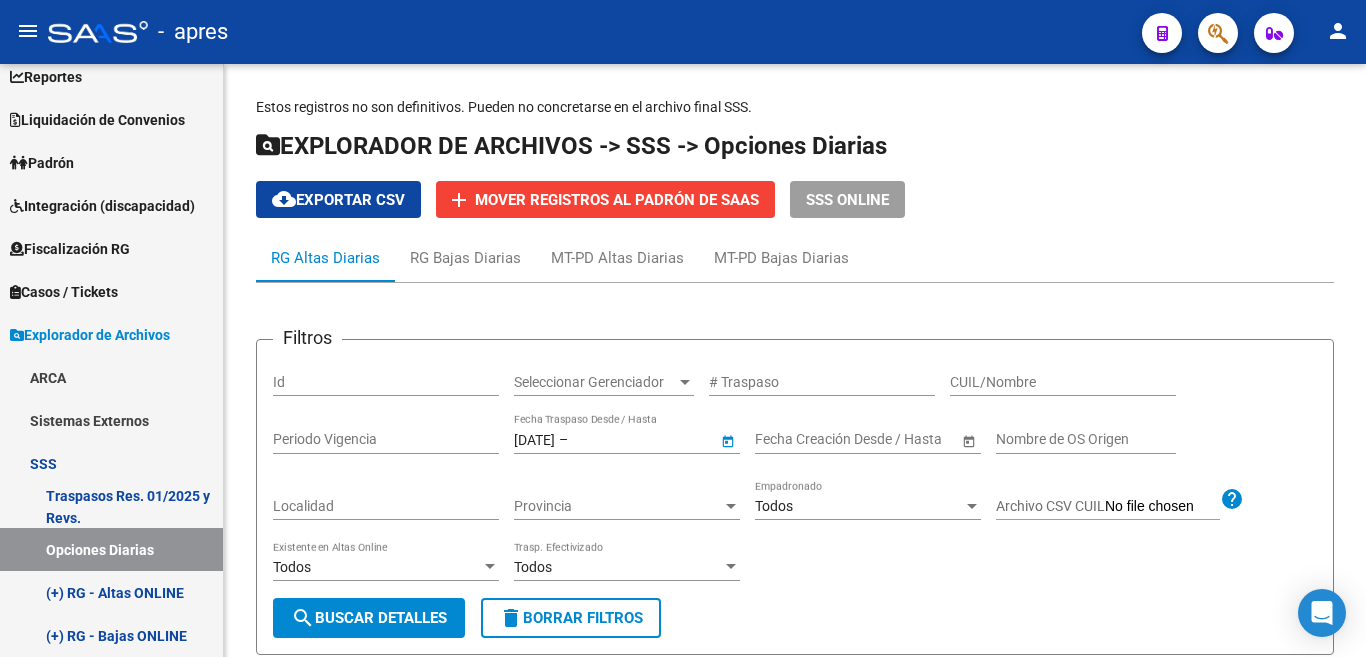 type on "31/7/2025" 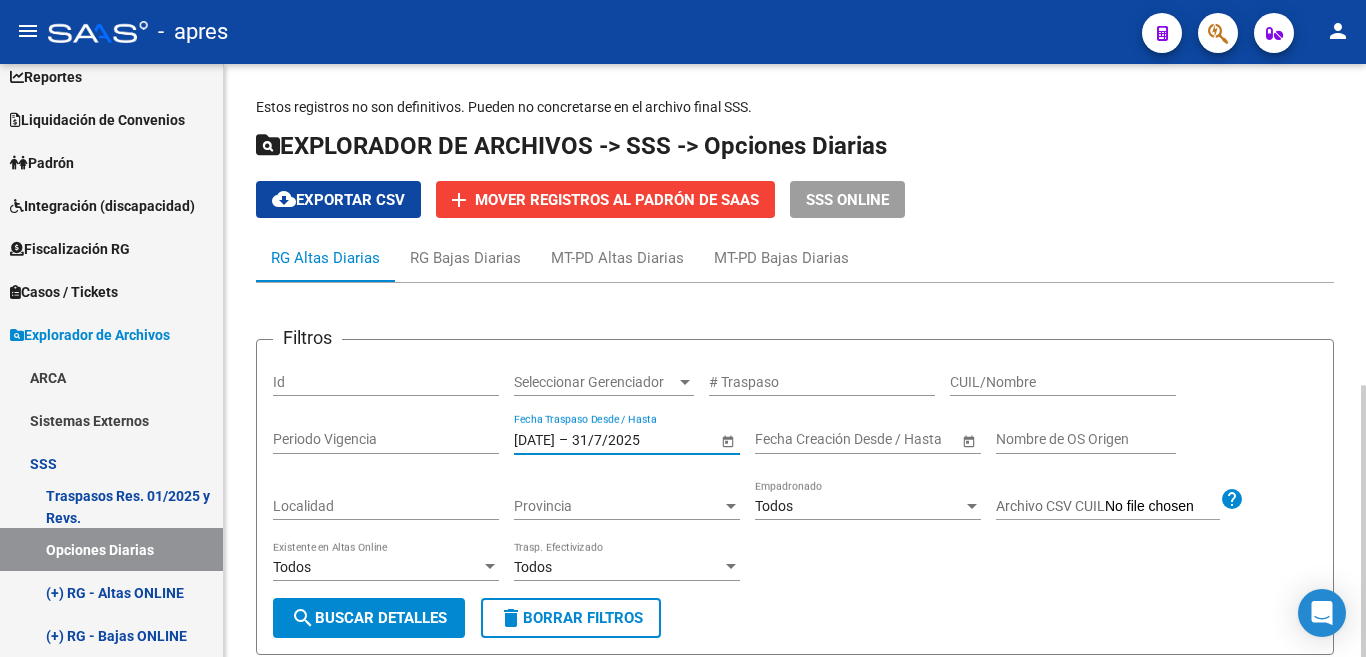 click on "search  Buscar Detalles" at bounding box center [369, 618] 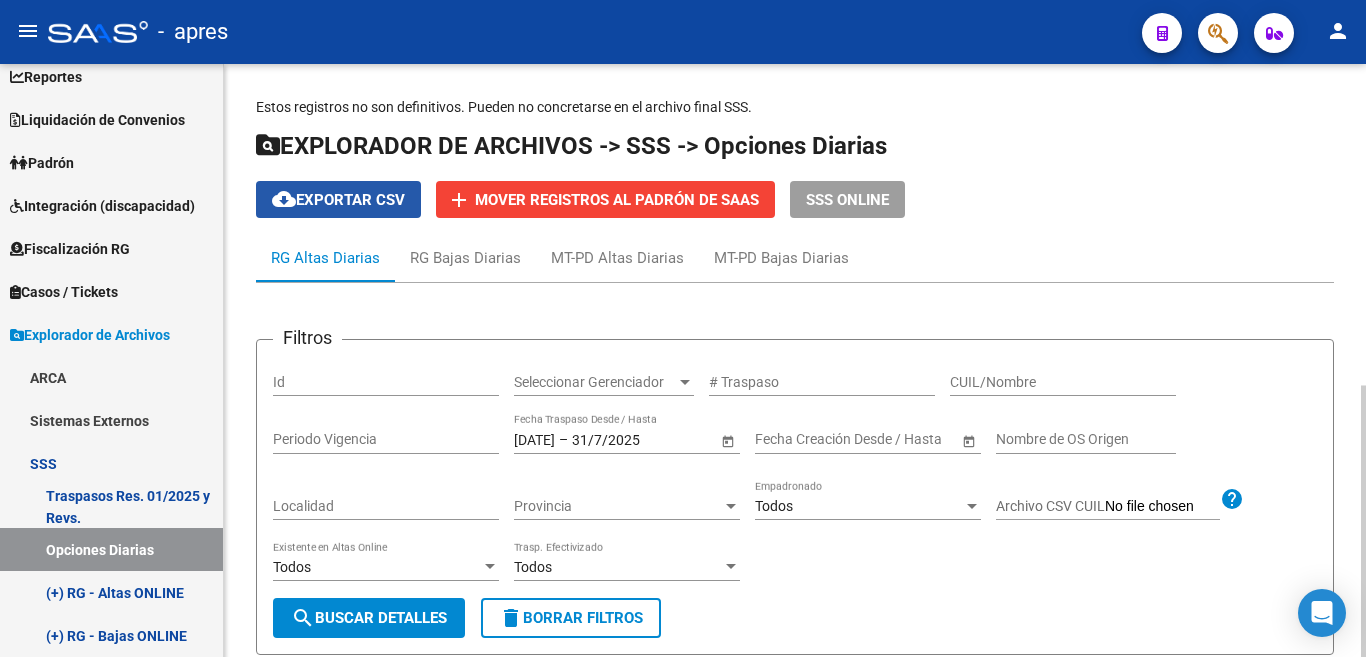 click on "cloud_download  Exportar CSV" 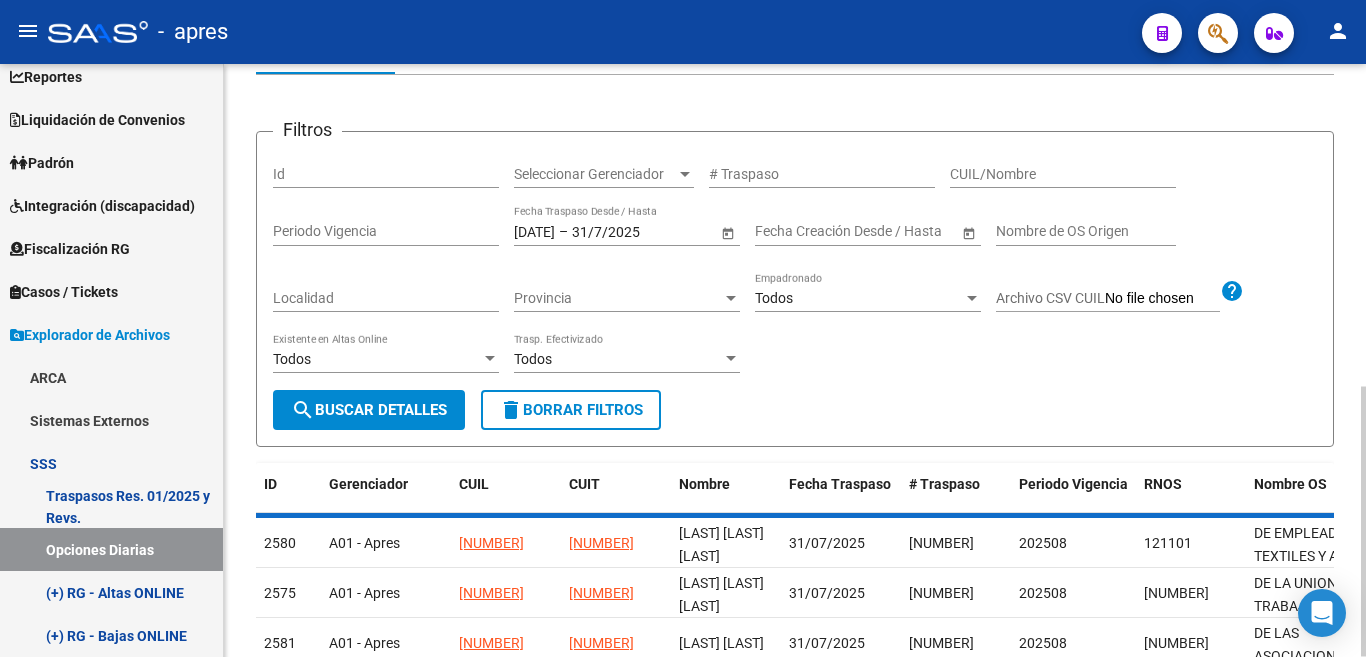 scroll, scrollTop: 0, scrollLeft: 0, axis: both 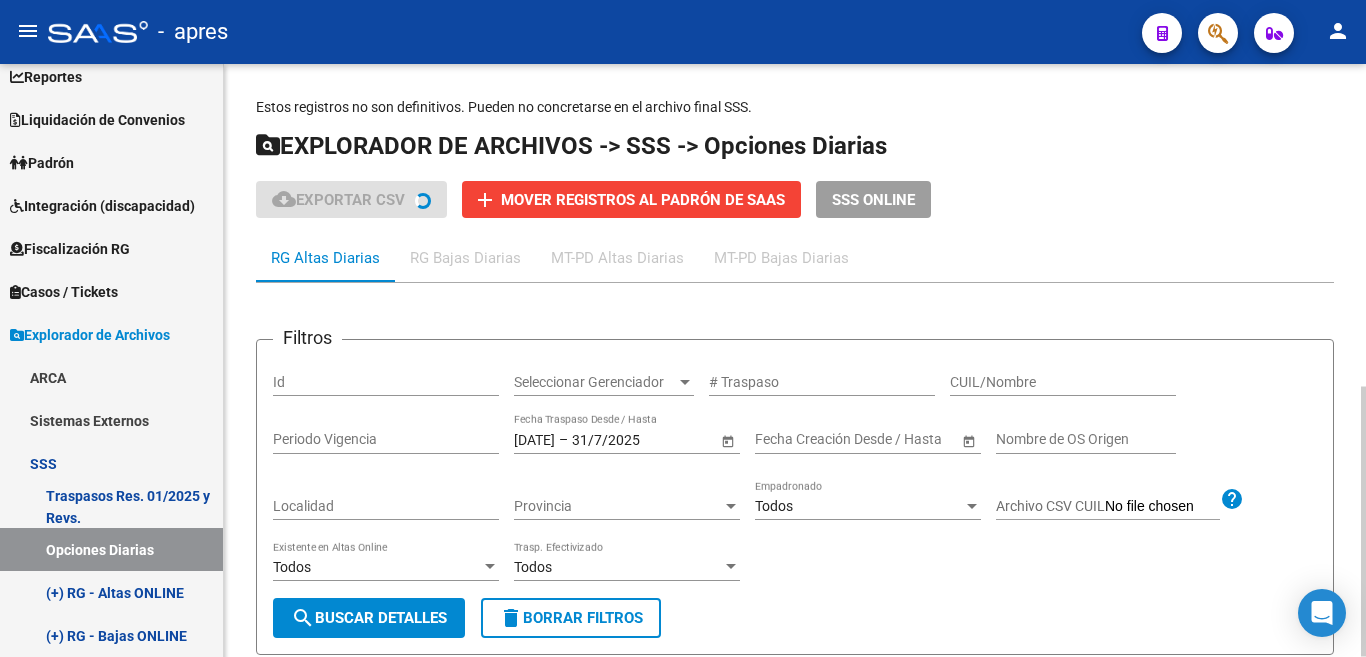 click 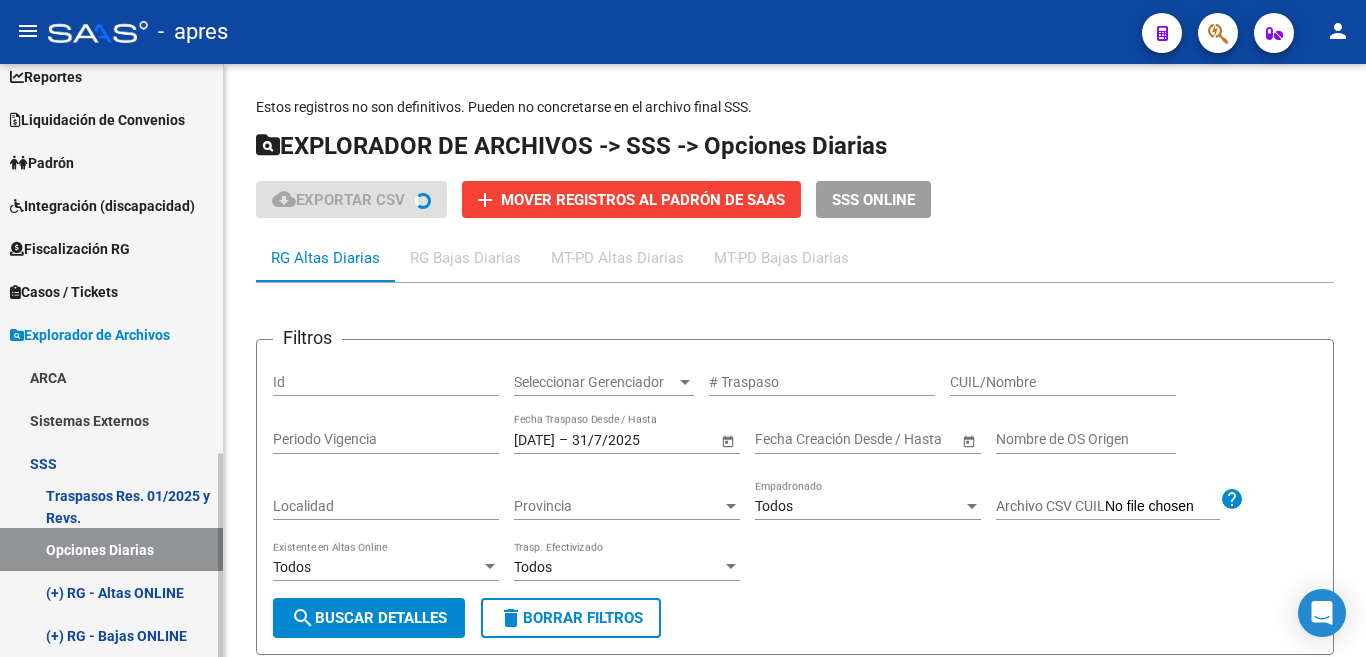click on "Opciones Diarias" at bounding box center [111, 549] 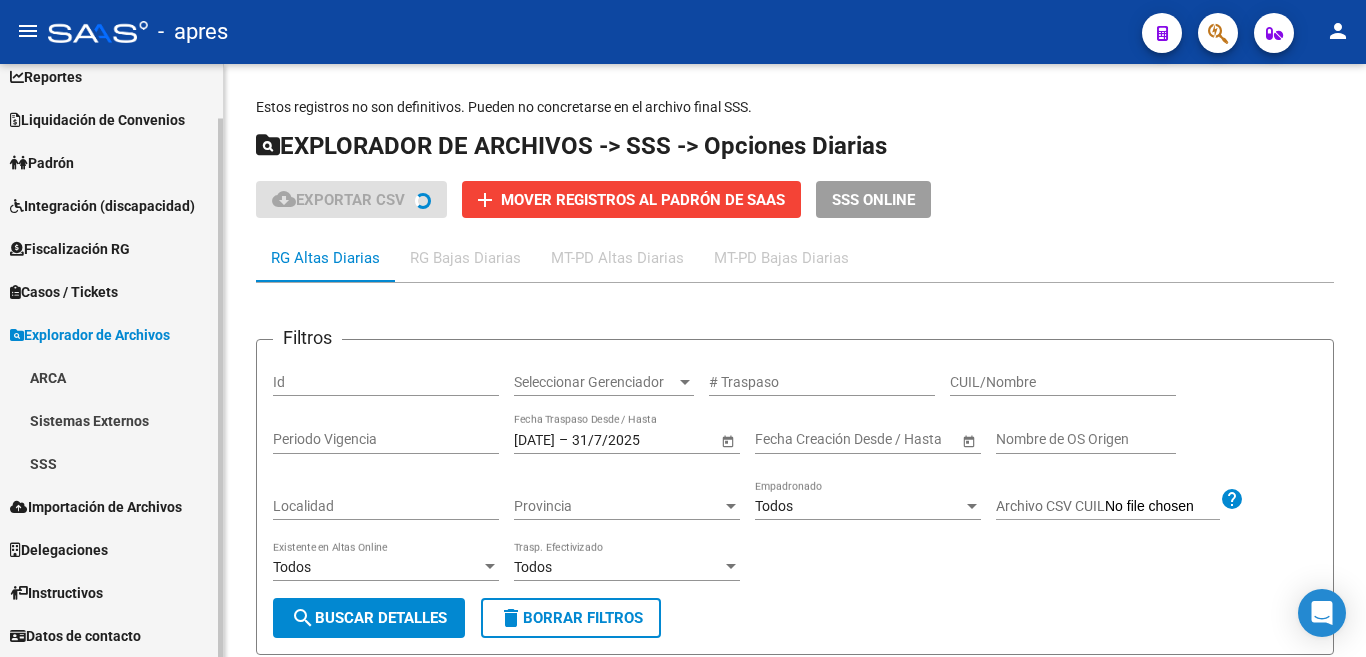 click on "SSS" at bounding box center (111, 463) 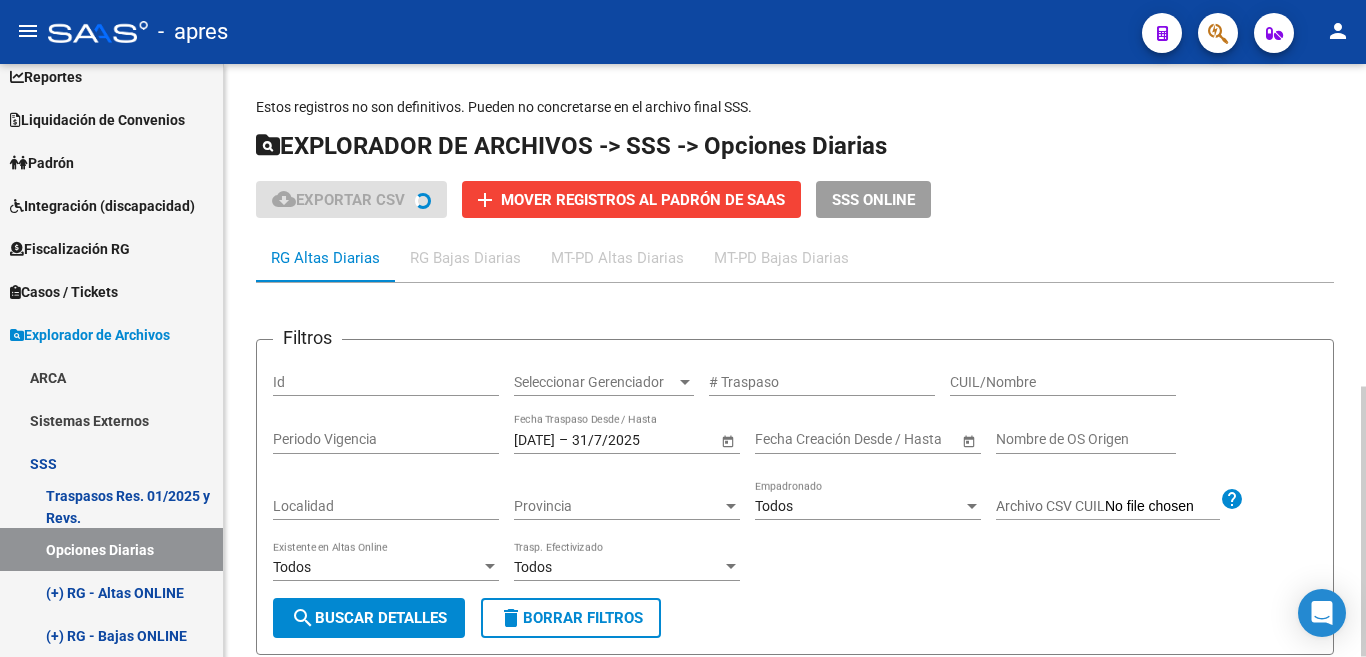click 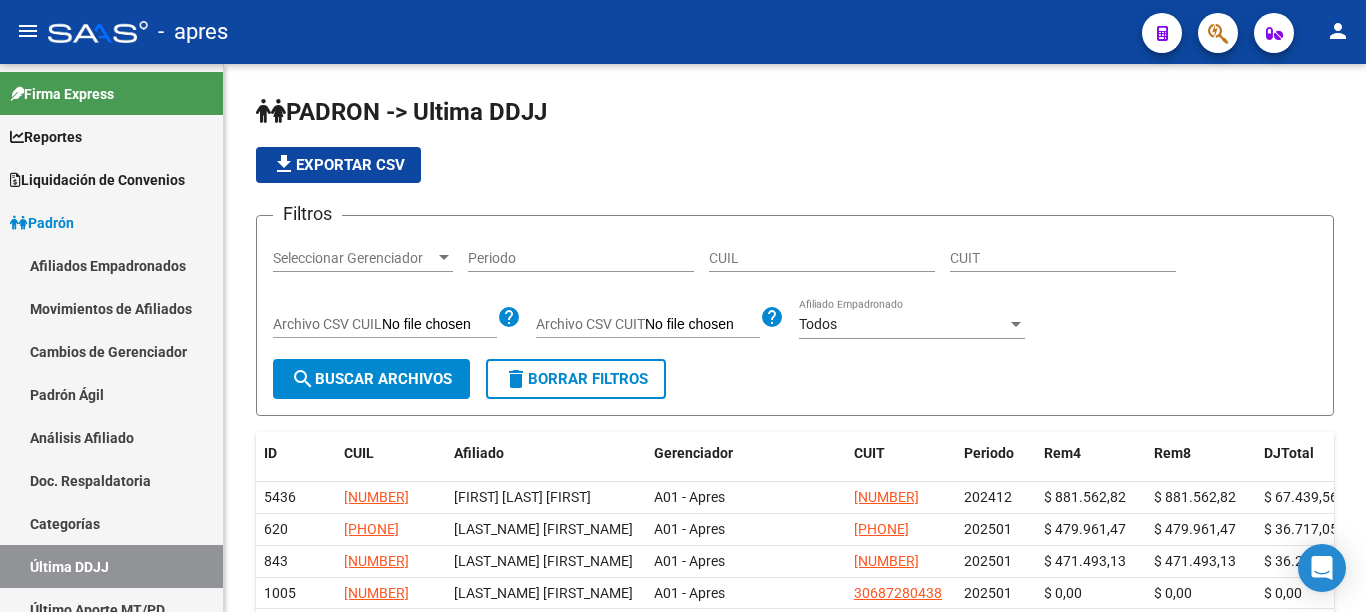 scroll, scrollTop: 0, scrollLeft: 0, axis: both 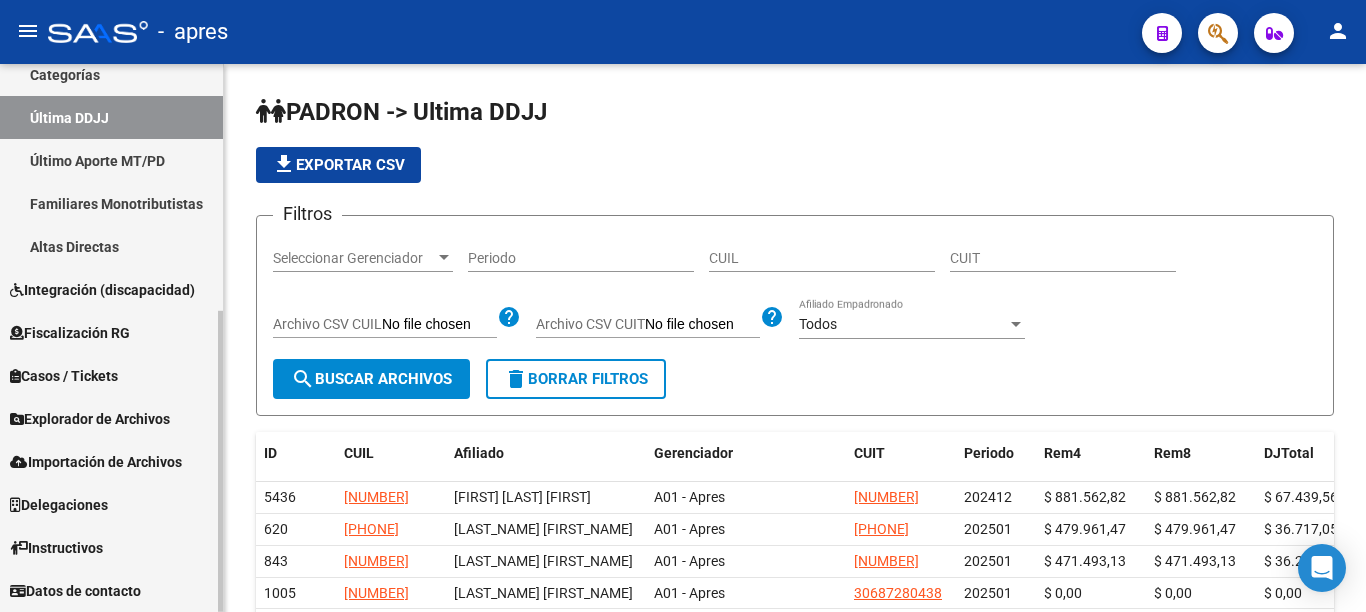 click on "Firma Express     Reportes Ingresos Percibidos Análisis de todos los conceptos (histórico) Análisis de todos los conceptos detalle (mensual) Apertura de Transferencias Reales (histórico) Análisis Ingresos RG por CUIT (mensual) Imputación de Códigos Ingresos Devengados Análisis Histórico Detalles Transferencias RG sin DDJJ Detalles por CUIL RG Detalles - MT/PD MT morosos Padrón Traspasos x O.S. Traspasos x Gerenciador Traspasos x Provincia Nuevos Aportantes Métricas - Padrón SSS Métricas - Crecimiento Población    Liquidación de Convenios Liquidación Publicada TOTAL x Gerenciador ARCA - Aportes RG / MT / PD ARCA - Aportes MT ARCA - Reprocesadas ARCA - Suma ARCA - Suma 70 ARCA - Sumarte ARCA - Sano ARCA - Devengado ANSES - Cápita Jubilados ANSES - Desempleo Fiscalización Gastos - Items Gastos - Facturas Otros Débitos y Créditos TOTAL x CUIL    Padrón Afiliados Empadronados Movimientos de Afiliados Cambios de Gerenciador Padrón Ágil Análisis Afiliado Doc. Respaldatoria Categorías" at bounding box center (114, 113) 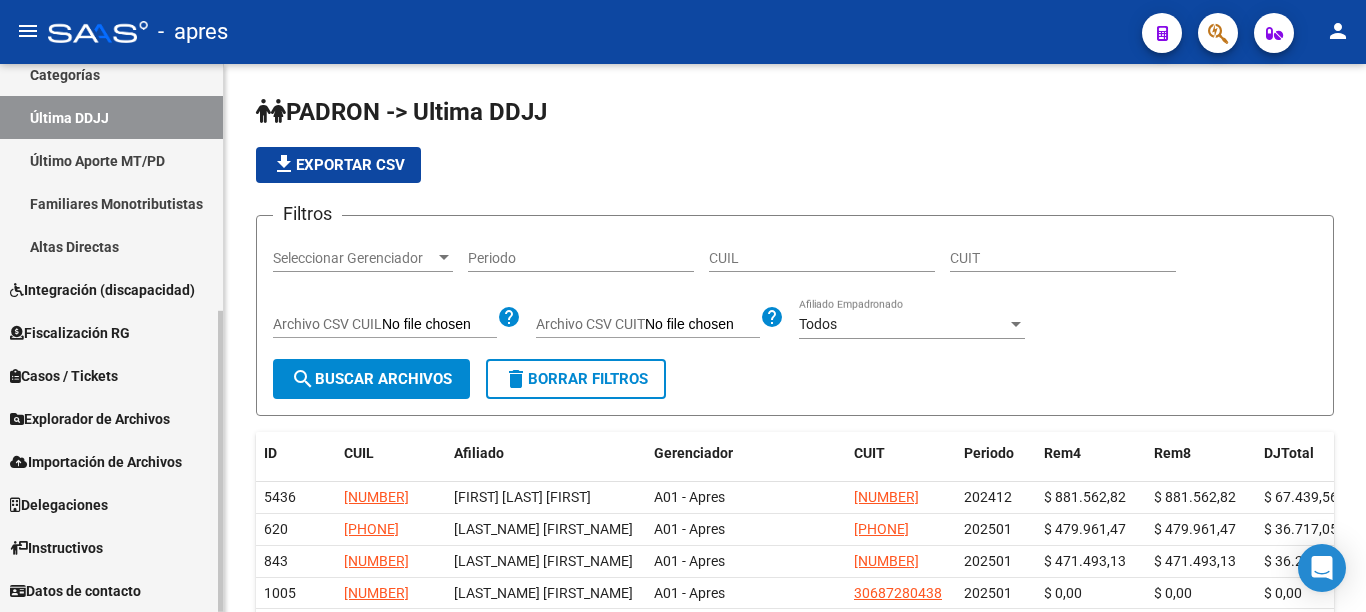 click on "Explorador de Archivos" at bounding box center (90, 419) 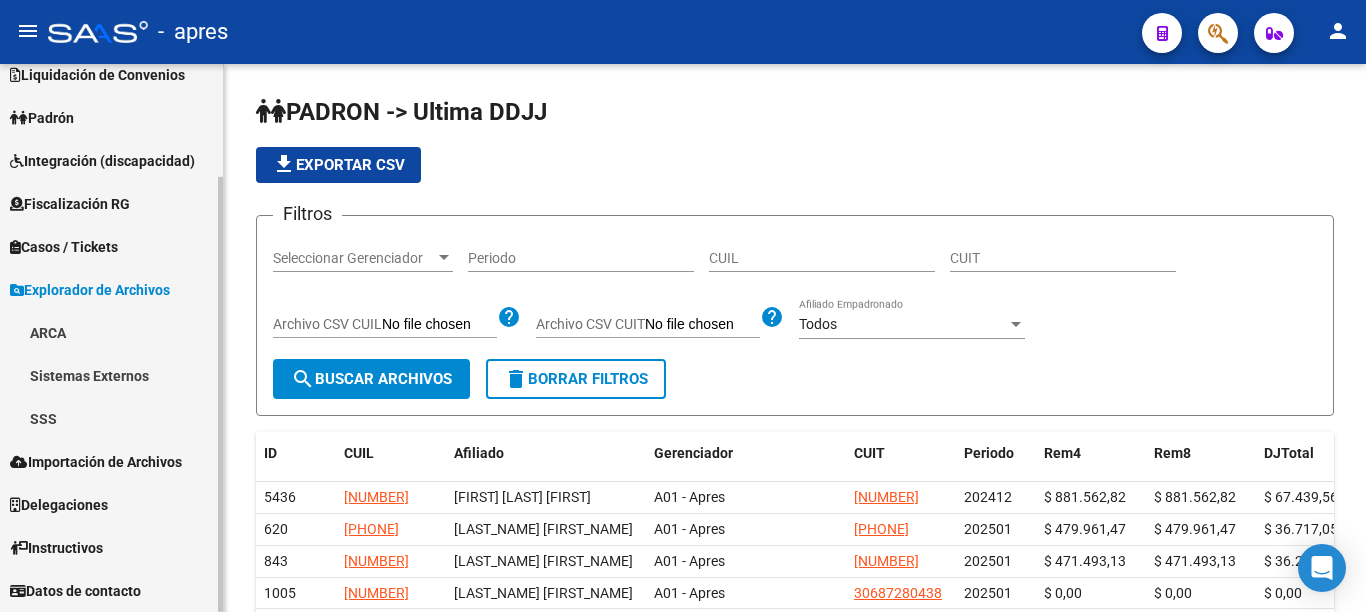 scroll, scrollTop: 105, scrollLeft: 0, axis: vertical 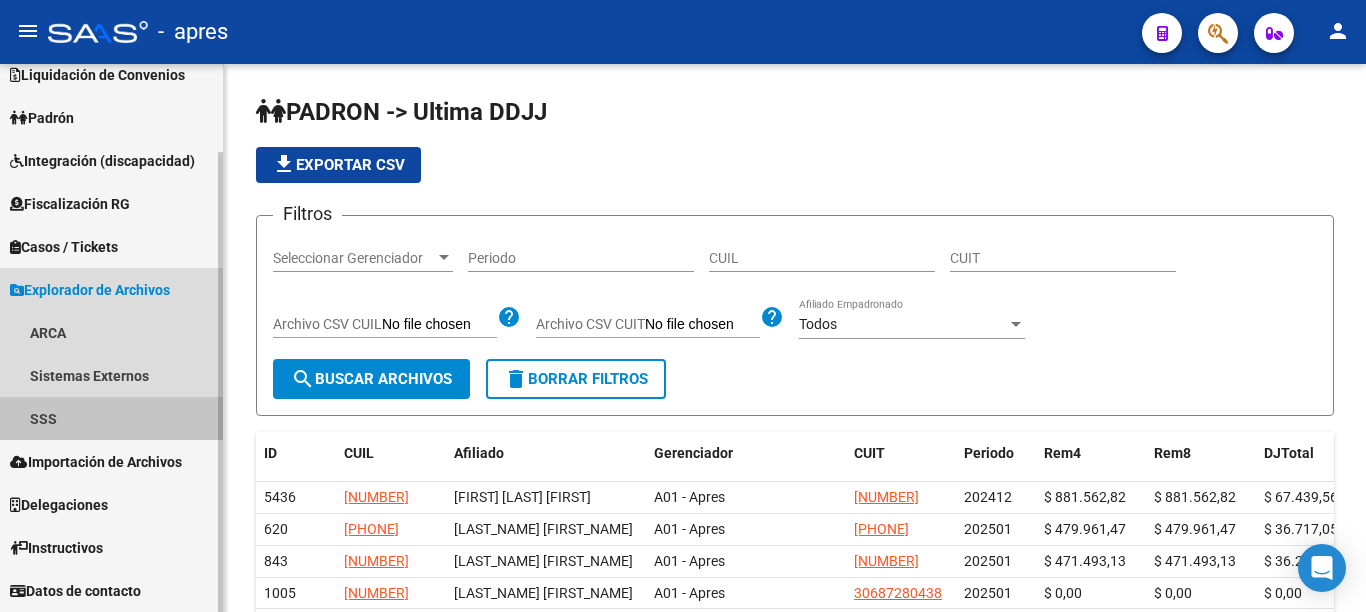 click on "SSS" at bounding box center (111, 418) 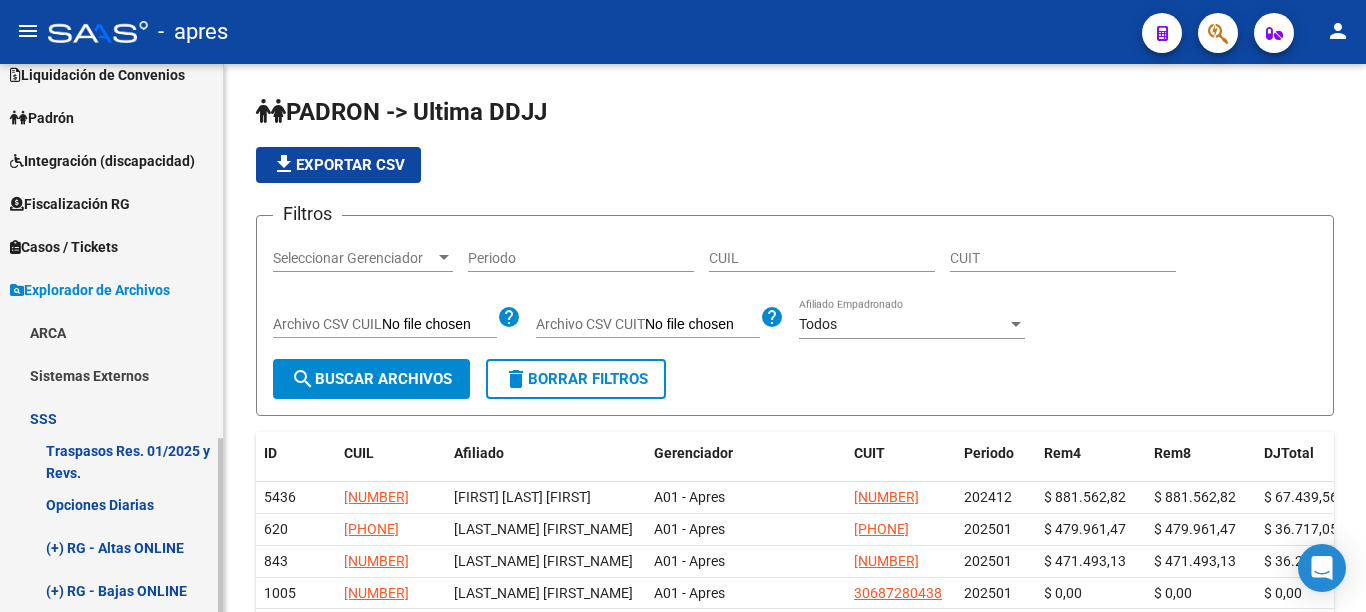 click on "Opciones Diarias" at bounding box center [111, 504] 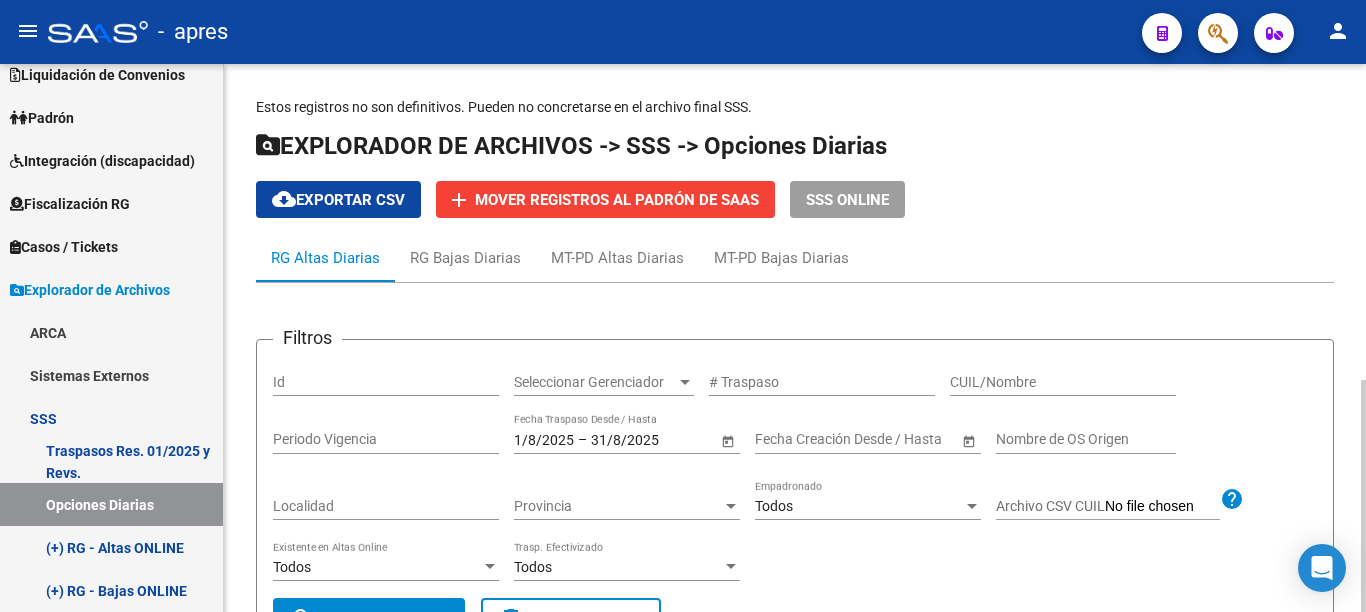 click 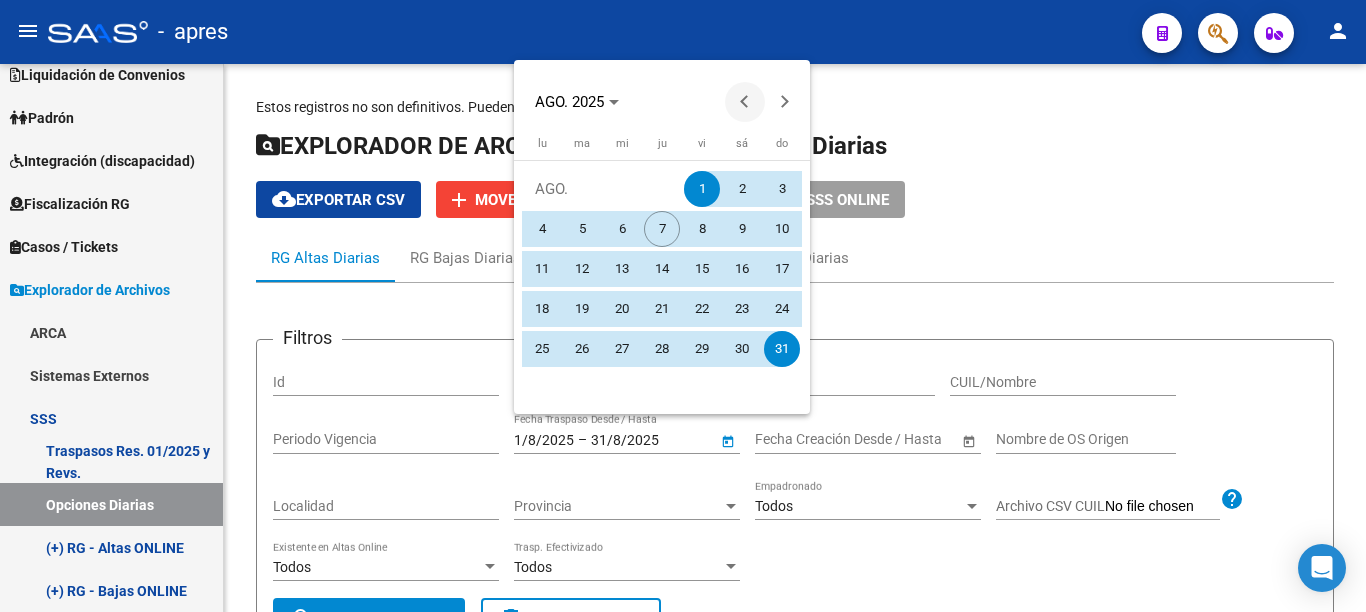 click at bounding box center (745, 102) 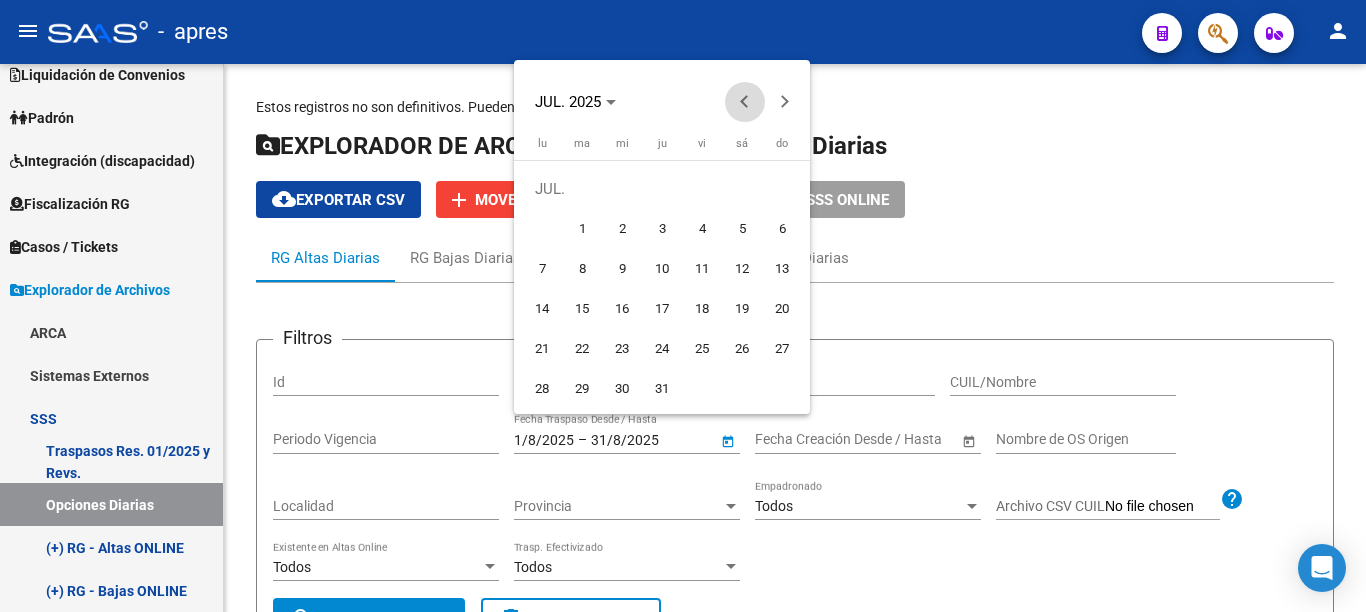 click at bounding box center (745, 102) 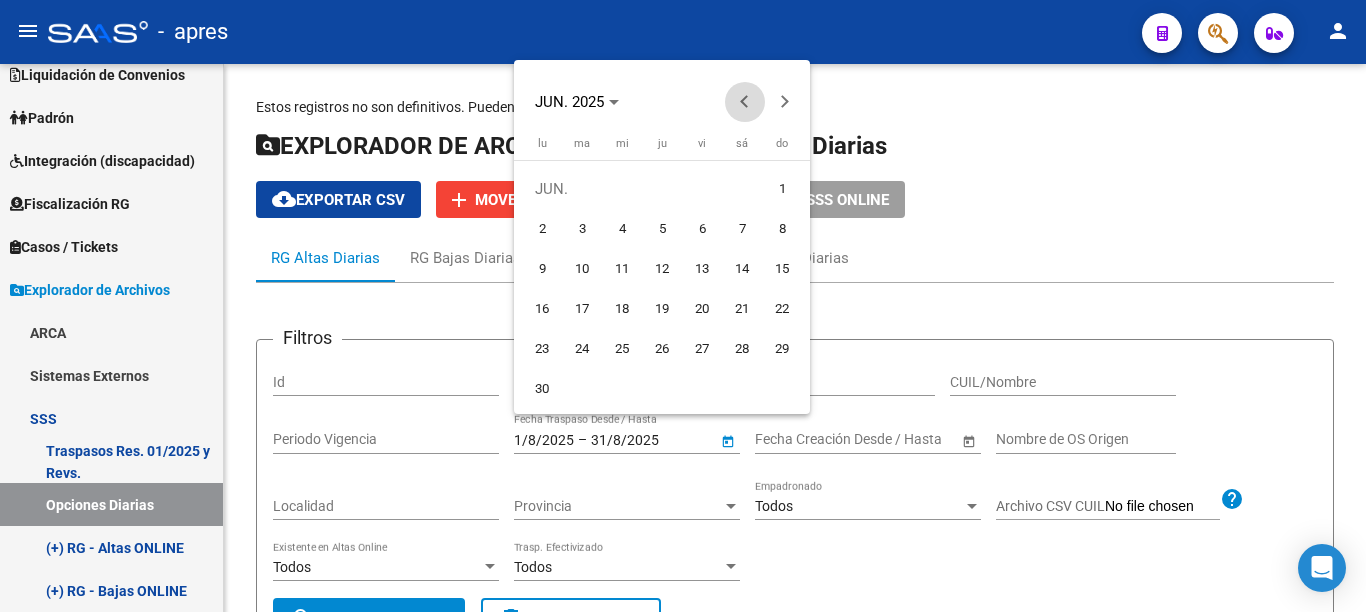 click at bounding box center (745, 102) 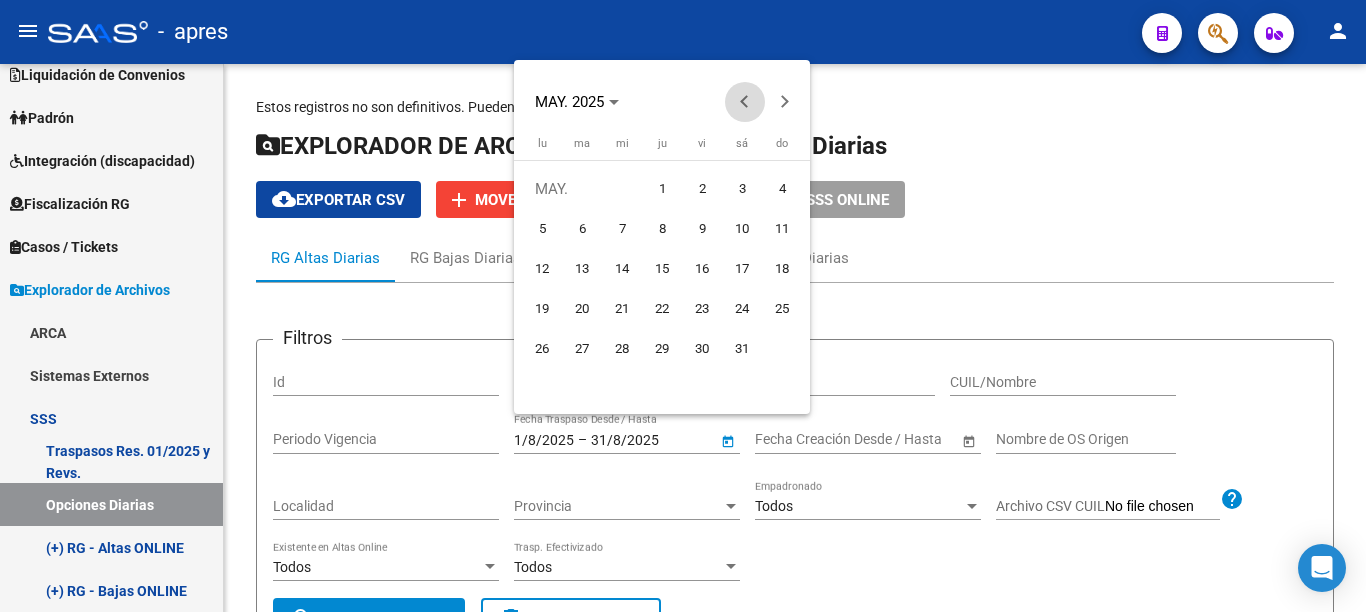 click at bounding box center (745, 102) 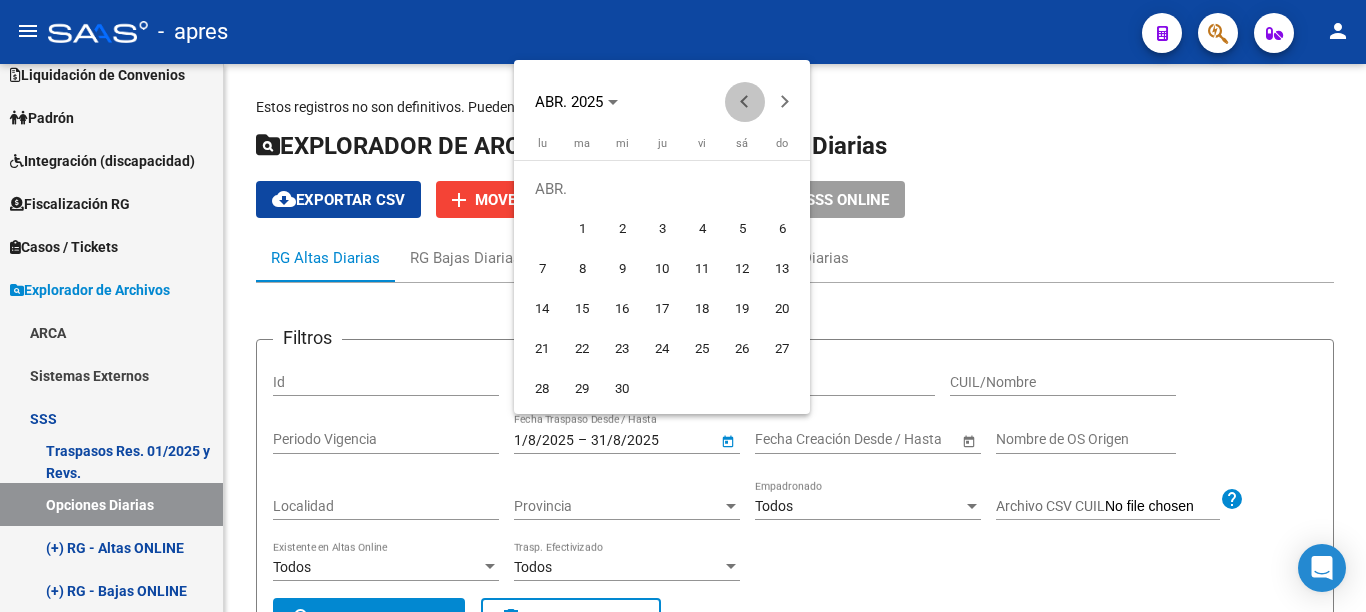 click at bounding box center [745, 102] 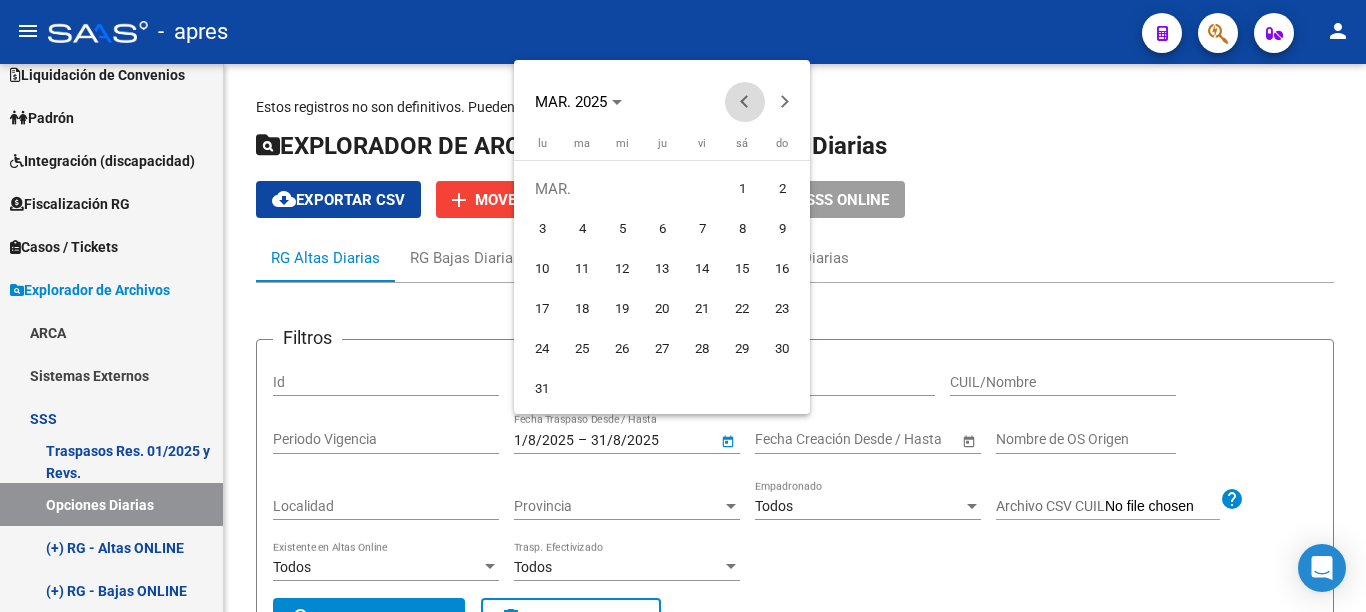click at bounding box center [745, 102] 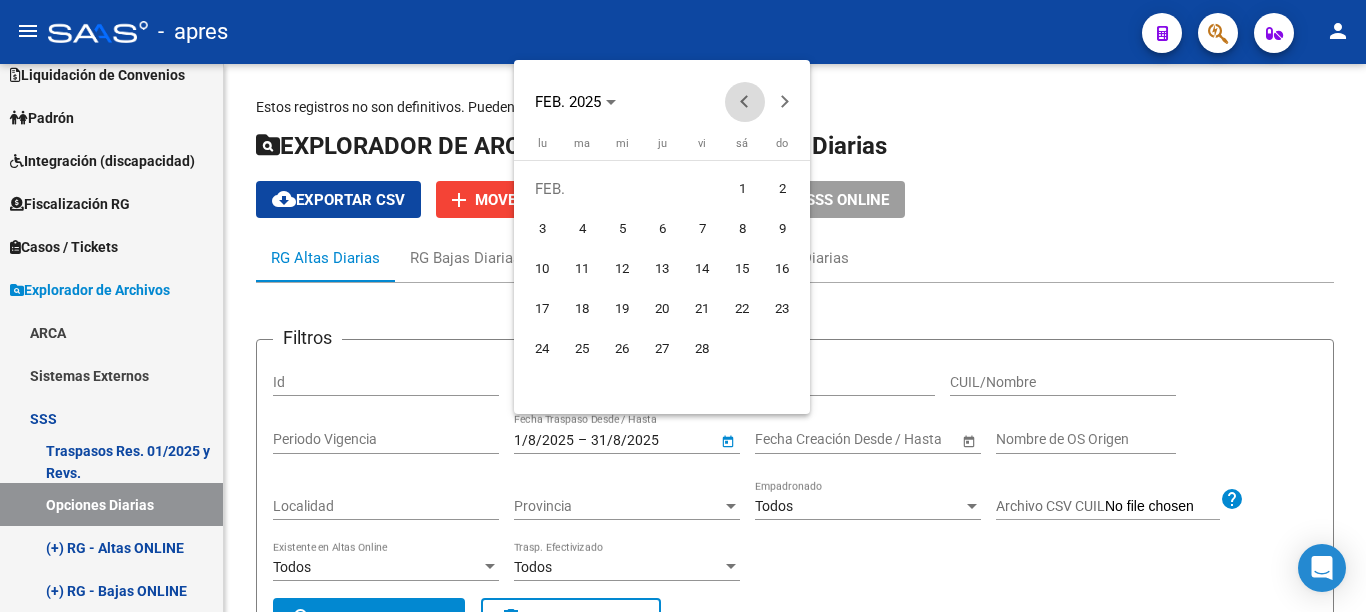 click at bounding box center (745, 102) 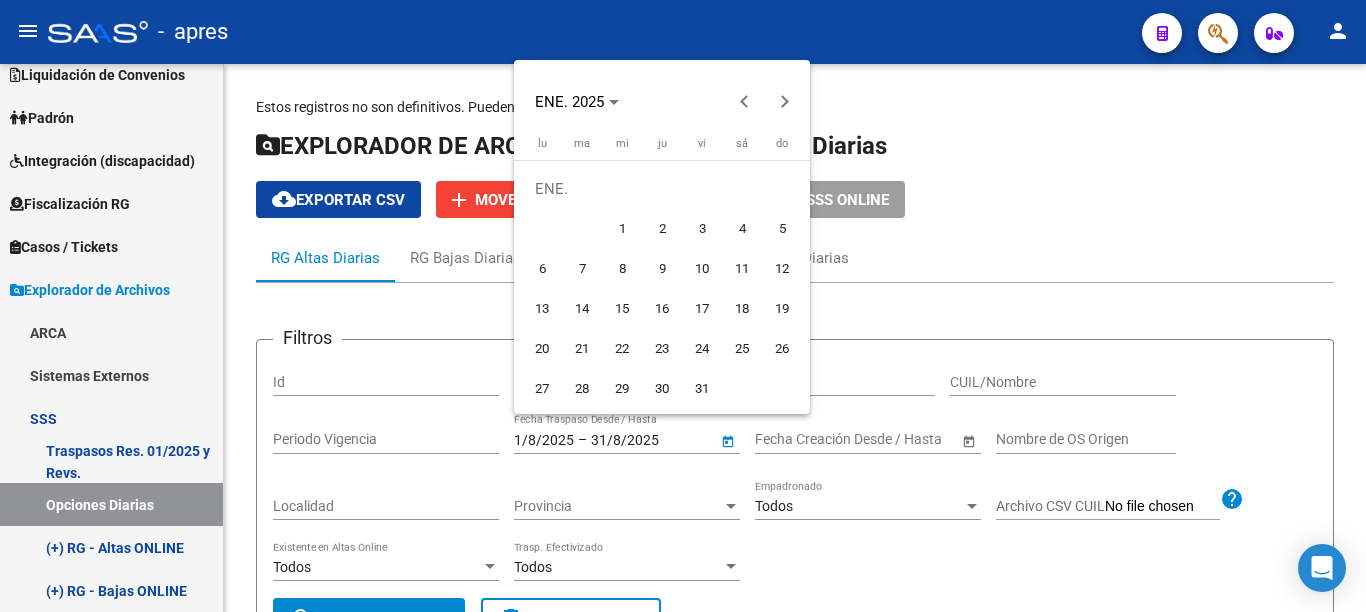 click on "1" at bounding box center (622, 229) 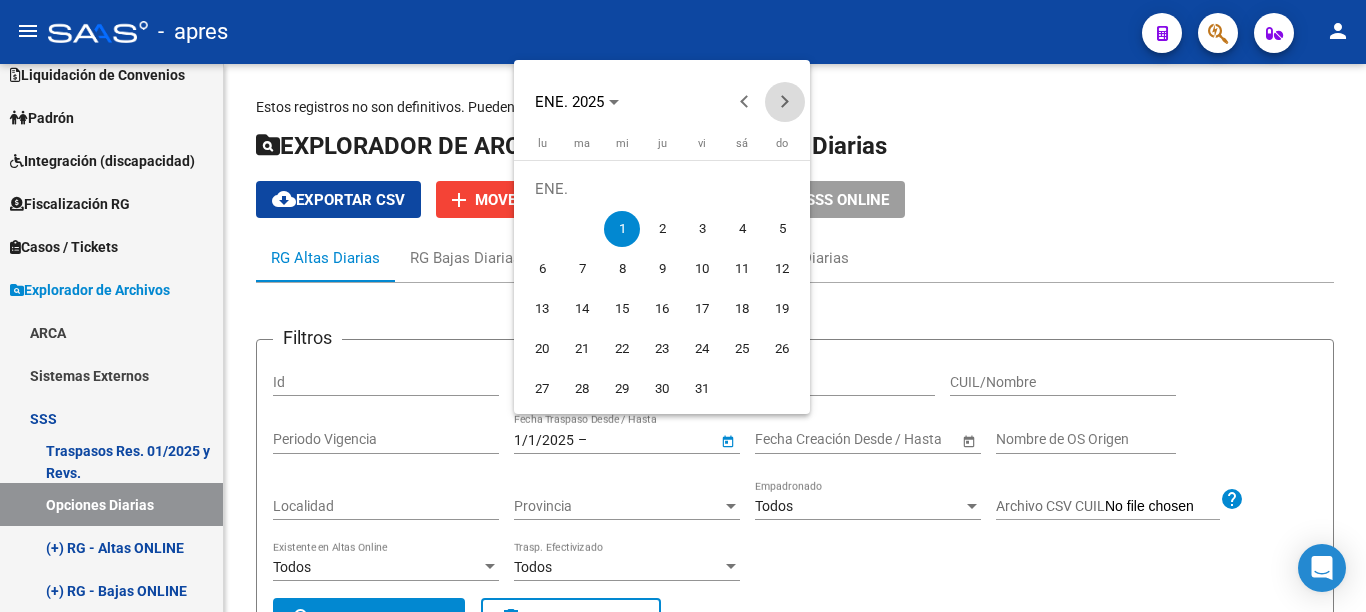 click at bounding box center (785, 102) 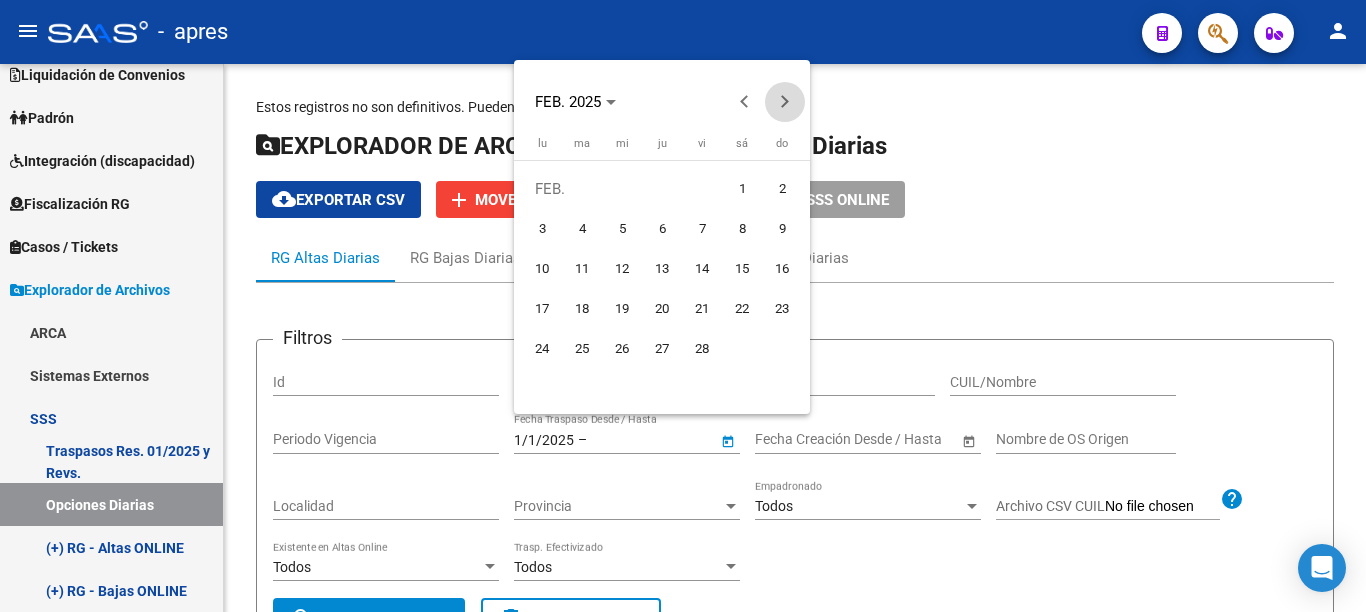click at bounding box center [785, 102] 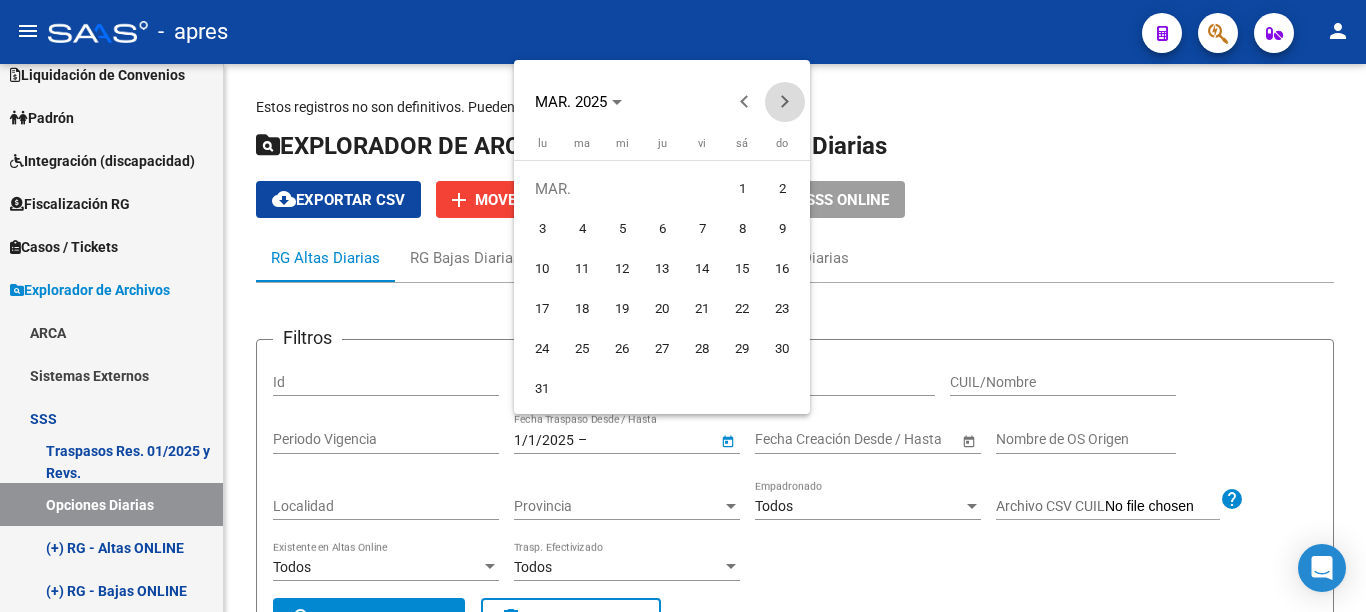 click at bounding box center [785, 102] 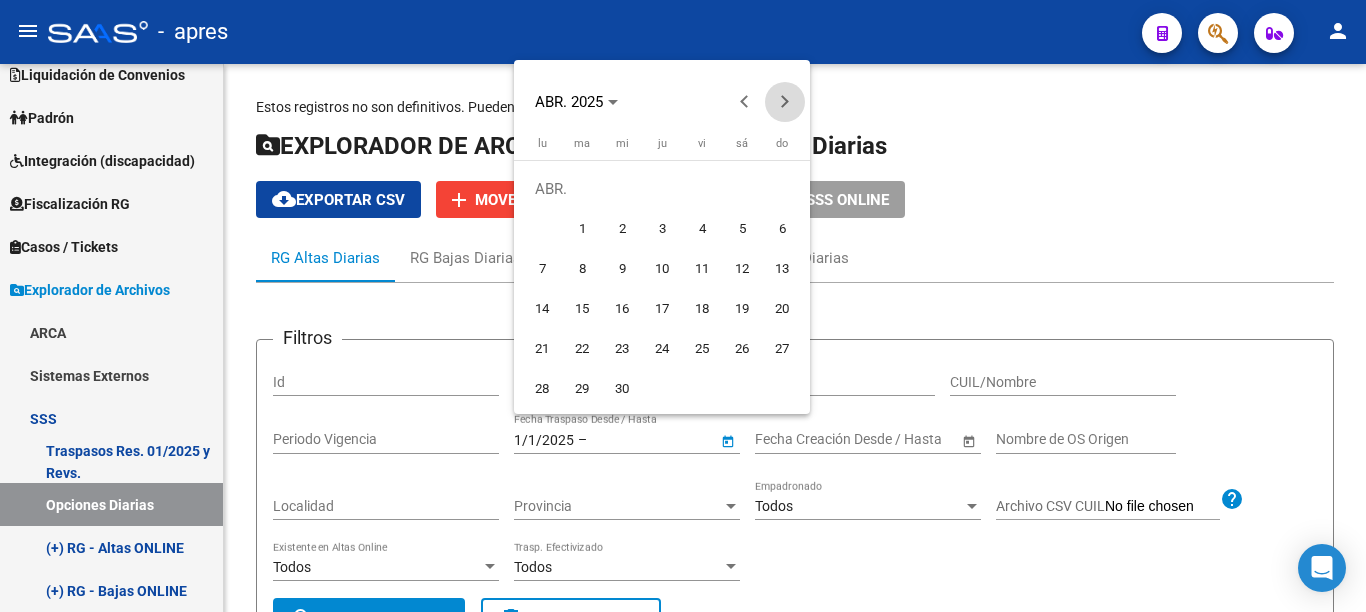 click at bounding box center (785, 102) 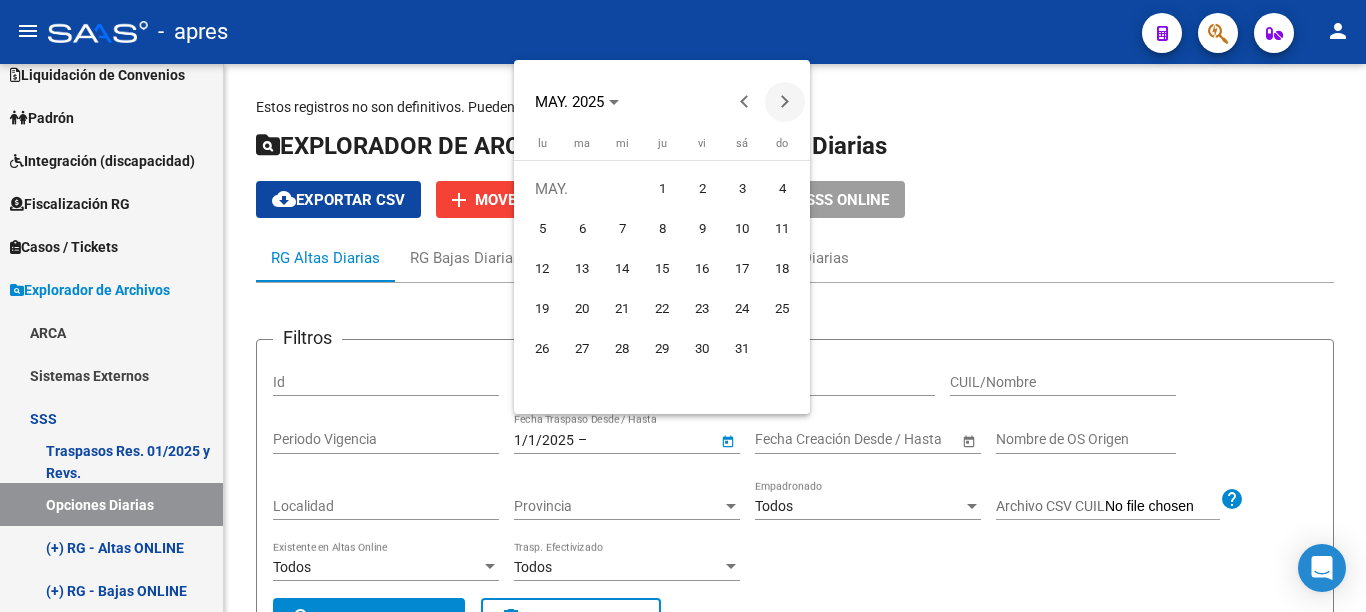 click at bounding box center (785, 102) 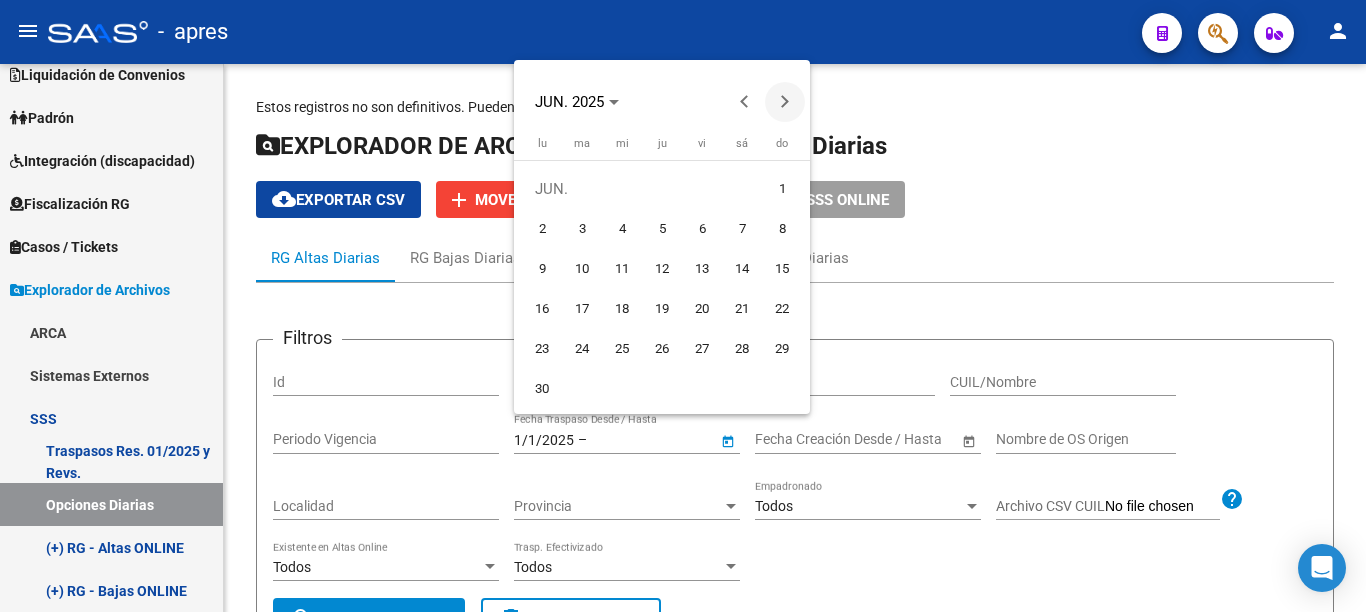 click at bounding box center (785, 102) 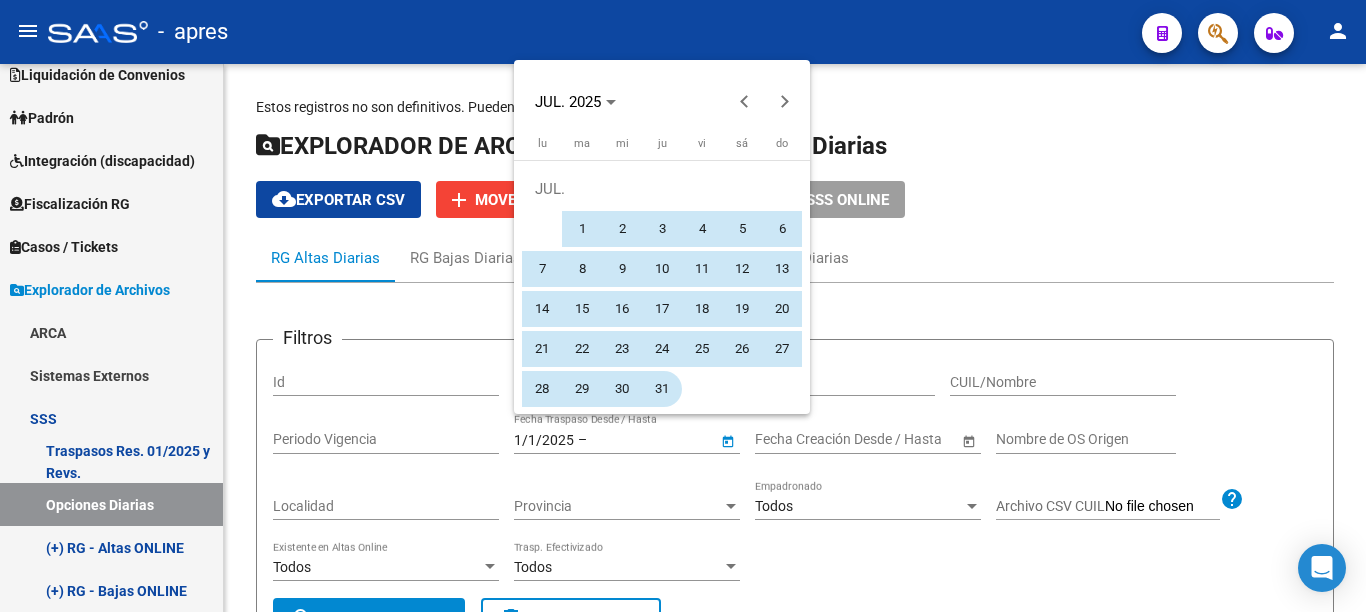 click on "31" at bounding box center [662, 389] 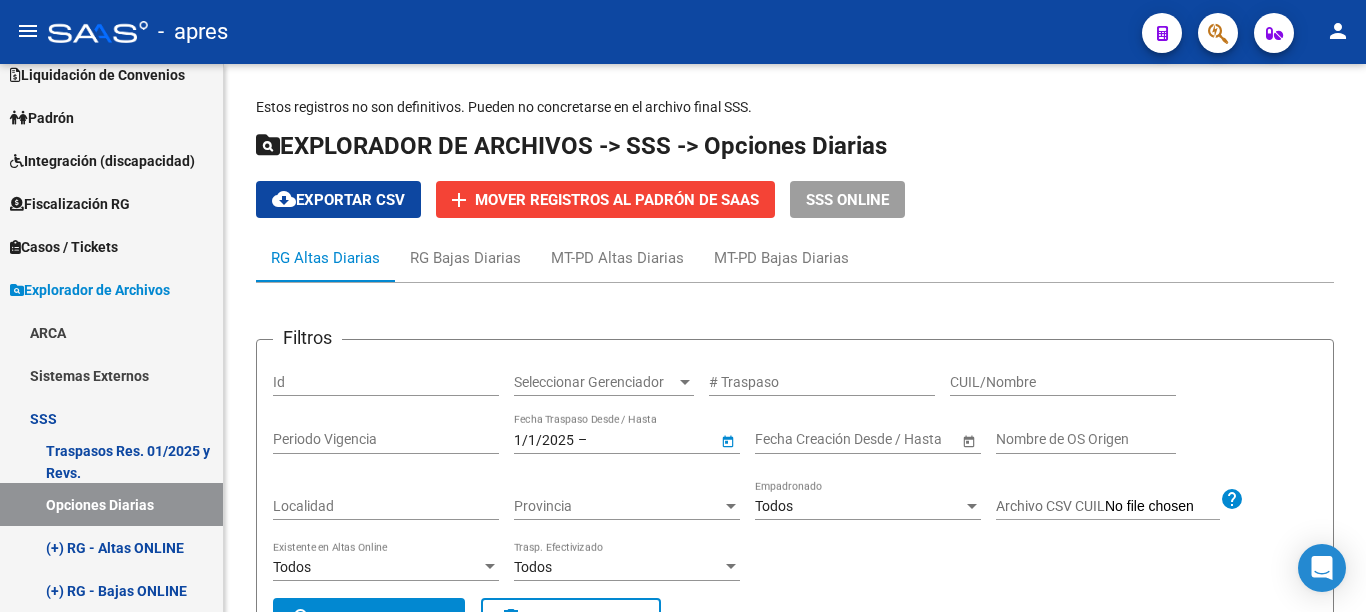 type on "31/7/2025" 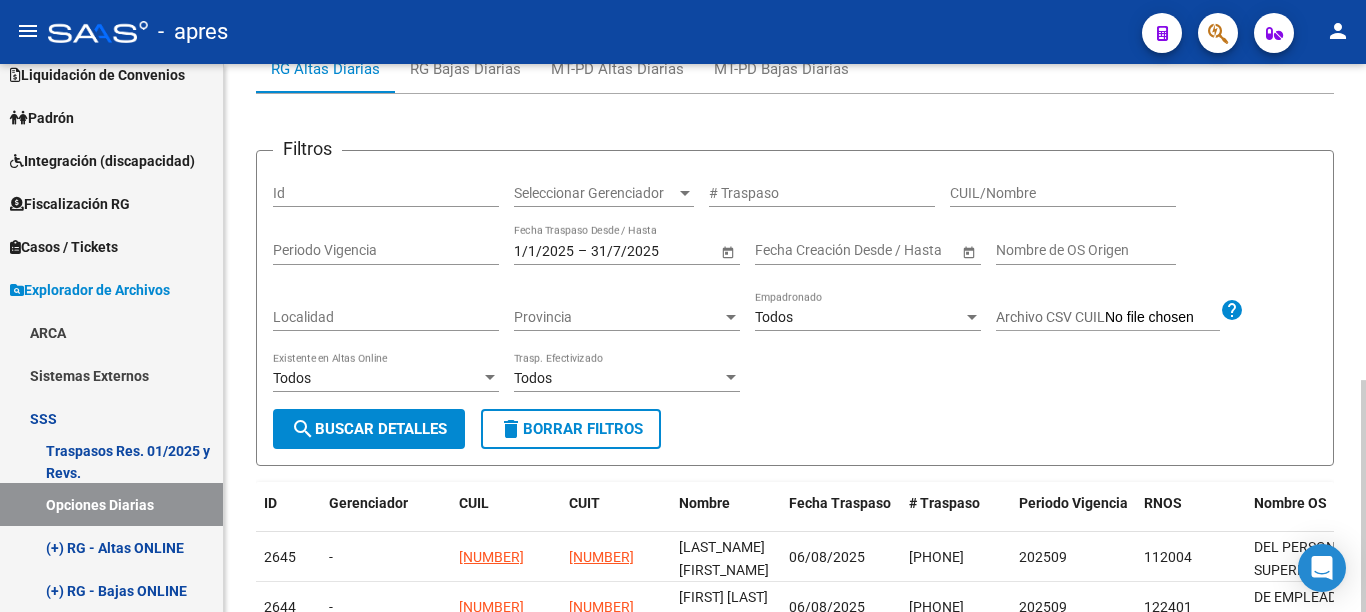 scroll, scrollTop: 198, scrollLeft: 0, axis: vertical 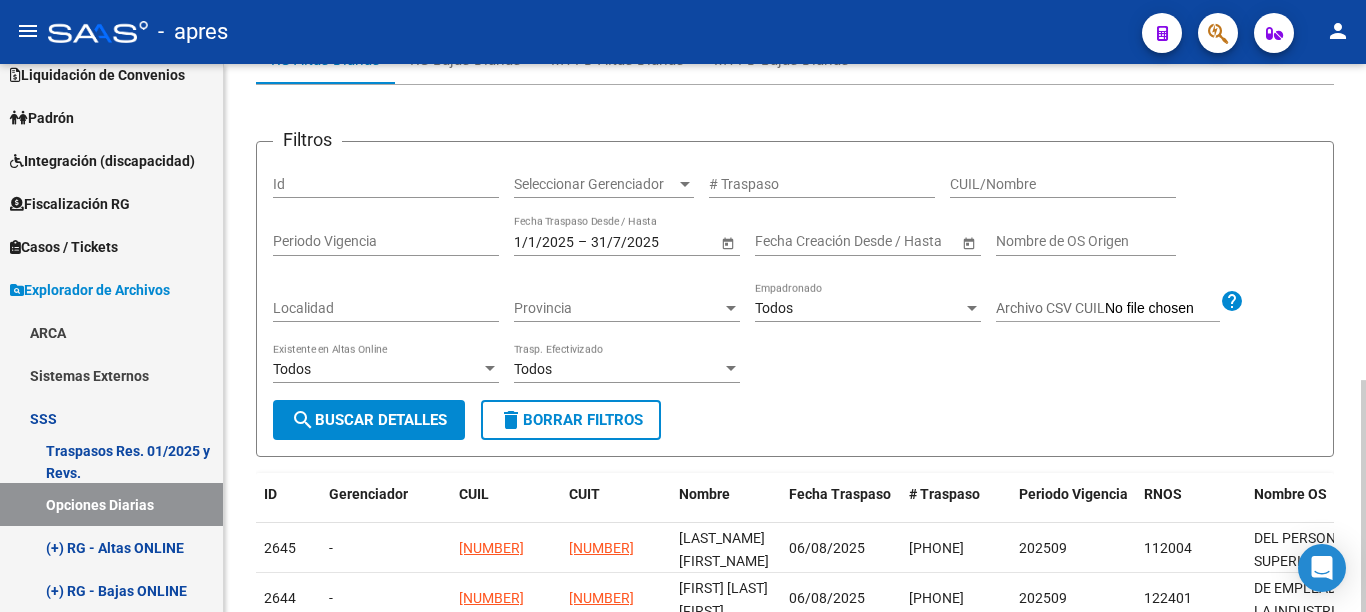 click on "Estos registros no son definitivos. Pueden no concretarse en el archivo final SSS.  EXPLORADOR DE ARCHIVOS -> SSS -> Opciones Diarias cloud_download  Exportar CSV  add Mover registros al PADRÓN de SAAS SSS ONLINE RG Altas Diarias RG Bajas Diarias MT-PD Altas Diarias MT-PD Bajas Diarias Filtros Id Seleccionar Gerenciador Seleccionar Gerenciador # Traspaso CUIL/Nombre Periodo Vigencia 1/1/2025 1/1/2025 – 31/7/2025 End date Fecha Traspaso Desde / Hasta Start date – End date Fecha Creación Desde / Hasta Nombre de OS Origen Localidad Provincia Provincia Todos Empadronado Archivo CSV CUIL help Todos Existente en Altas Online Todos Trasp. Efectivizado search  Buscar Detalles  delete  Borrar Filtros  ID Gerenciador CUIL CUIT Nombre Fecha Traspaso # Traspaso Periodo Vigencia RNOS Nombre OS Empadronado Telefono Email Codigo Postal Provincia Localidad Creado 2645  -  20418020122 30712171479 RIVAS ULISES ADRIAN  06/08/2025  358788560 202509 112004  DEL PERSONAL SUPERIOR MERCEDES BENZ ARGENTINA  1135656508 1878 2644" 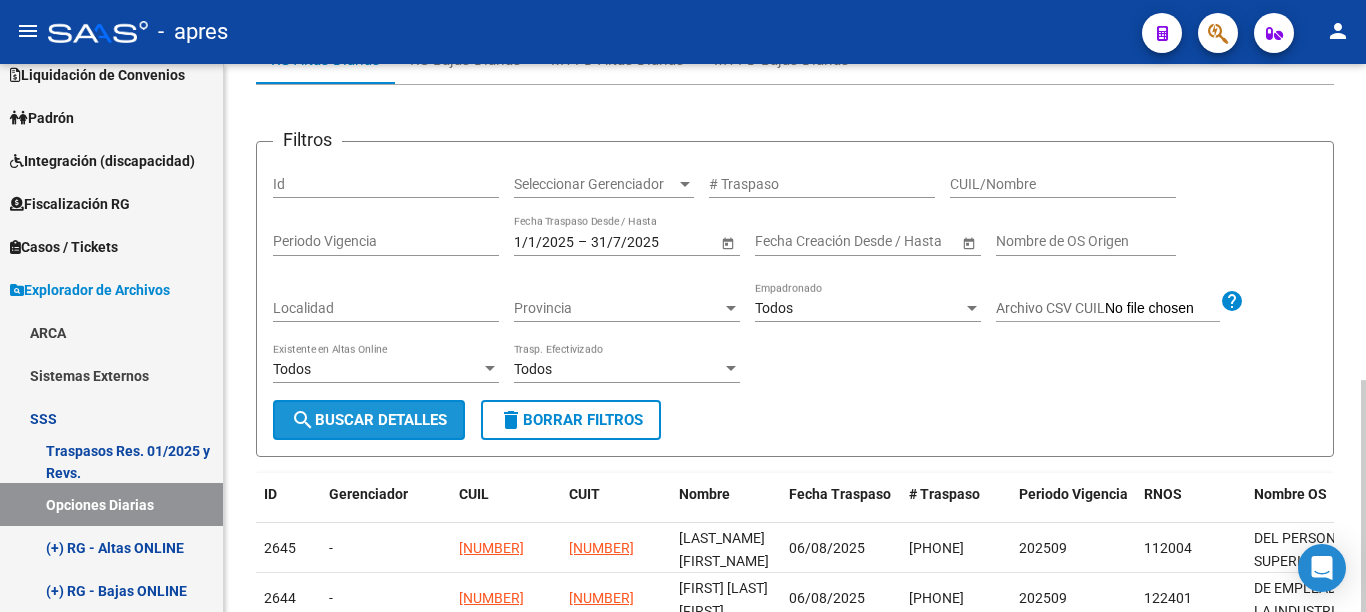 click on "search  Buscar Detalles" at bounding box center [369, 420] 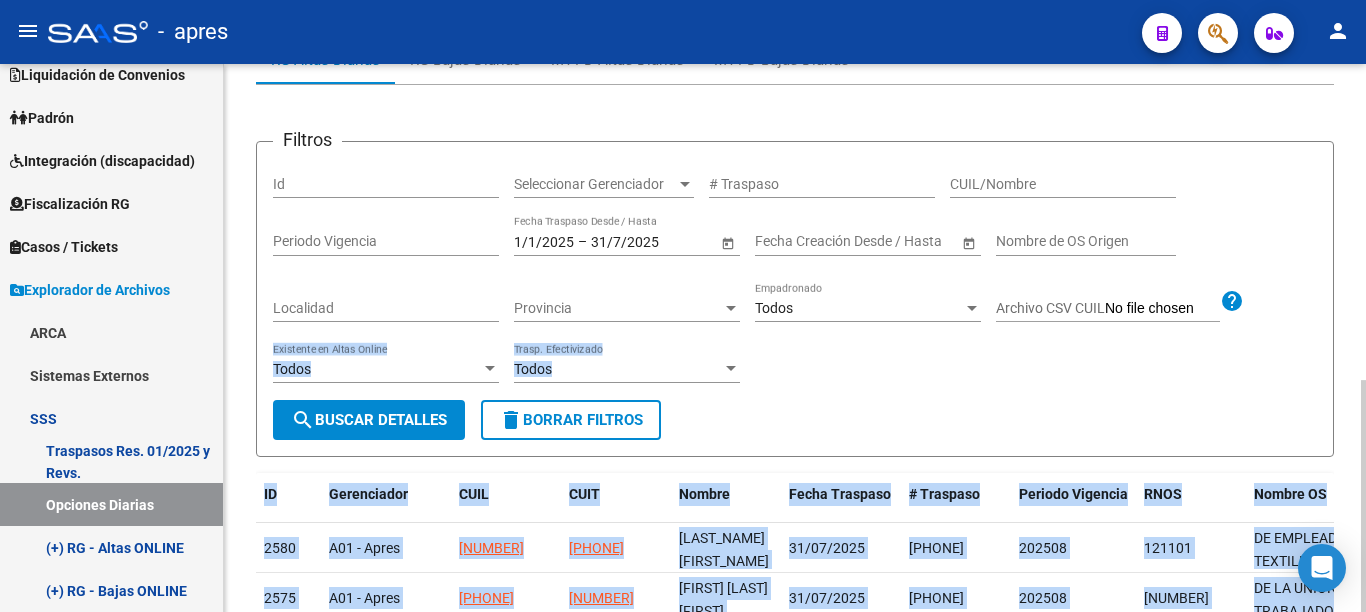 drag, startPoint x: 1360, startPoint y: 333, endPoint x: 1361, endPoint y: 413, distance: 80.00625 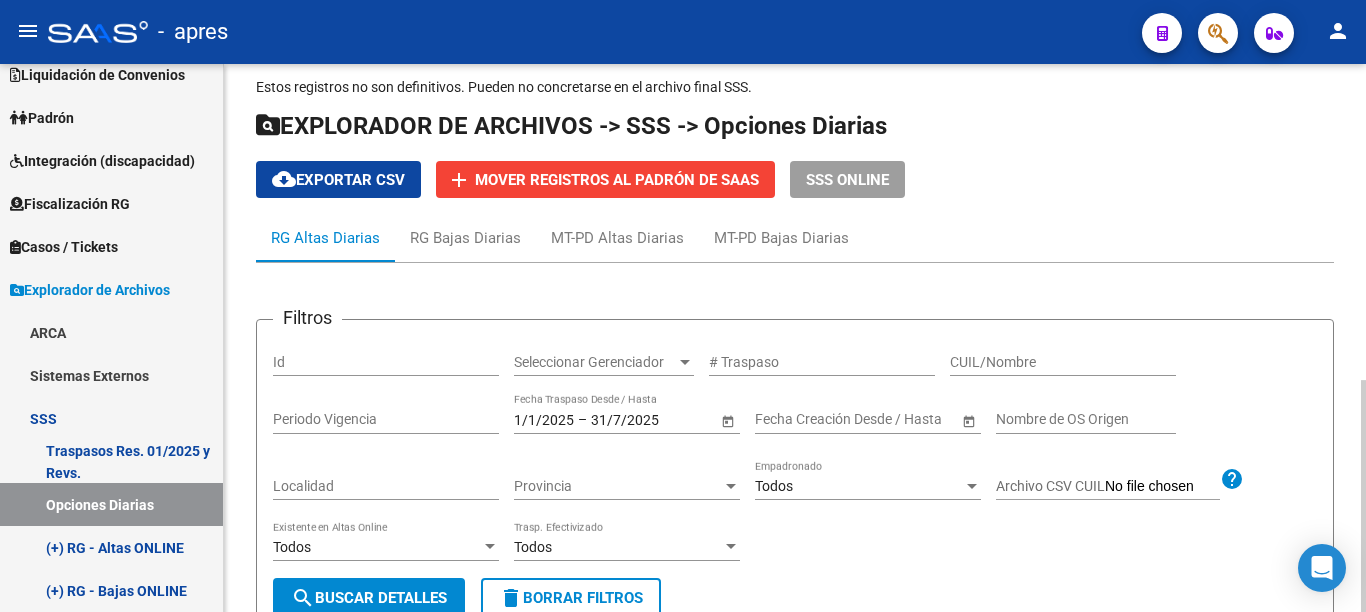 scroll, scrollTop: 32, scrollLeft: 0, axis: vertical 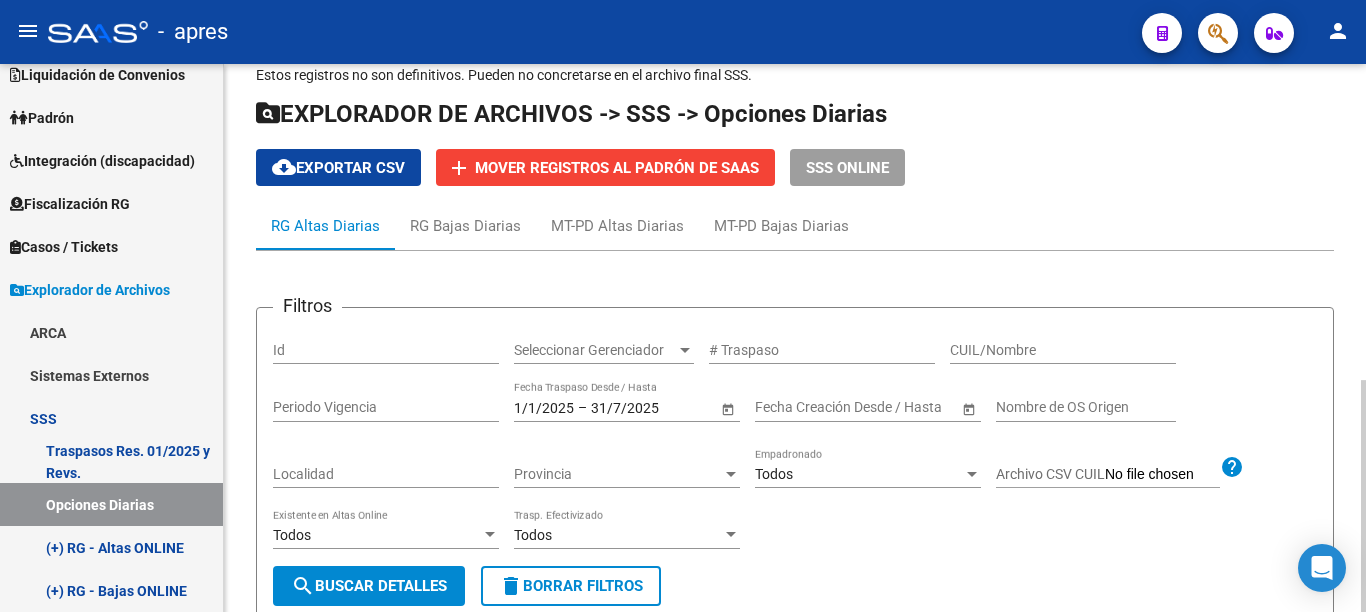 click on "Estos registros no son definitivos. Pueden no concretarse en el archivo final SSS.  EXPLORADOR DE ARCHIVOS -> SSS -> Opciones Diarias cloud_download  Exportar CSV  add Mover registros al PADRÓN de SAAS SSS ONLINE RG Altas Diarias RG Bajas Diarias MT-PD Altas Diarias MT-PD Bajas Diarias Filtros Id Seleccionar Gerenciador Seleccionar Gerenciador # Traspaso CUIL/Nombre Periodo Vigencia 1/1/2025 1/1/2025 – 31/7/2025 End date Fecha Traspaso Desde / Hasta Start date – End date Fecha Creación Desde / Hasta Nombre de OS Origen Localidad Provincia Provincia Todos Empadronado Archivo CSV CUIL help Todos Existente en Altas Online Todos Trasp. Efectivizado search  Buscar Detalles  delete  Borrar Filtros  ID Gerenciador CUIL CUIT Nombre Fecha Traspaso # Traspaso Periodo Vigencia RNOS Nombre OS Empadronado Telefono Email Codigo Postal Provincia Localidad Creado 2580 A01 - Apres 27457907988 30517418028 SCHOFFER GABRIELA ELIZABETH  31/07/2025  358761353 202508 121101  DE EMPLEADOS TEXTILES Y AFINES  113671 7353 1878" 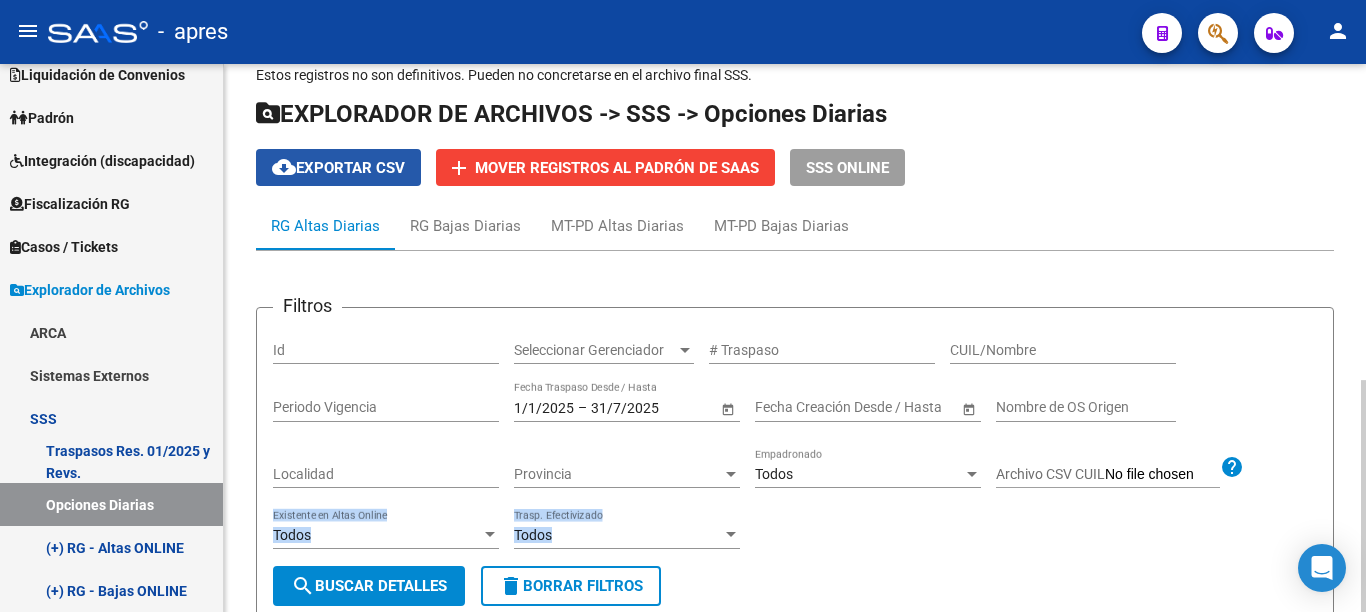 click on "cloud_download  Exportar CSV" 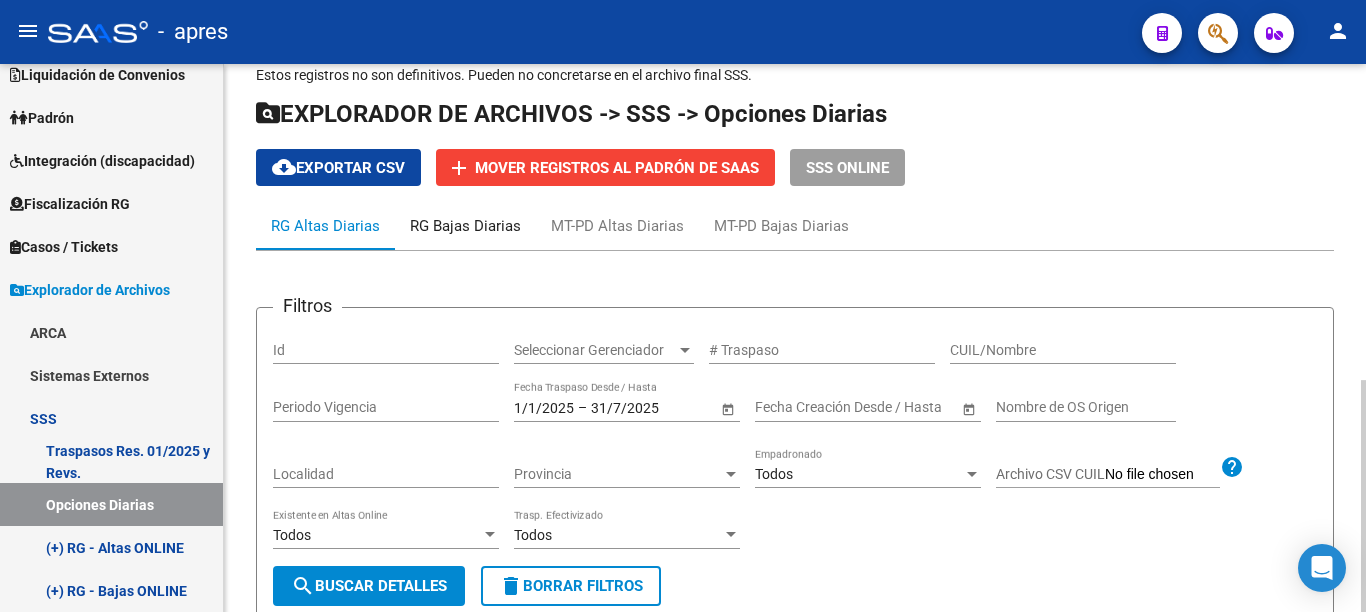 click on "RG Bajas Diarias" at bounding box center [465, 226] 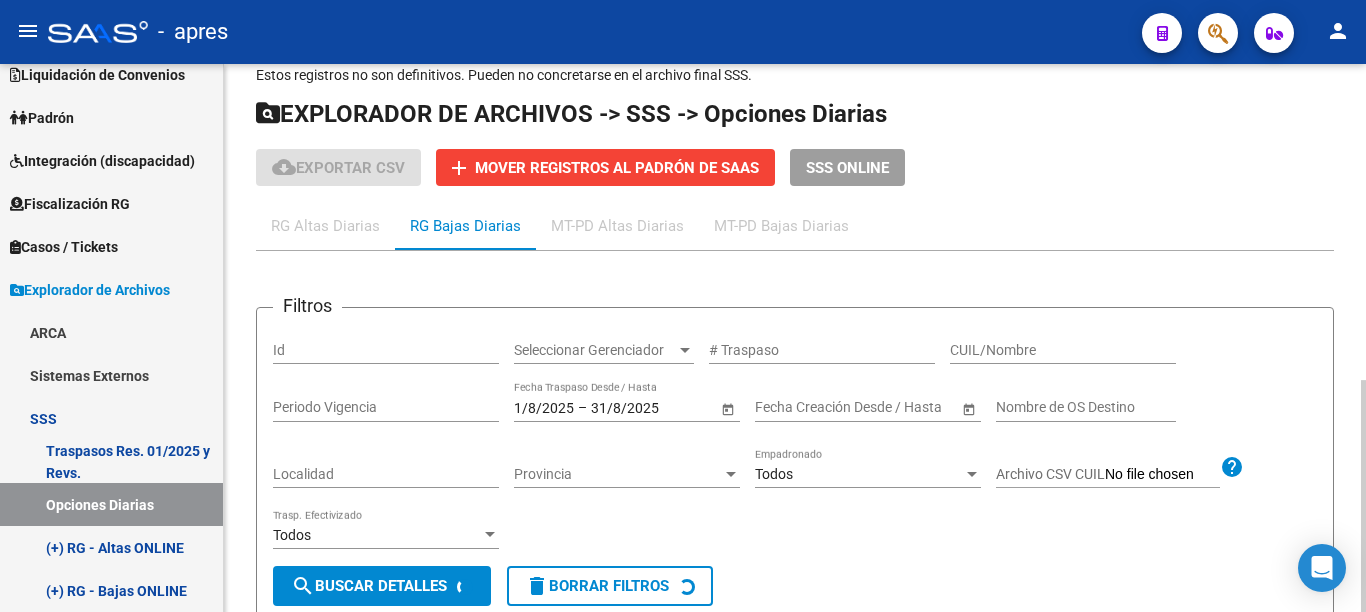 scroll, scrollTop: 0, scrollLeft: 0, axis: both 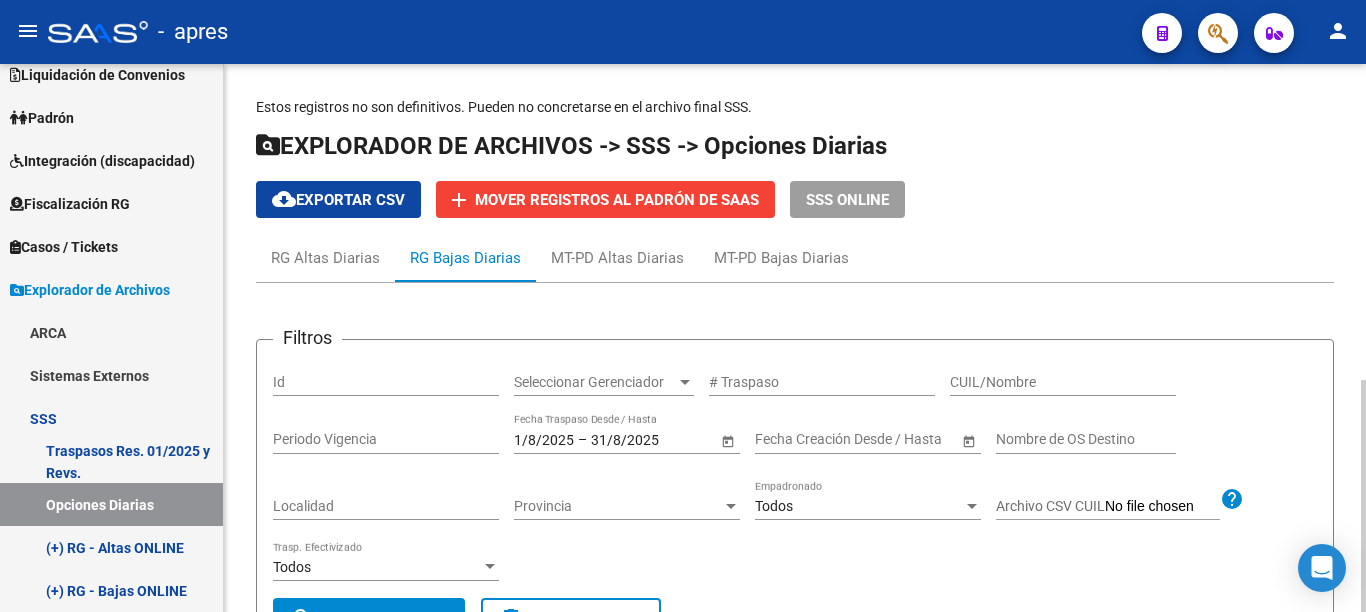 click 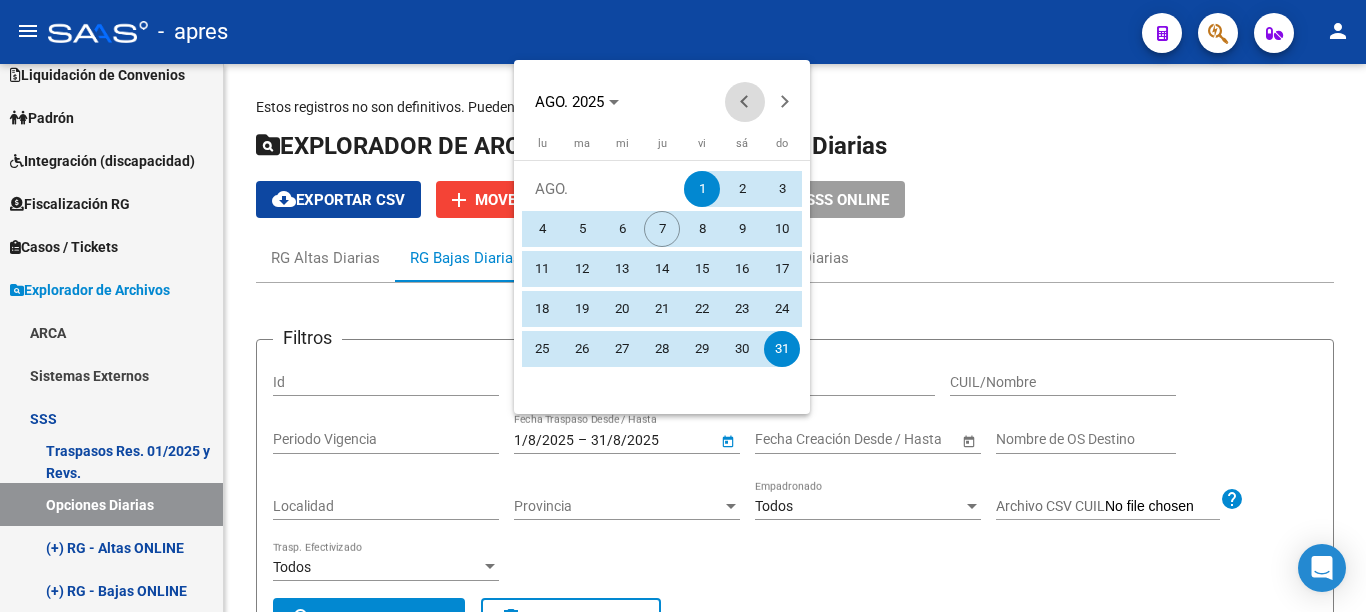 click at bounding box center (745, 102) 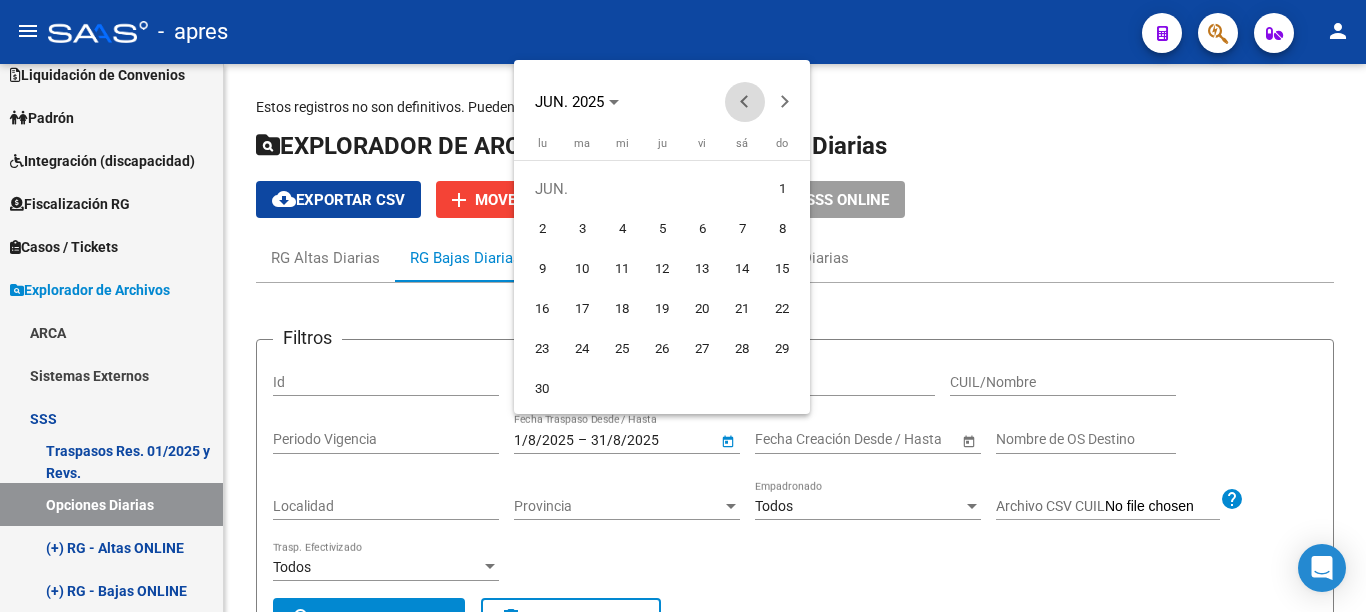 click at bounding box center [745, 102] 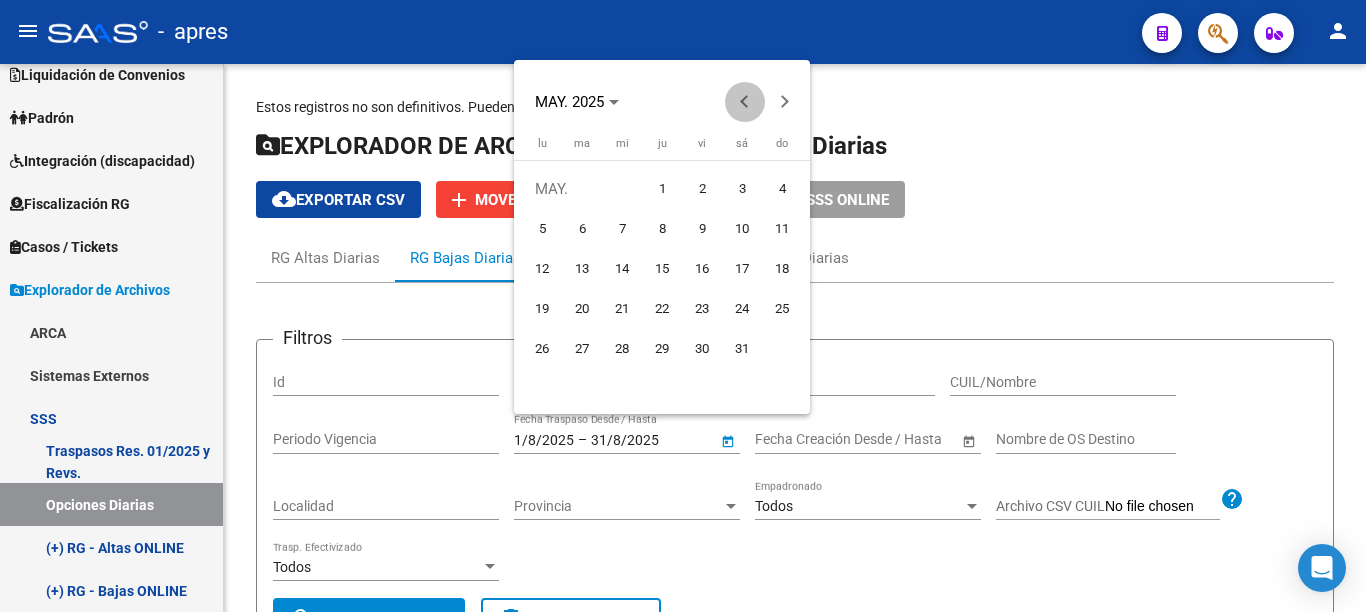 click at bounding box center (745, 102) 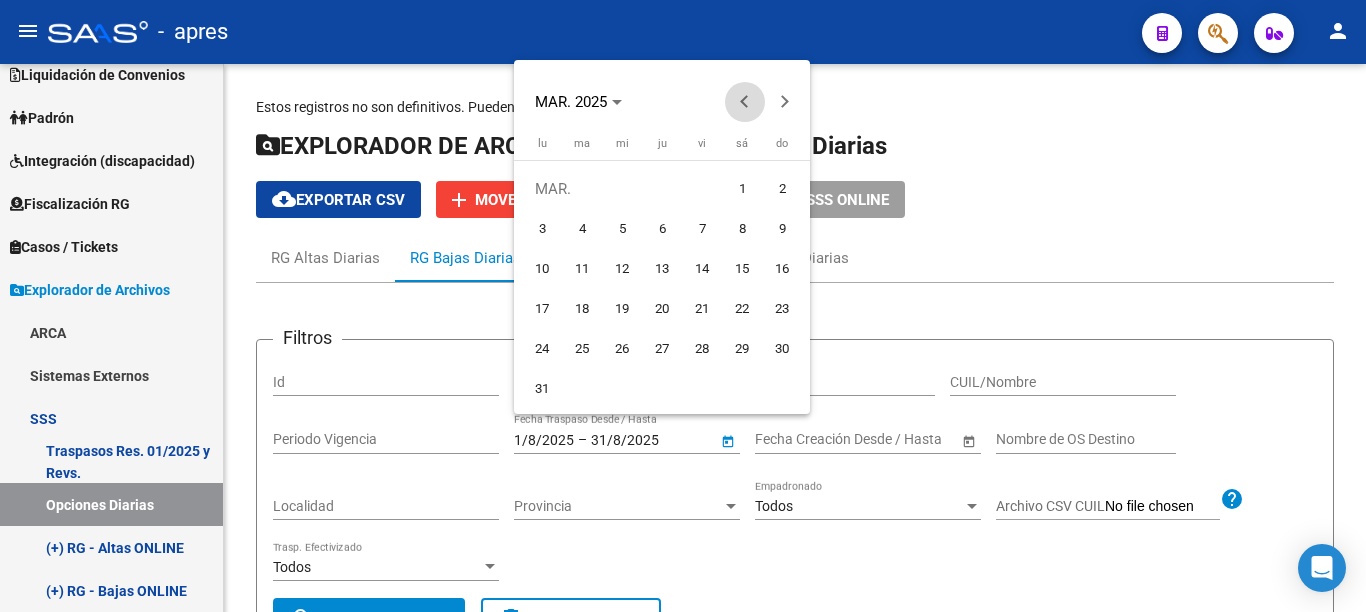 click at bounding box center (745, 102) 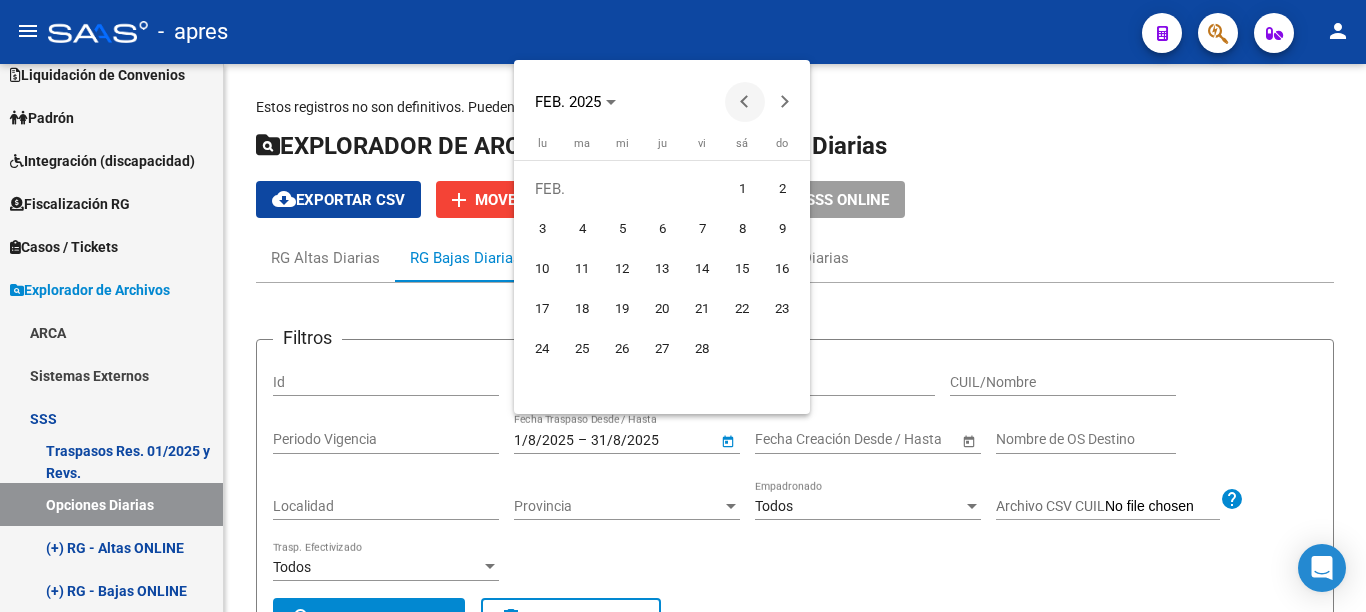 click at bounding box center (745, 102) 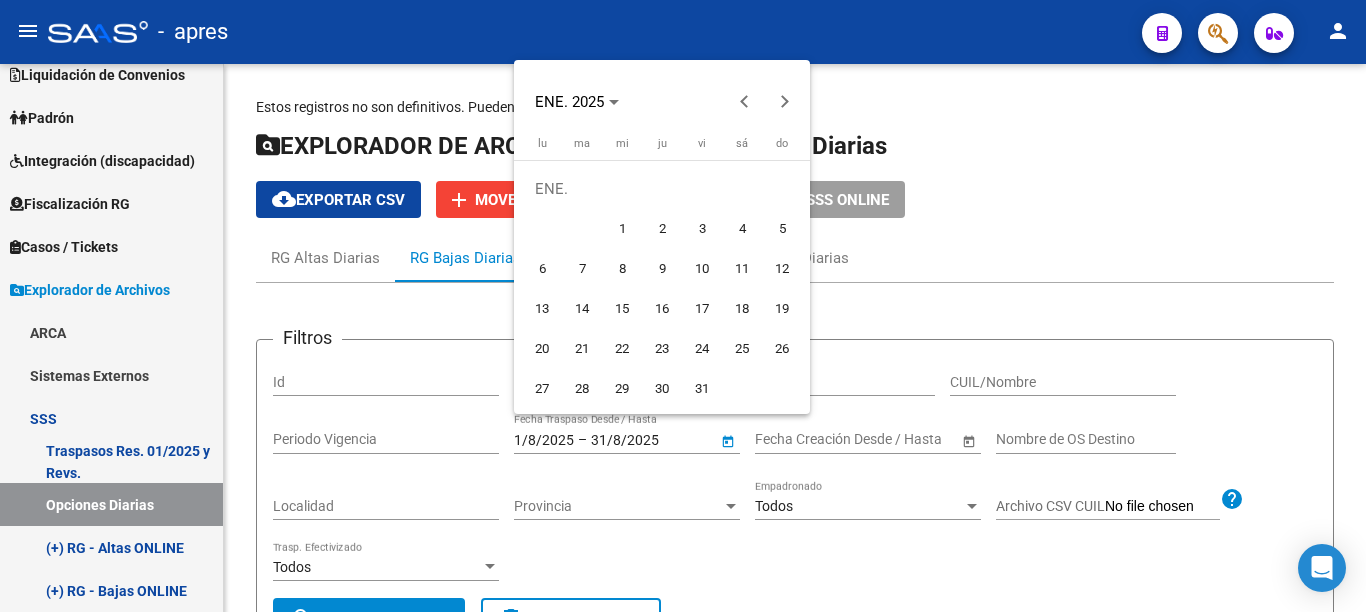 click on "1" at bounding box center [622, 229] 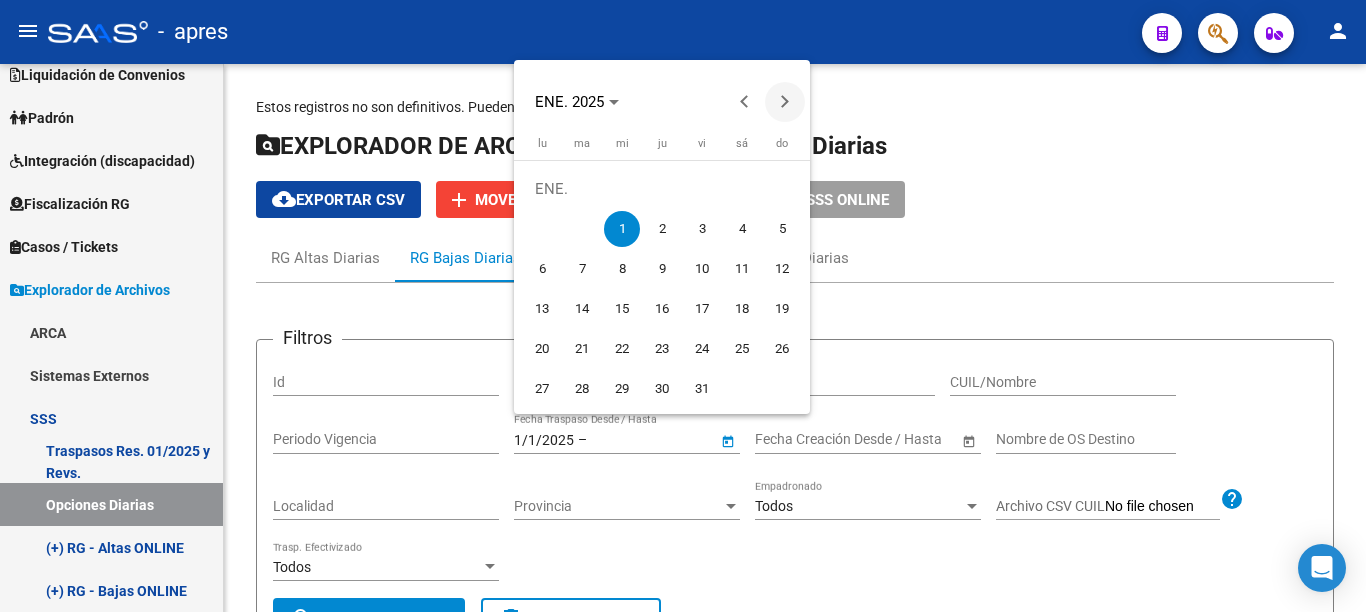 click at bounding box center (785, 102) 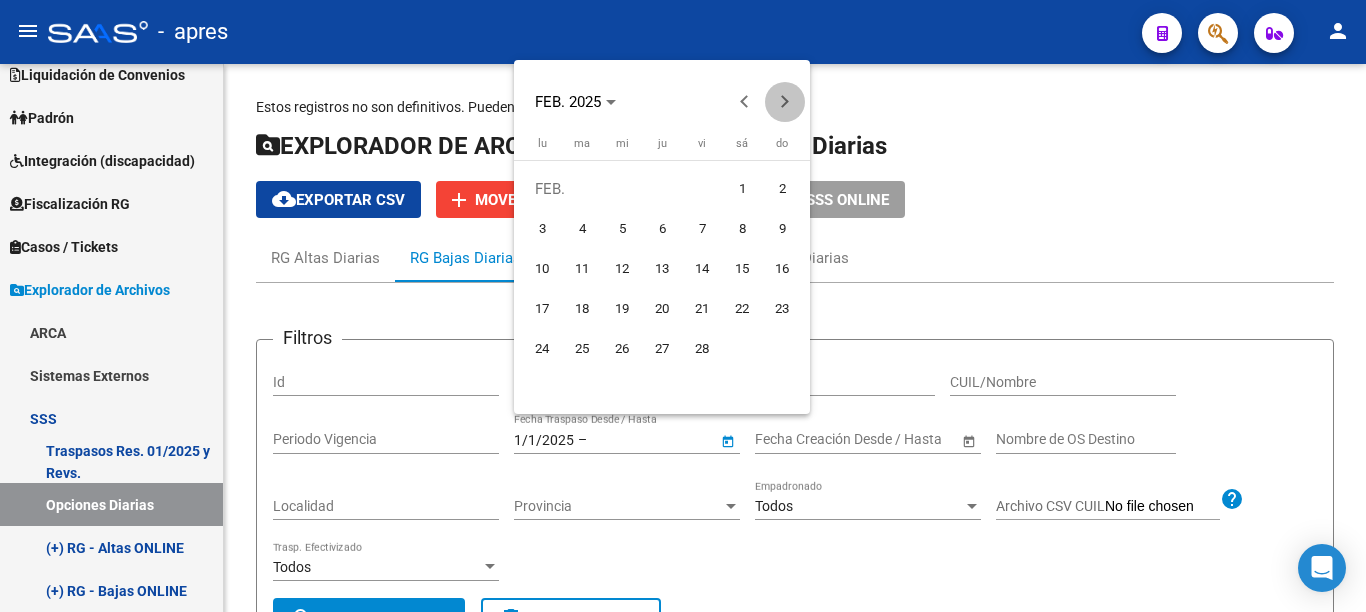 click at bounding box center (785, 102) 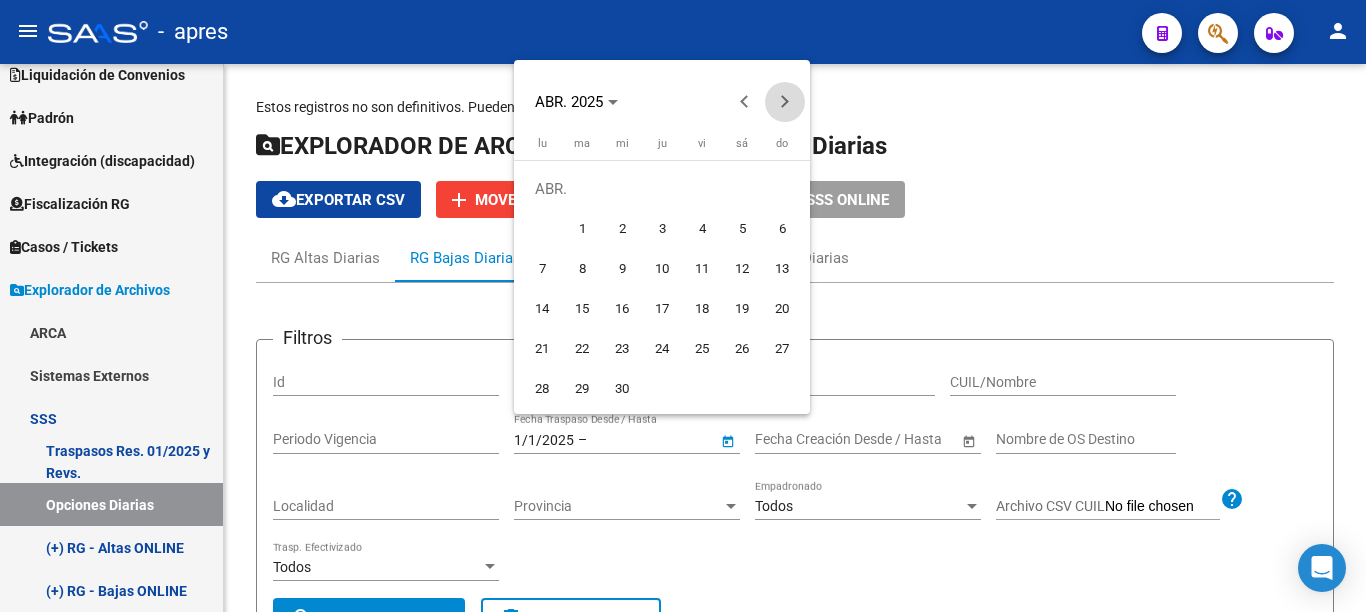 click at bounding box center (785, 102) 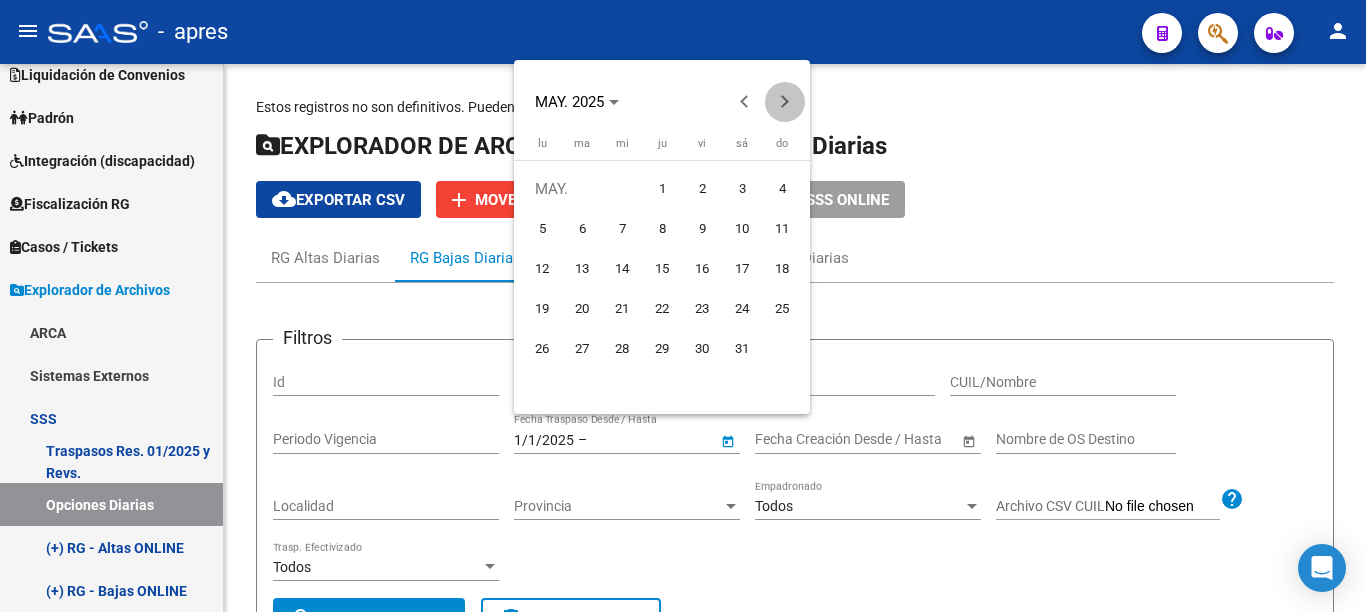 click at bounding box center (785, 102) 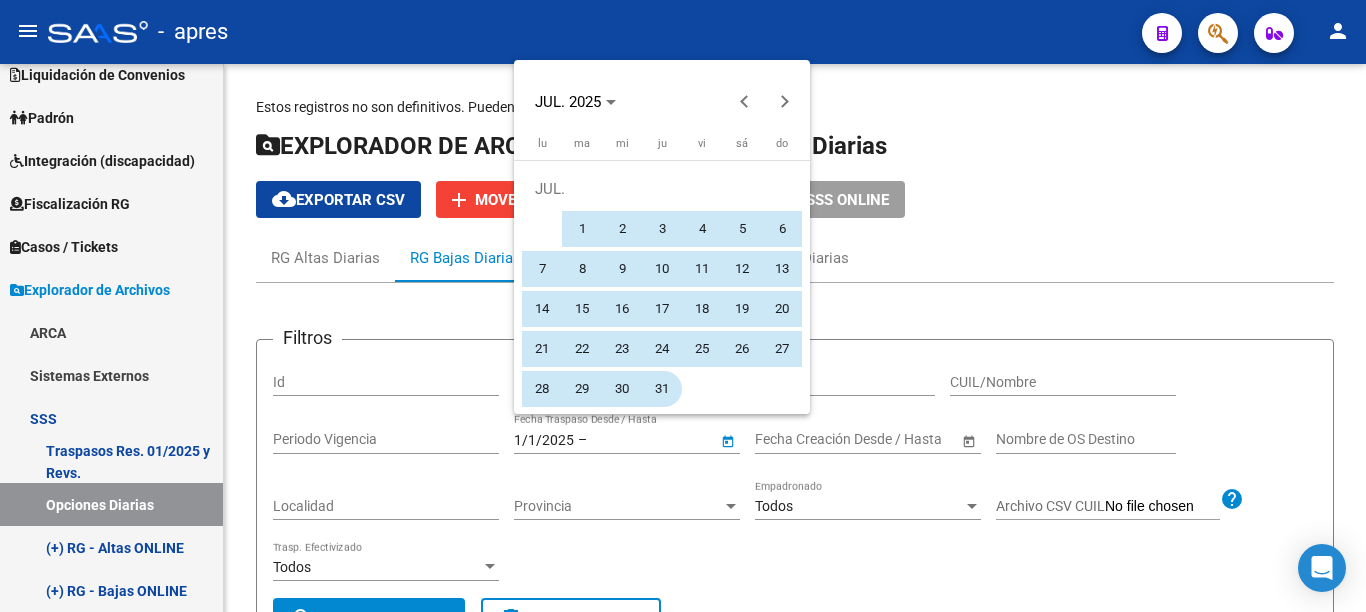 click on "31" at bounding box center (662, 389) 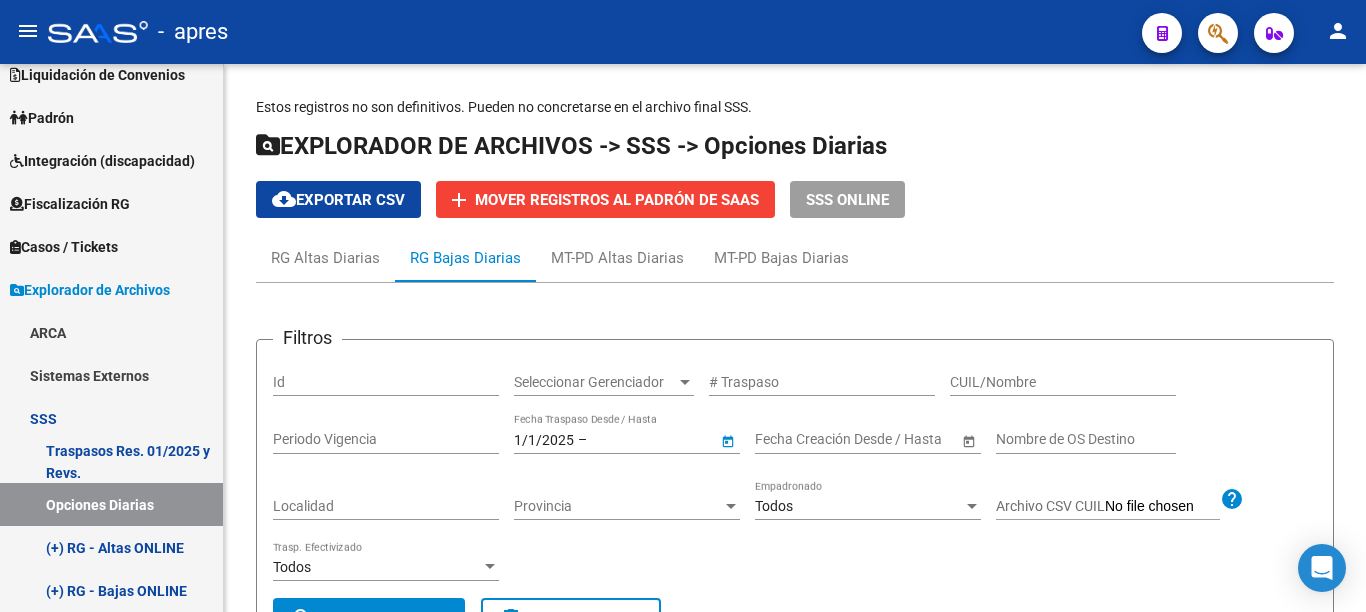 type on "31/7/2025" 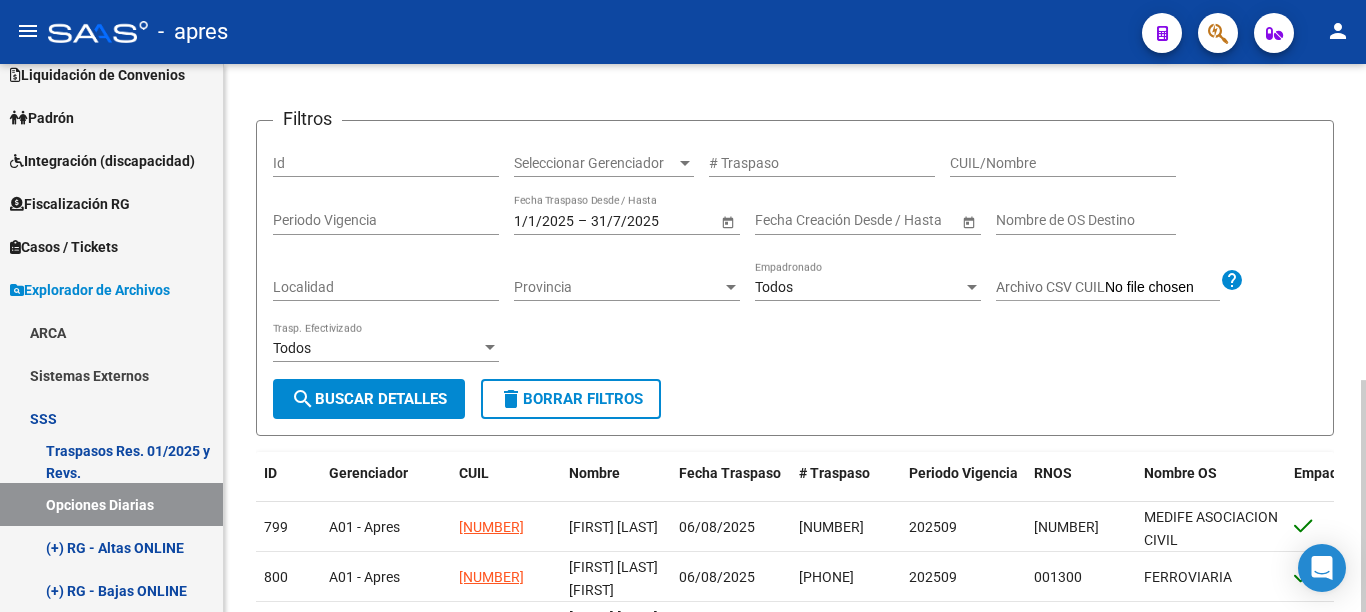 scroll, scrollTop: 224, scrollLeft: 0, axis: vertical 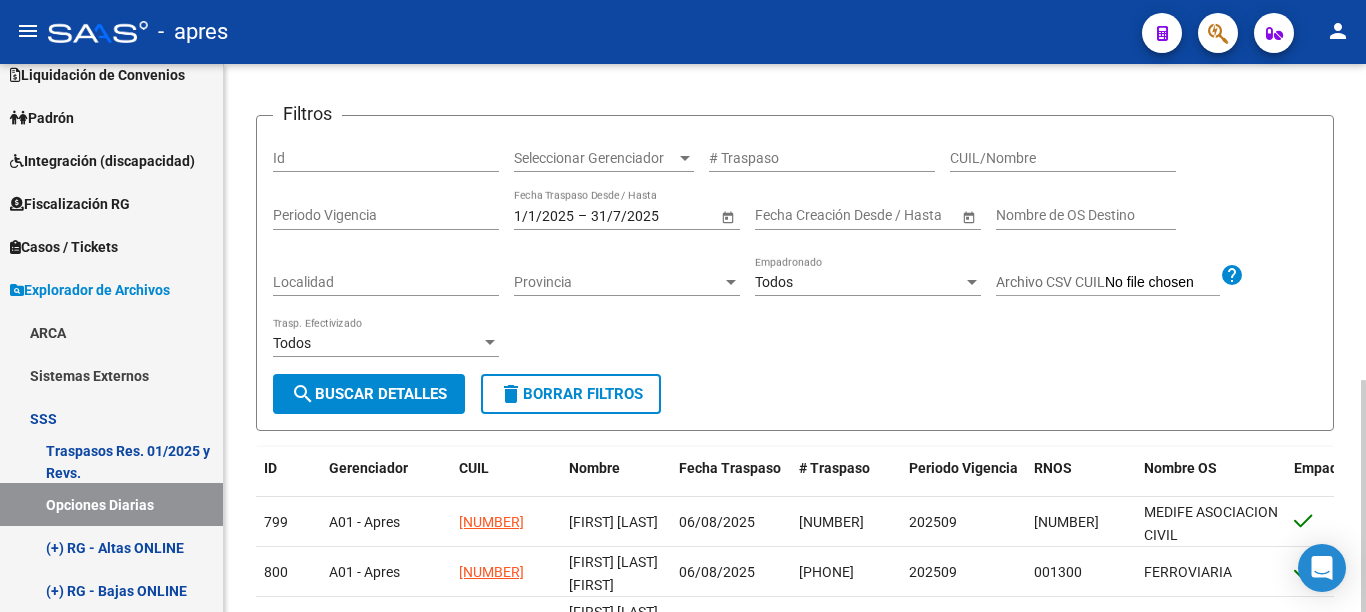 click 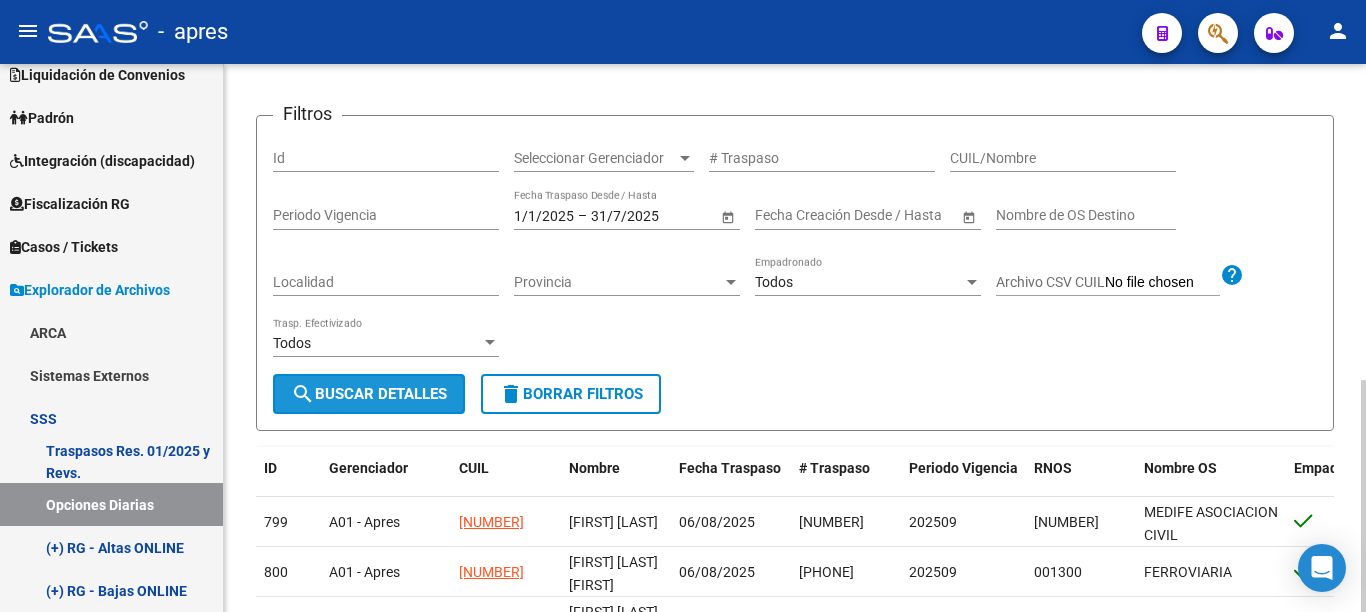 click on "search  Buscar Detalles" at bounding box center [369, 394] 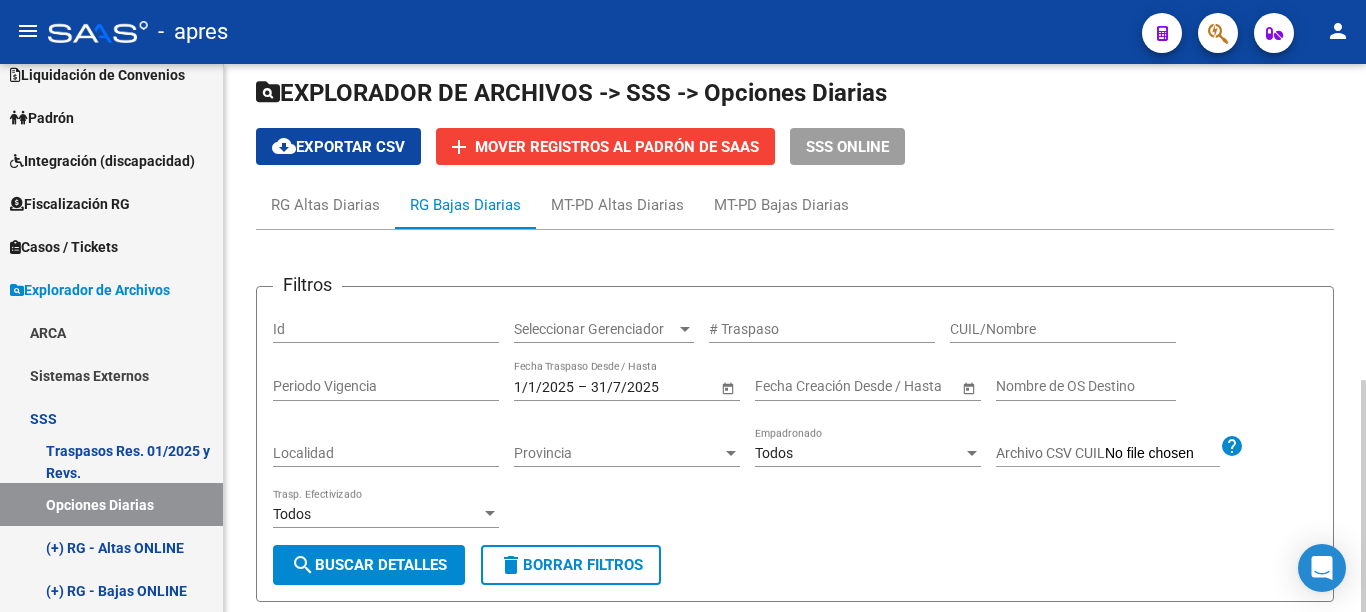 scroll, scrollTop: 0, scrollLeft: 0, axis: both 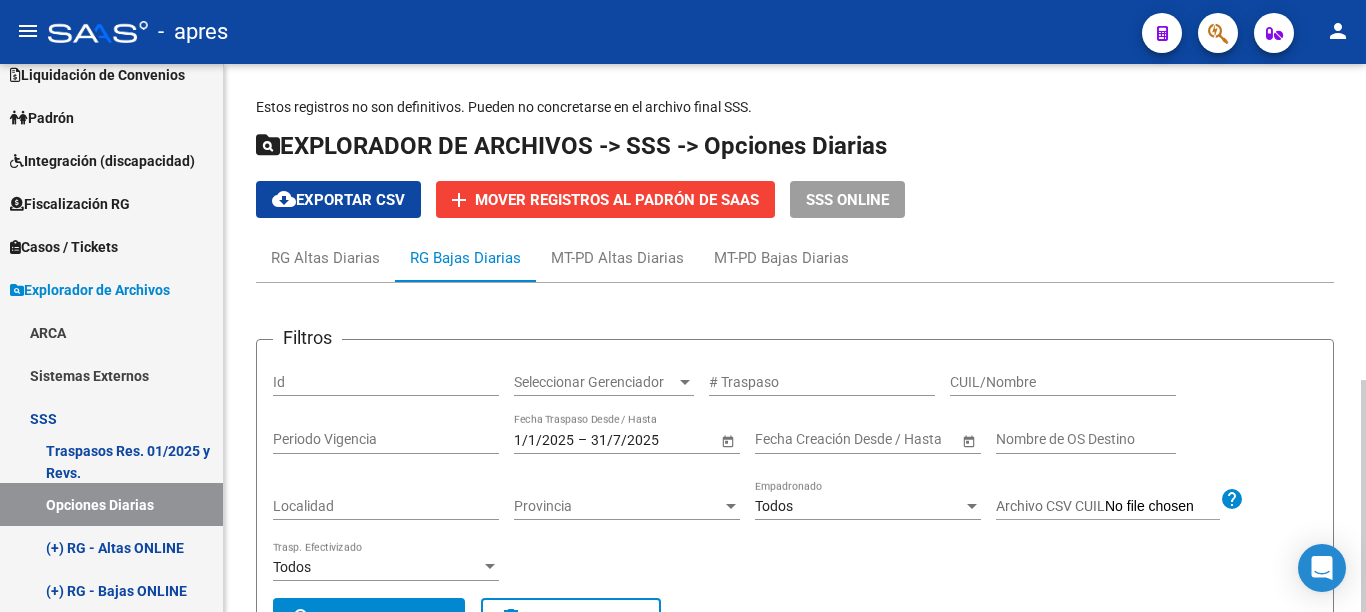 click 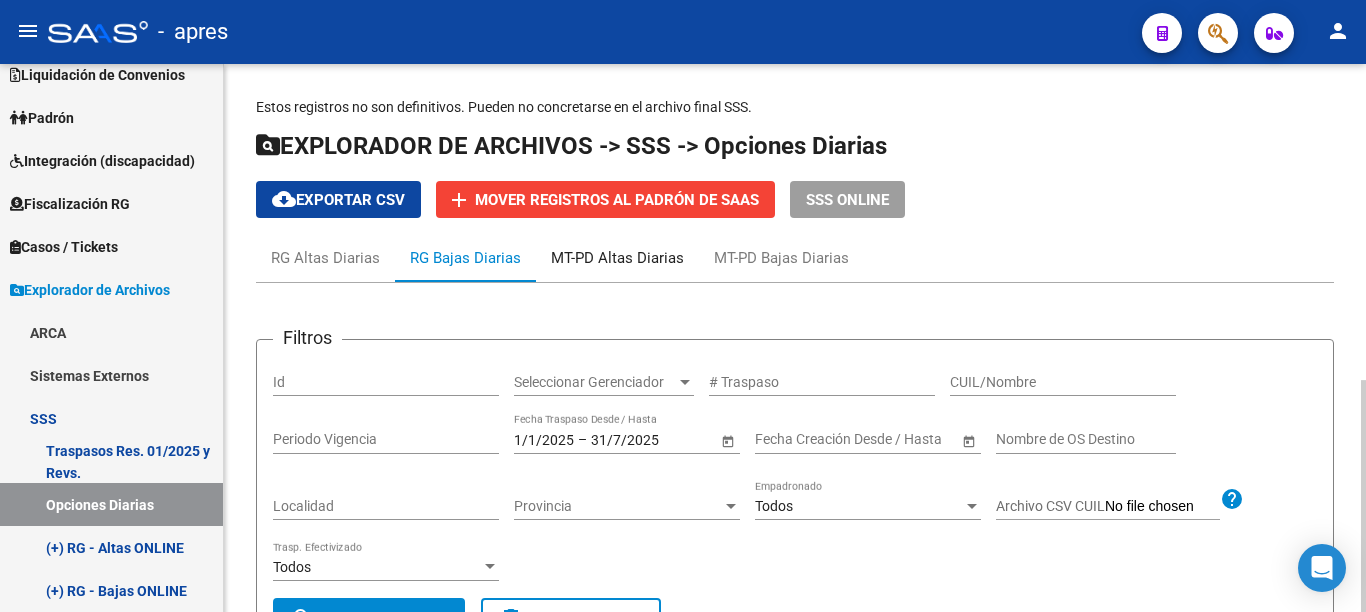 click on "MT-PD Altas Diarias" at bounding box center (617, 258) 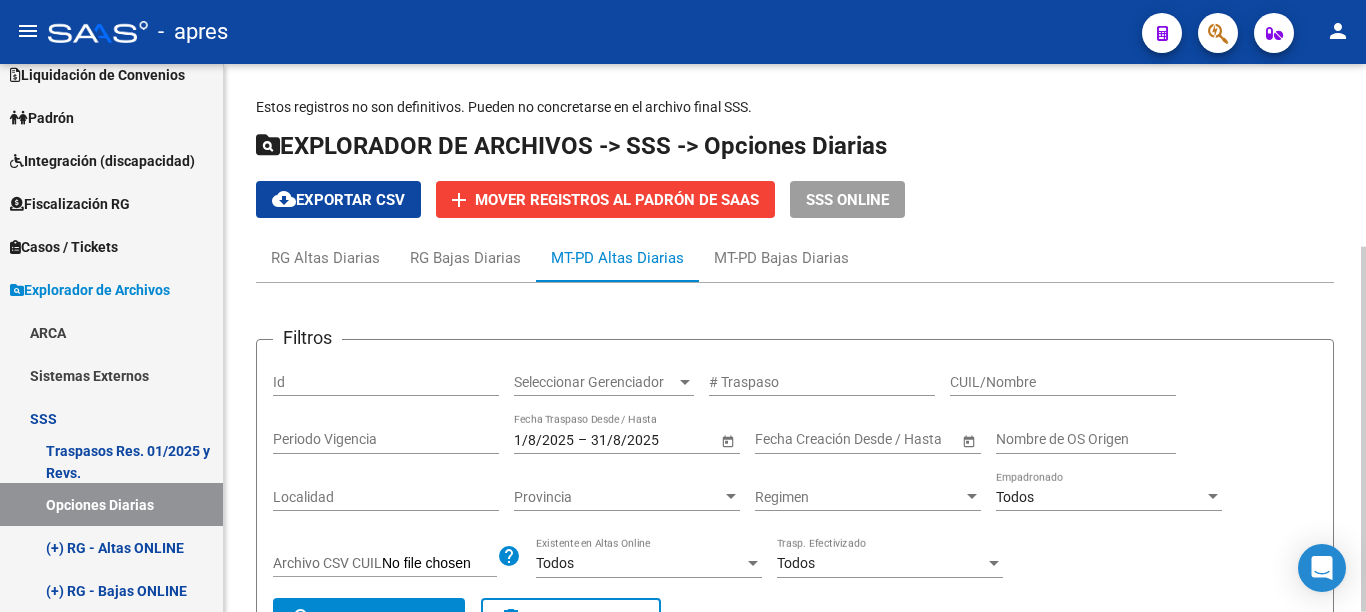 click 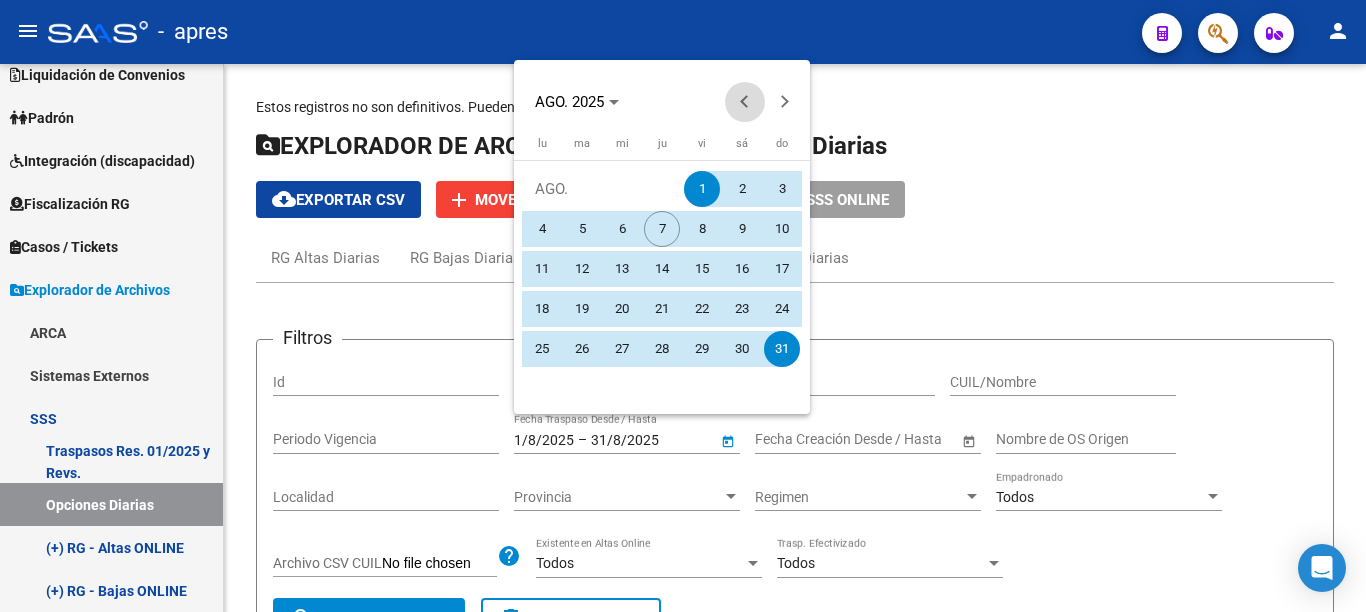 click at bounding box center [745, 102] 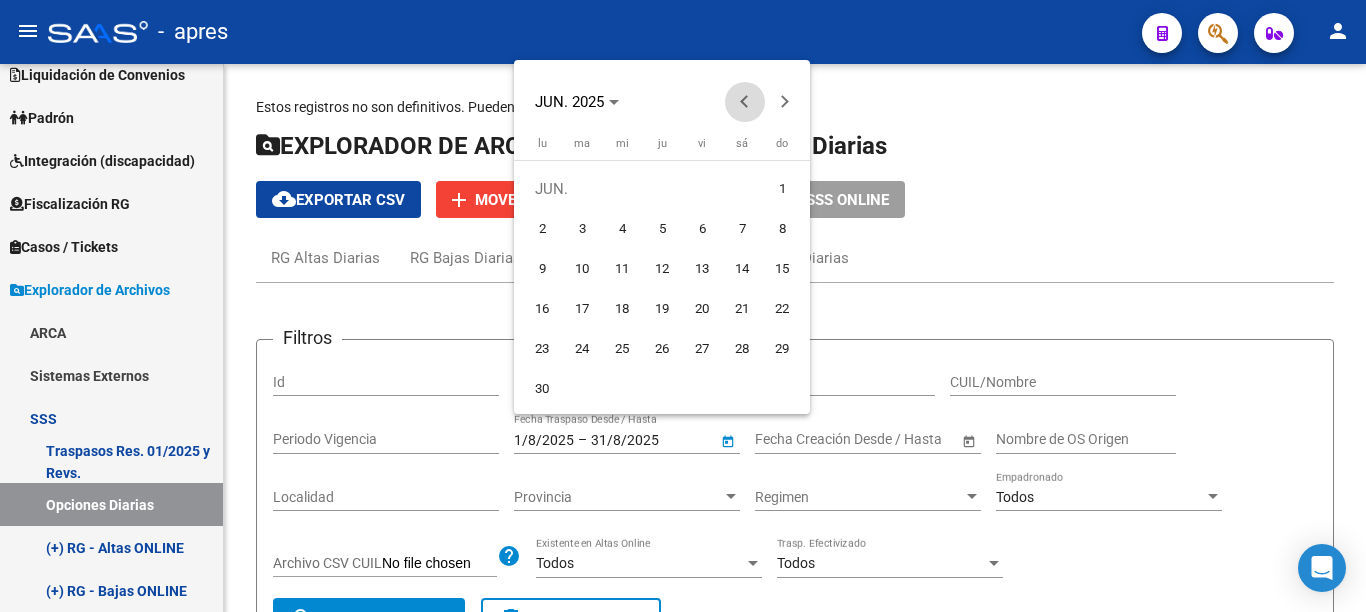 click at bounding box center (745, 102) 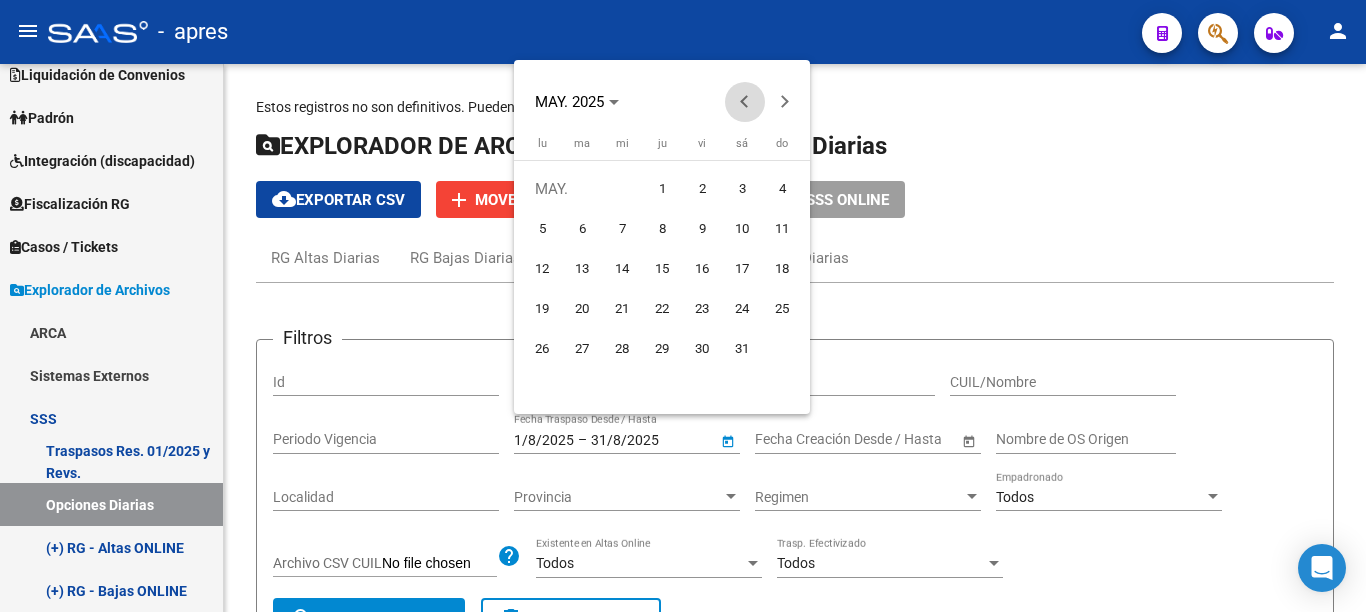 click at bounding box center (745, 102) 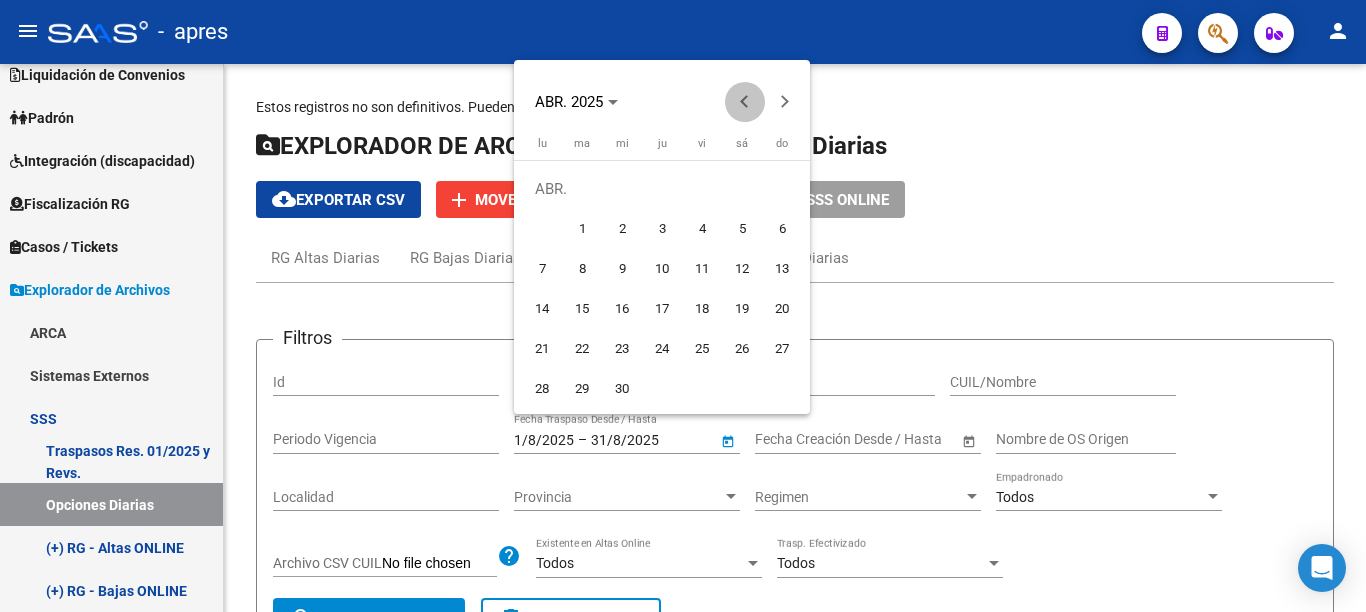 click at bounding box center (745, 102) 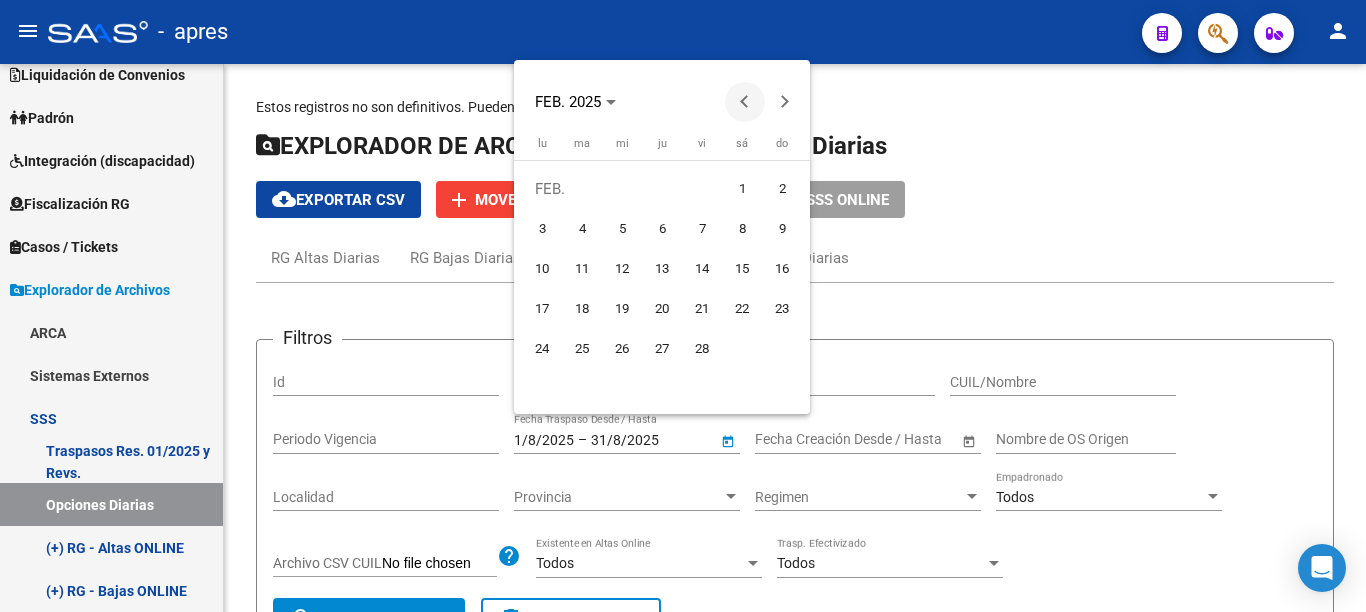 click at bounding box center [745, 102] 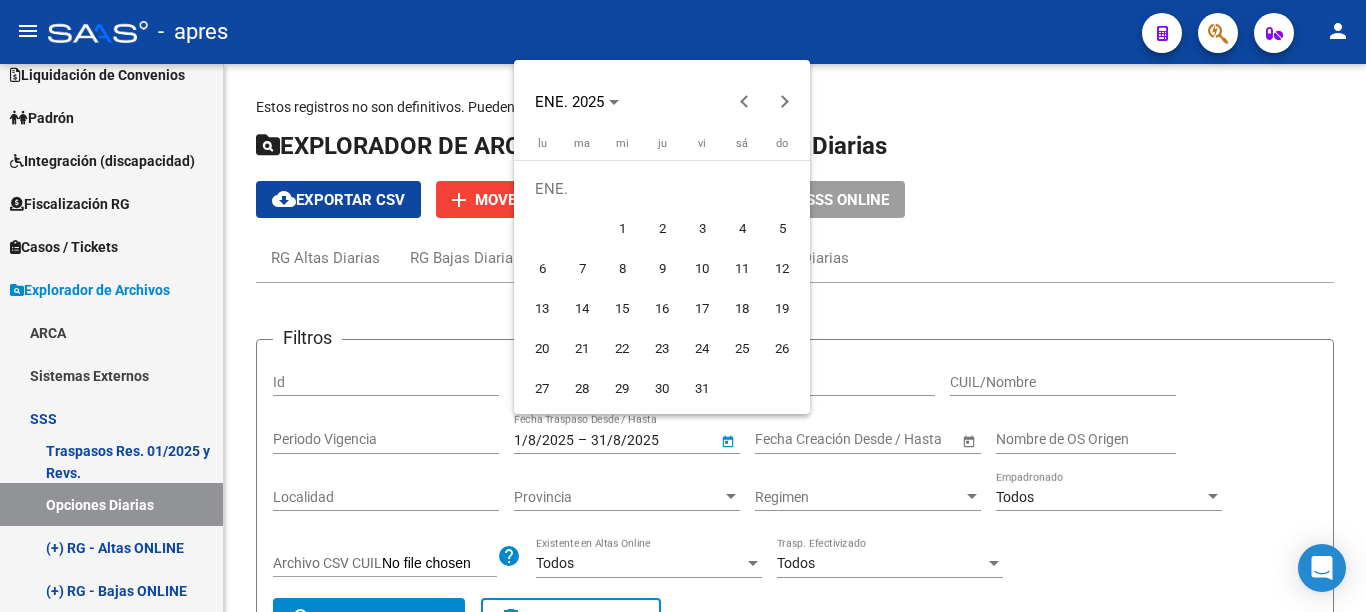 click on "1" at bounding box center [622, 229] 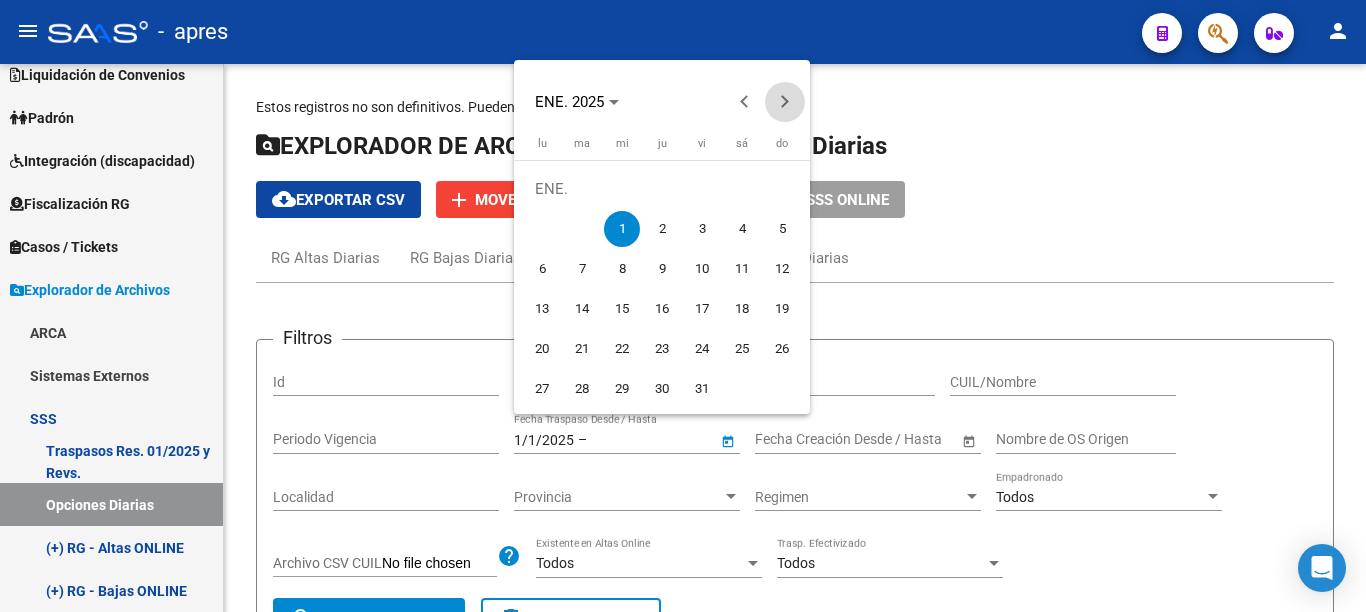 click at bounding box center (785, 102) 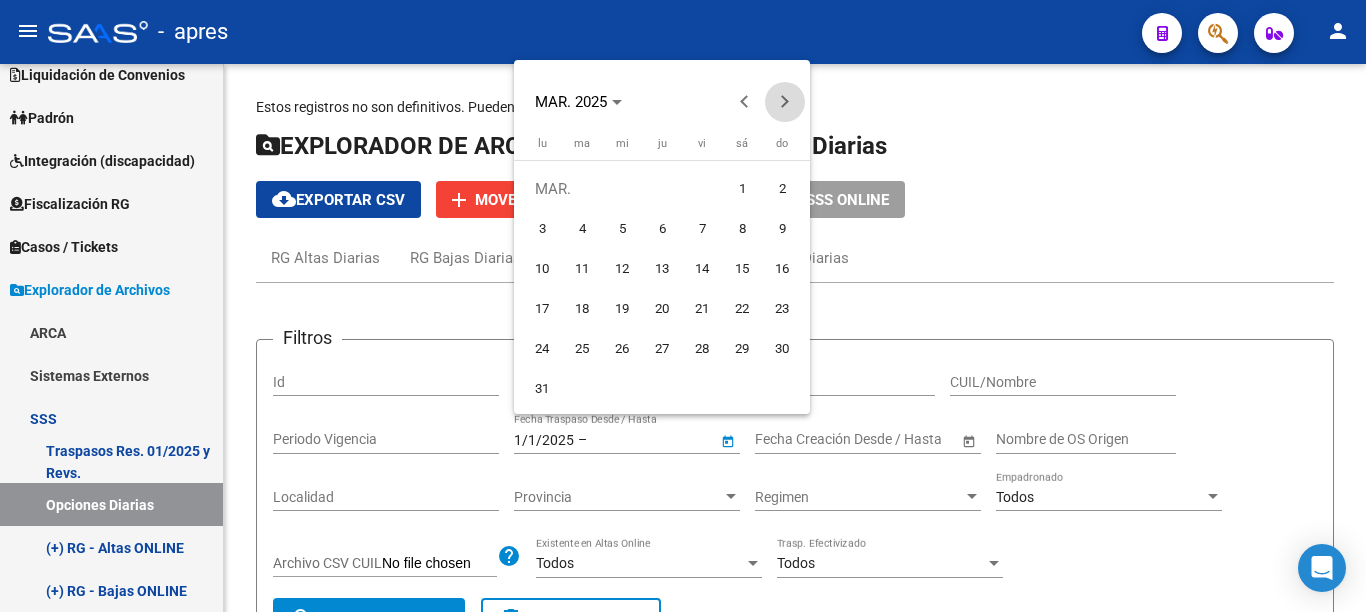 click at bounding box center (785, 102) 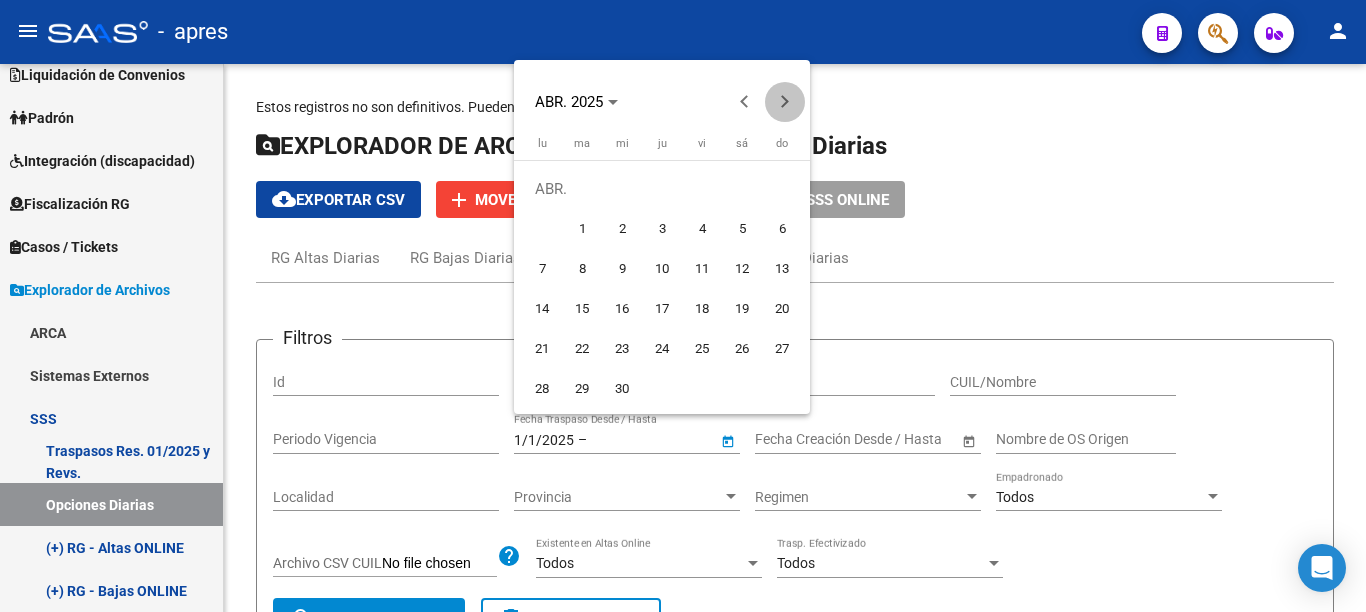 click at bounding box center [785, 102] 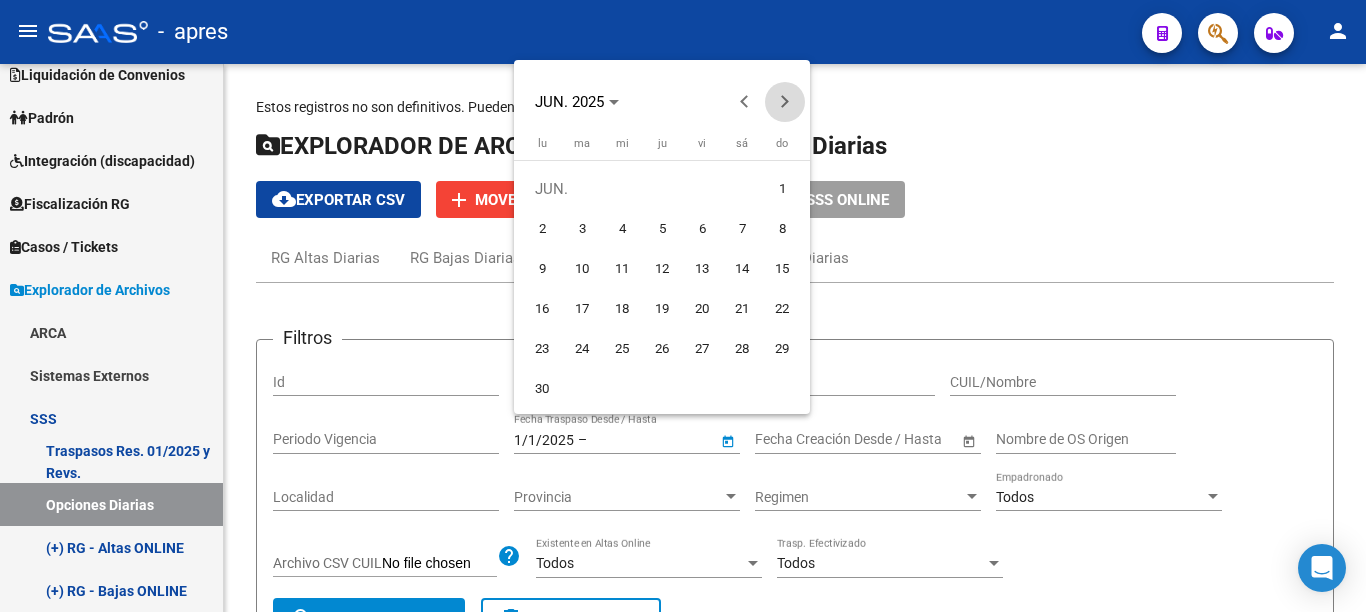 click at bounding box center [785, 102] 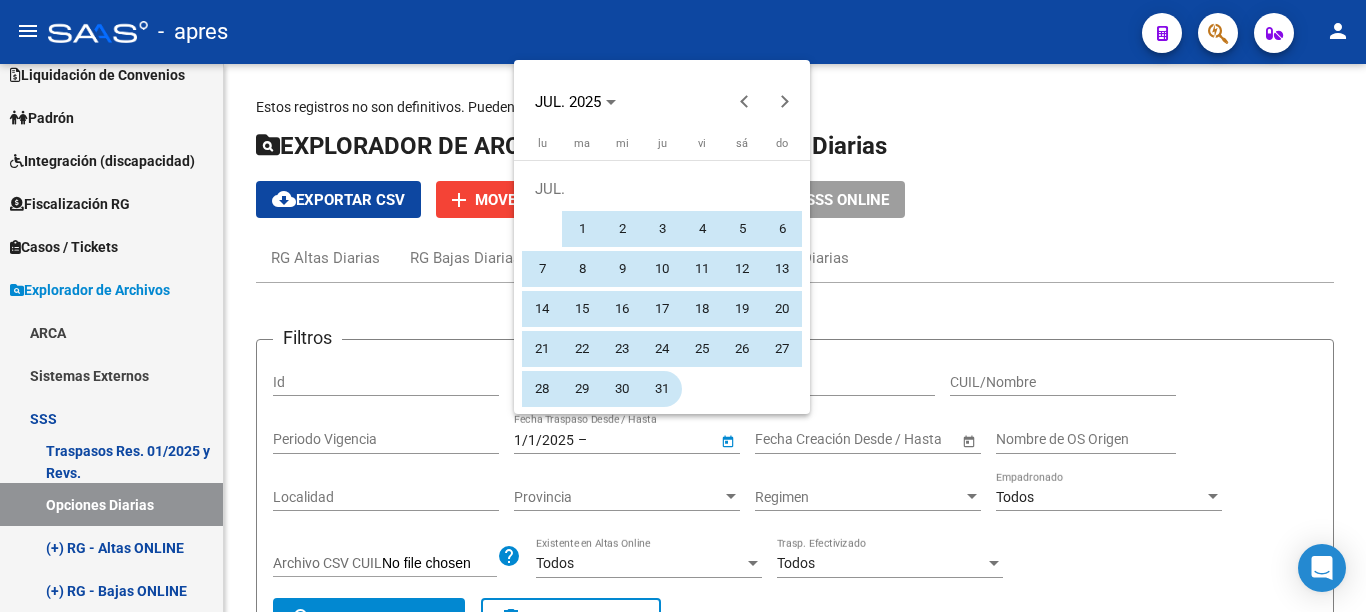 click on "31" at bounding box center (662, 389) 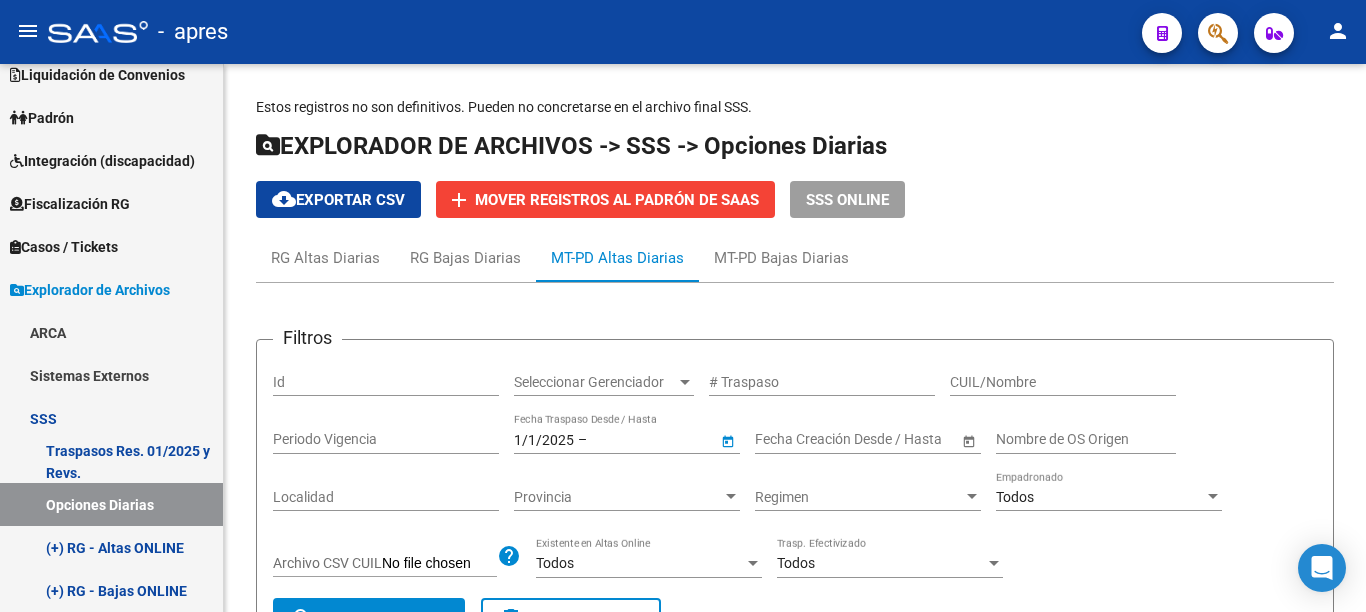 type on "31/7/2025" 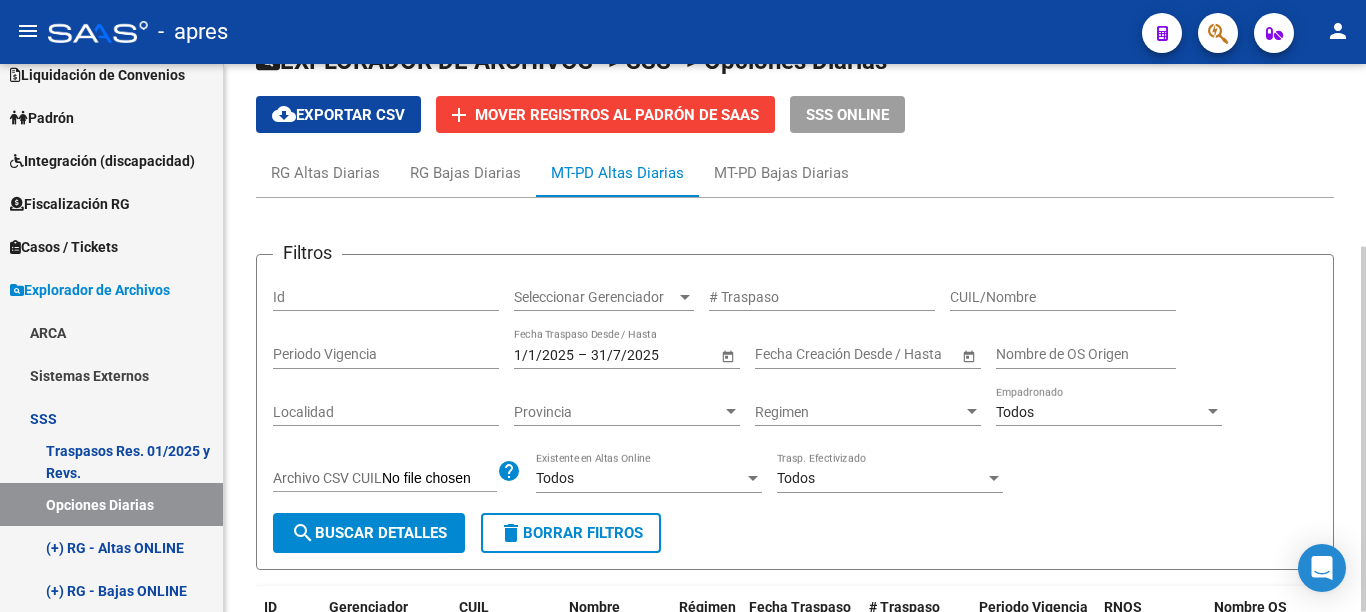 scroll, scrollTop: 154, scrollLeft: 0, axis: vertical 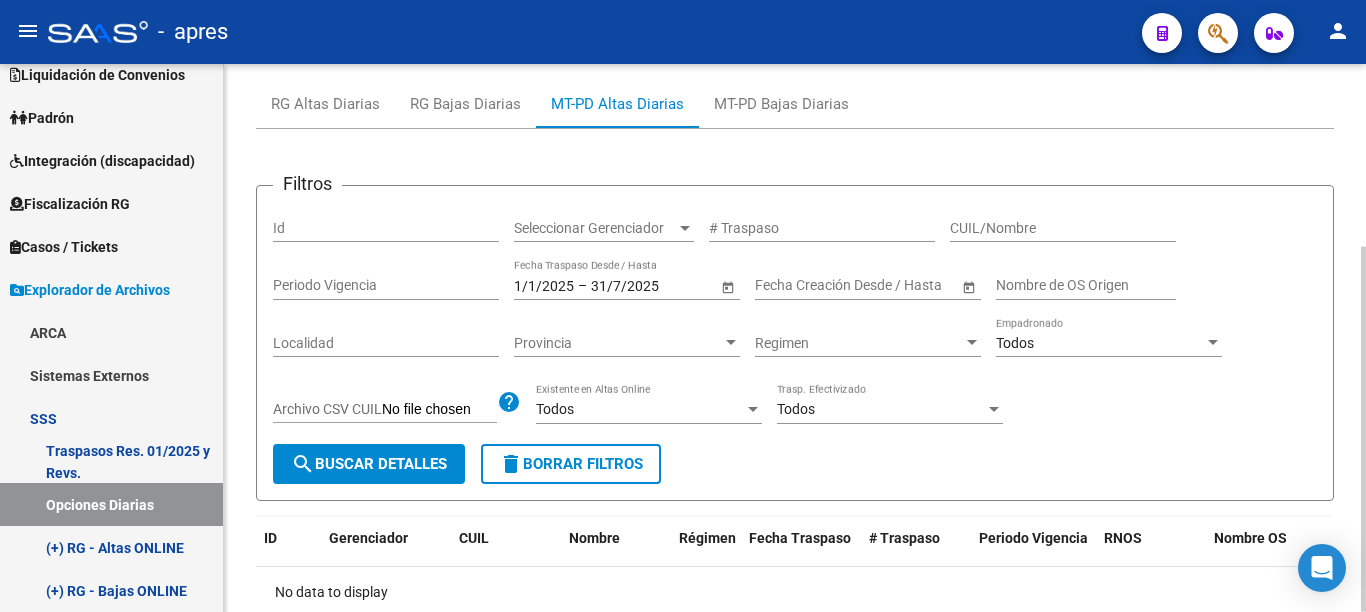 click on "Estos registros no son definitivos. Pueden no concretarse en el archivo final SSS.  EXPLORADOR DE ARCHIVOS -> SSS -> Opciones Diarias cloud_download  Exportar CSV  add Mover registros al PADRÓN de SAAS SSS ONLINE RG Altas Diarias RG Bajas Diarias MT-PD Altas Diarias MT-PD Bajas Diarias Filtros Id Seleccionar Gerenciador Seleccionar Gerenciador # Traspaso CUIL/Nombre Periodo Vigencia 1/1/2025 1/1/2025 – 31/7/2025 End date Fecha Traspaso Desde / Hasta Start date – End date Fecha Creación Desde / Hasta Nombre de OS Origen Localidad Provincia Provincia Regimen Regimen Todos Empadronado Archivo CSV CUIL help Todos Existente en Altas Online Todos Trasp. Efectivizado search  Buscar Detalles  delete  Borrar Filtros  ID Gerenciador CUIL Nombre Régimen Fecha Traspaso # Traspaso Periodo Vigencia RNOS Nombre OS Empadronado Telefono Email Codigo Postal Provincia Localidad Creado No data to display  0 total   1" 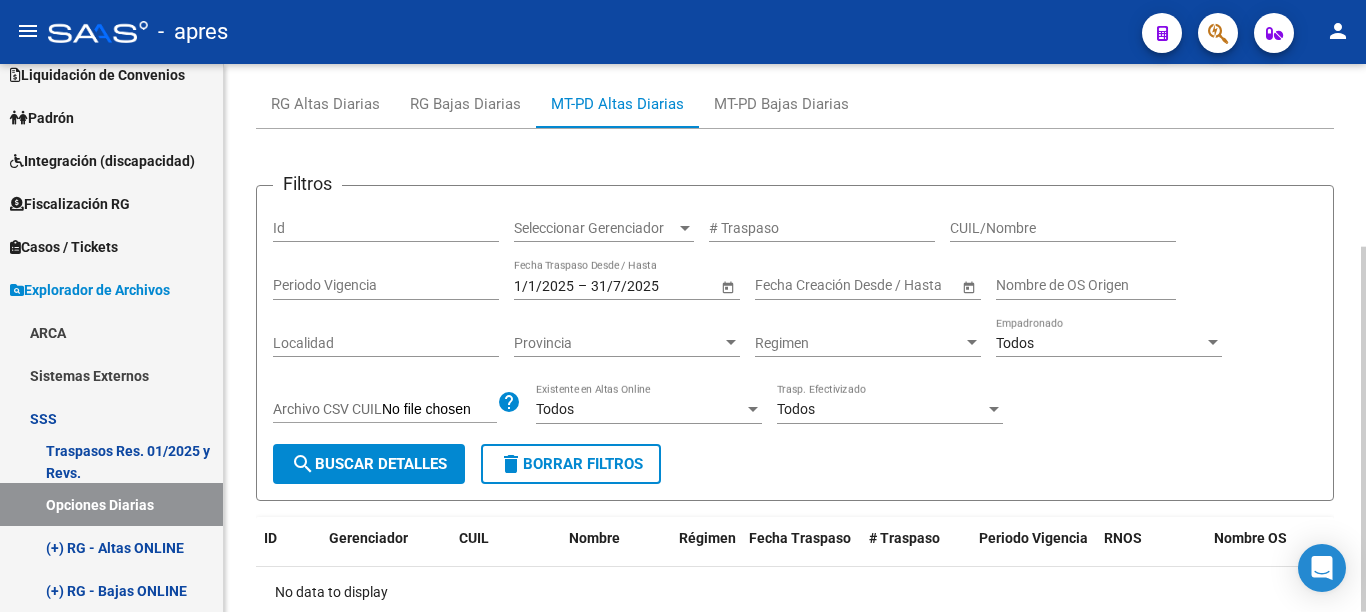 click on "search  Buscar Detalles" at bounding box center [369, 464] 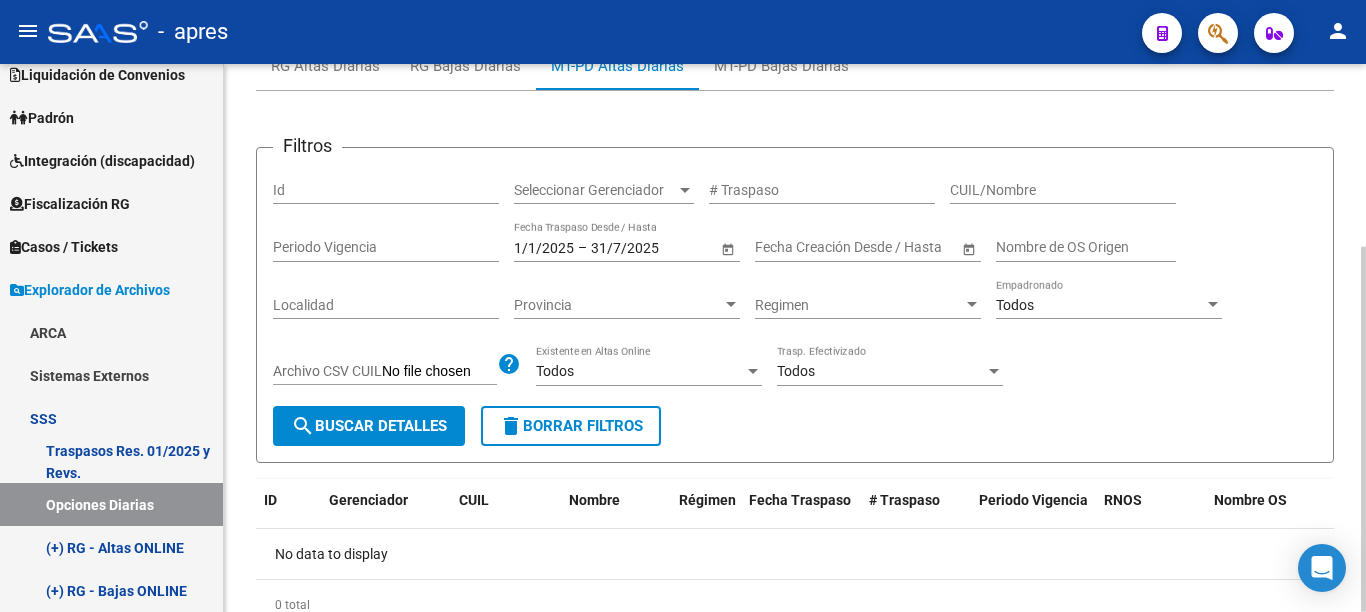 scroll, scrollTop: 191, scrollLeft: 0, axis: vertical 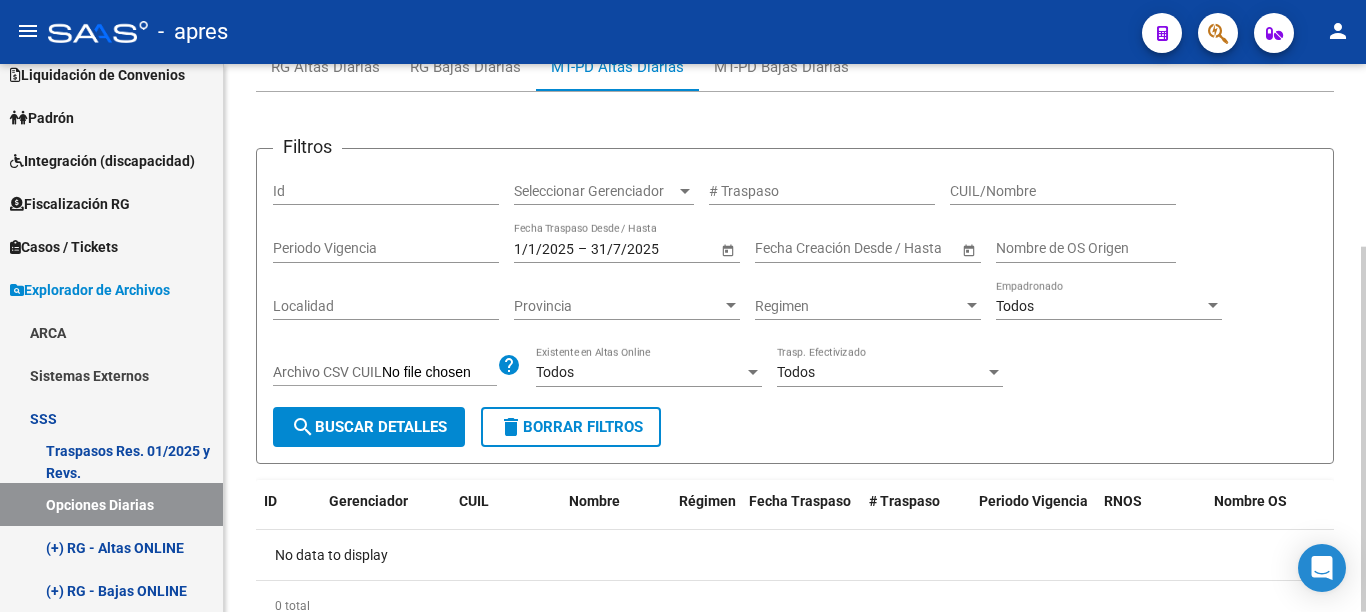 click 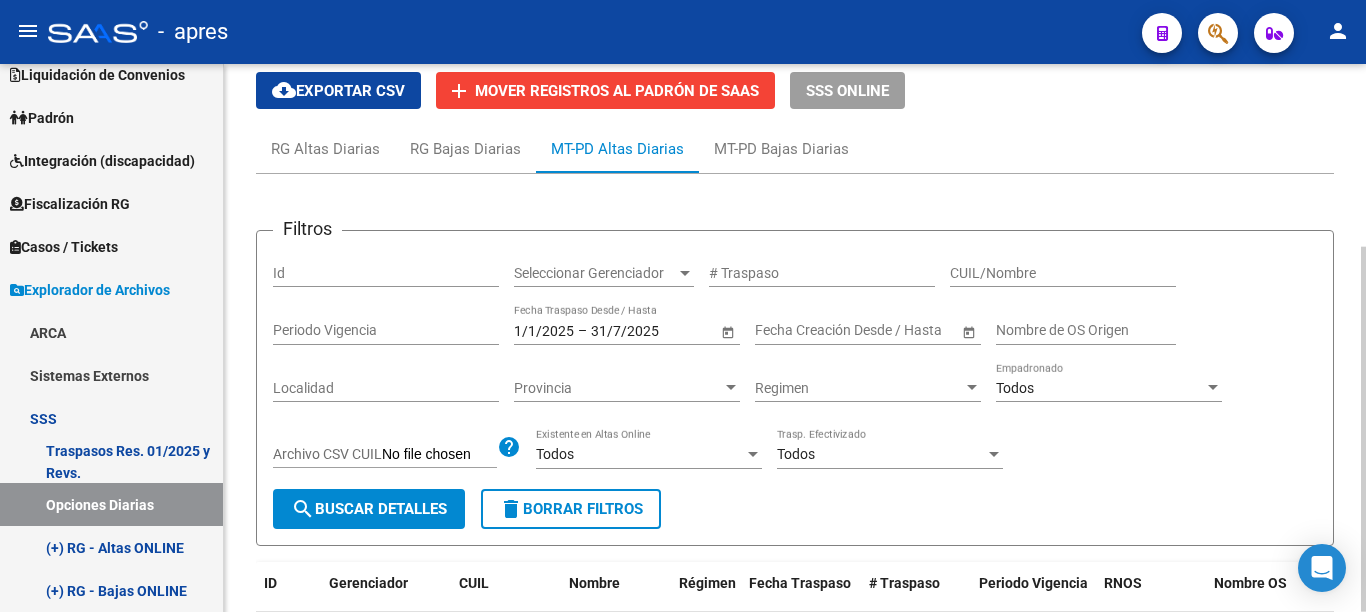 click on "Estos registros no son definitivos. Pueden no concretarse en el archivo final SSS.  EXPLORADOR DE ARCHIVOS -> SSS -> Opciones Diarias cloud_download  Exportar CSV  add Mover registros al PADRÓN de SAAS SSS ONLINE RG Altas Diarias RG Bajas Diarias MT-PD Altas Diarias MT-PD Bajas Diarias Filtros Id Seleccionar Gerenciador Seleccionar Gerenciador # Traspaso CUIL/Nombre Periodo Vigencia 1/1/2025 1/1/2025 – 31/7/2025 End date Fecha Traspaso Desde / Hasta Start date – End date Fecha Creación Desde / Hasta Nombre de OS Origen Localidad Provincia Provincia Regimen Regimen Todos Empadronado Archivo CSV CUIL help Todos Existente en Altas Online Todos Trasp. Efectivizado search  Buscar Detalles  delete  Borrar Filtros  ID Gerenciador CUIL Nombre Régimen Fecha Traspaso # Traspaso Periodo Vigencia RNOS Nombre OS Empadronado Telefono Email Codigo Postal Provincia Localidad Creado No data to display  0 total   1" 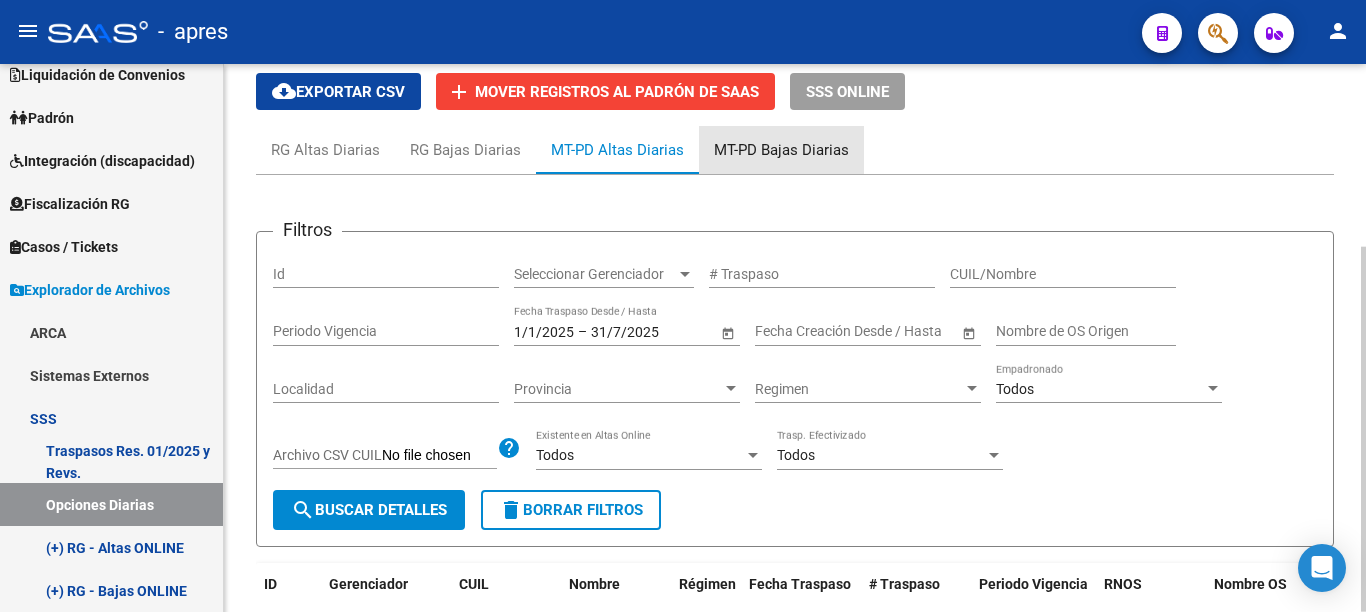 click on "MT-PD Bajas Diarias" at bounding box center [781, 150] 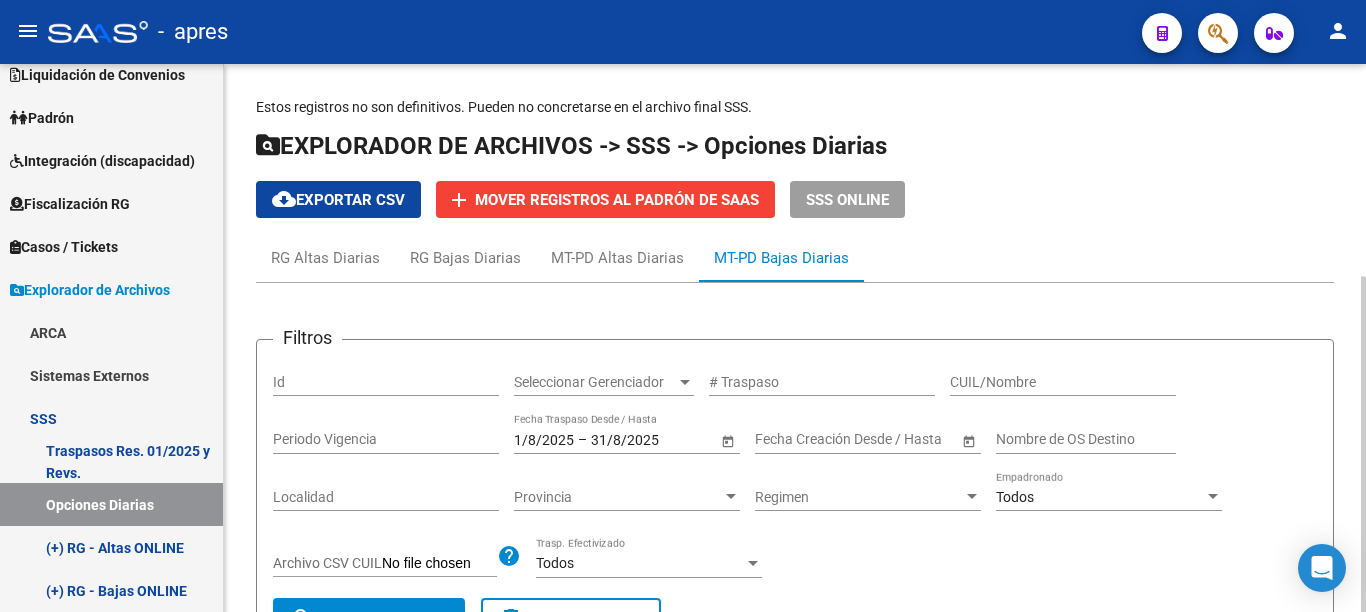 click 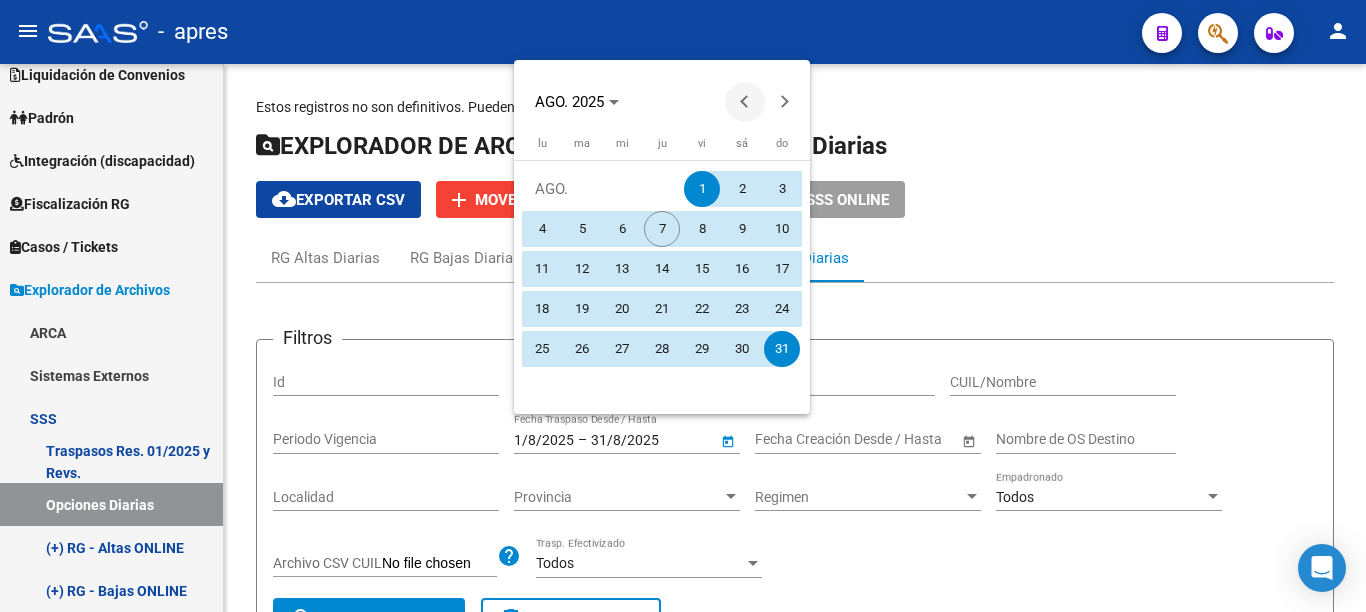 click at bounding box center [745, 102] 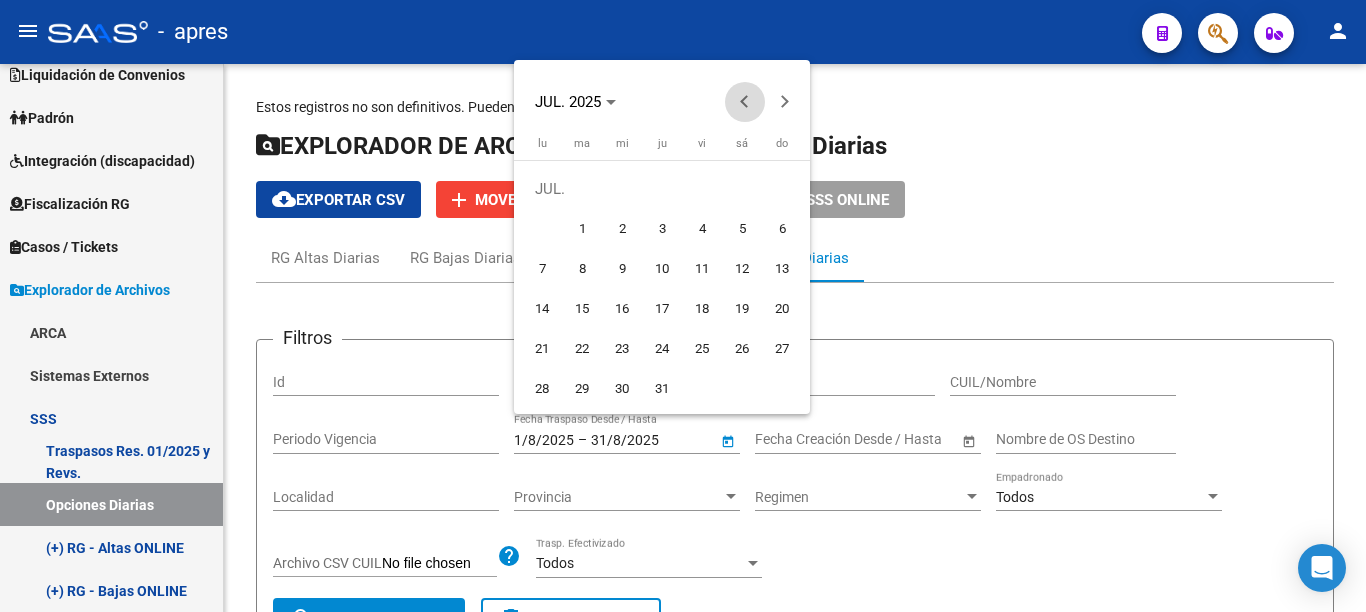 click at bounding box center [745, 102] 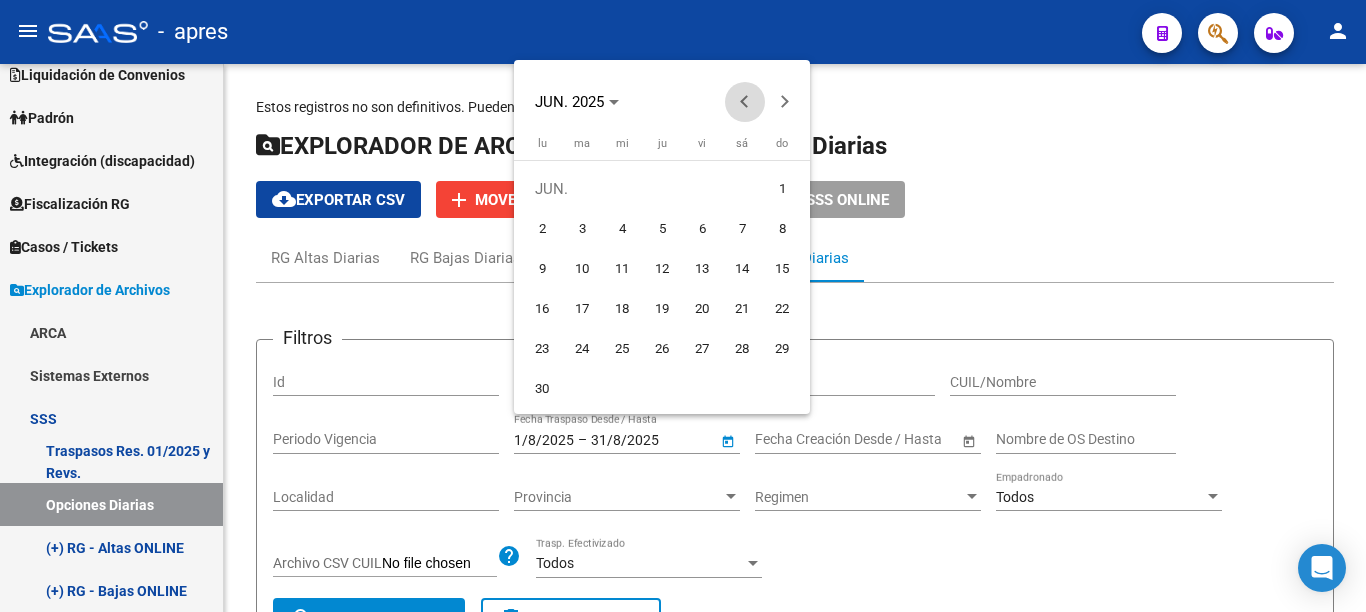 click at bounding box center (745, 102) 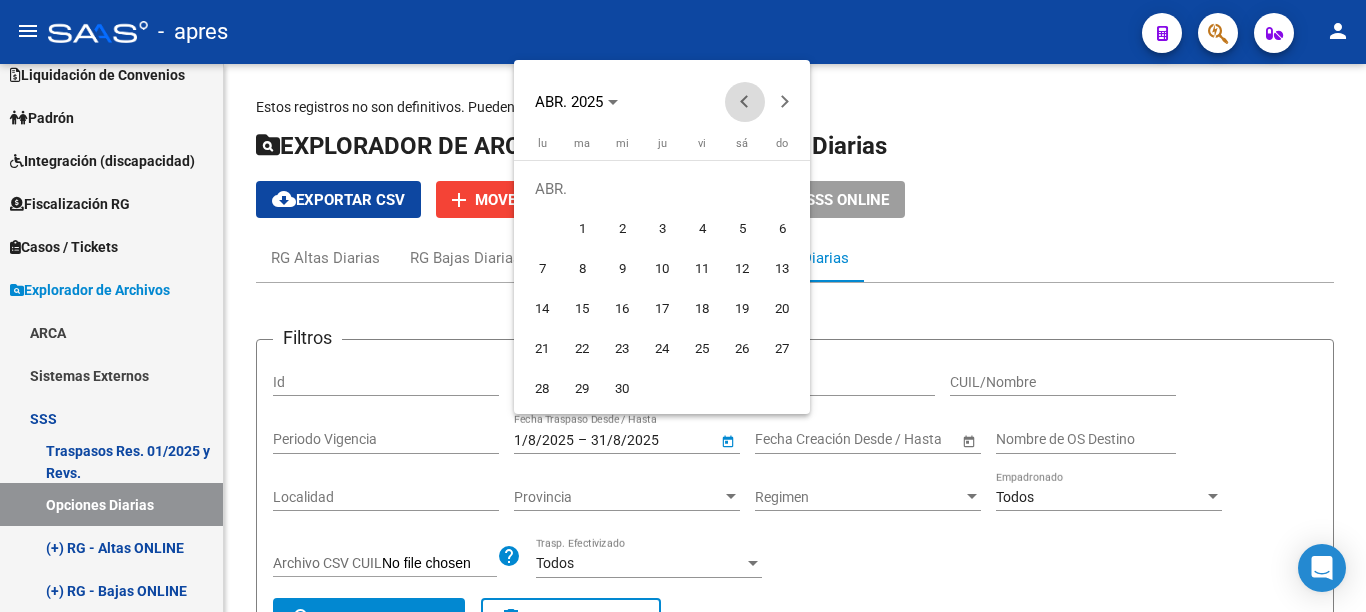 click at bounding box center [745, 102] 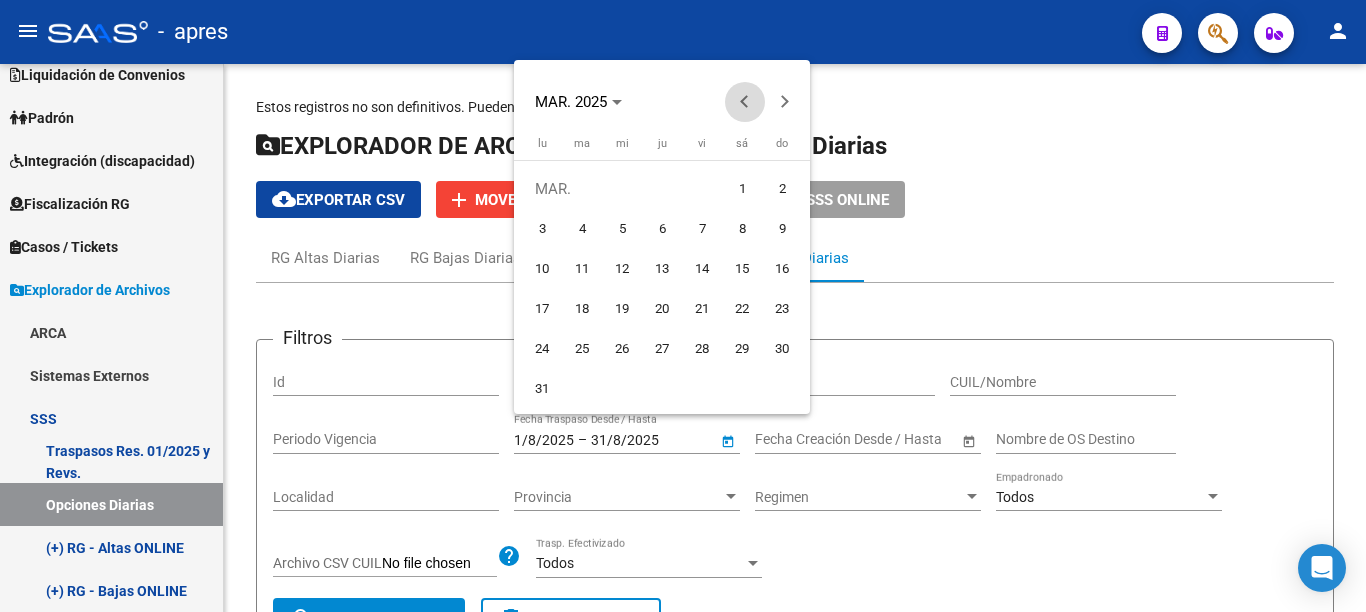 click at bounding box center [745, 102] 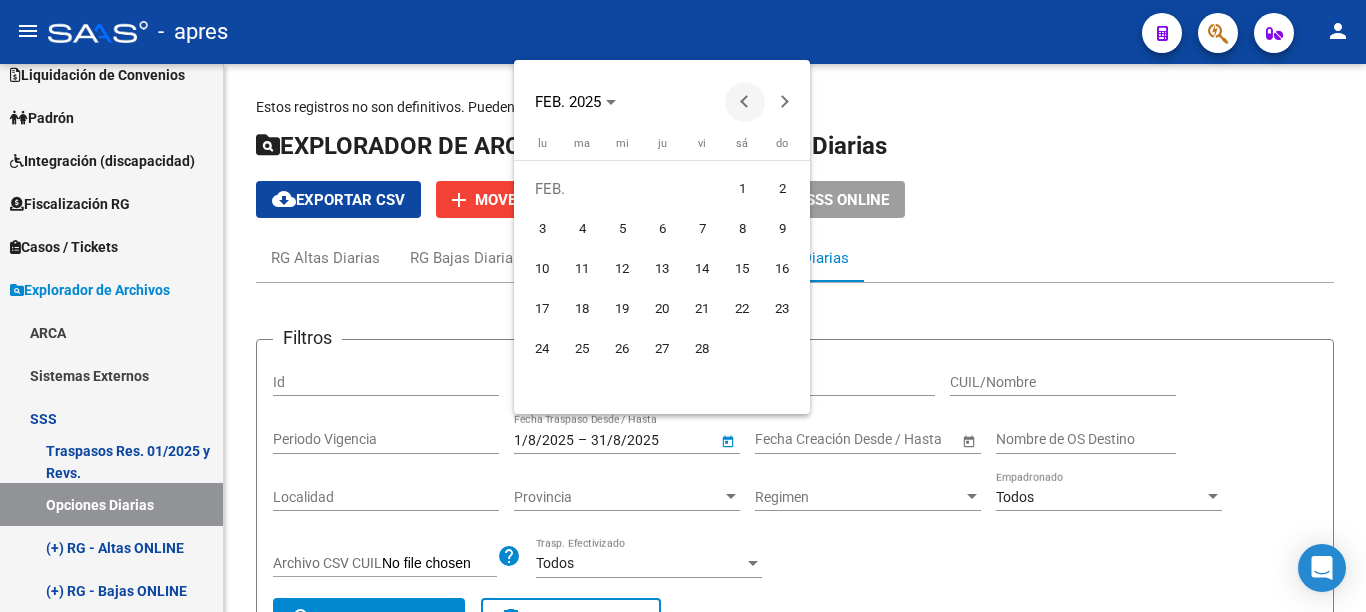 click at bounding box center [745, 102] 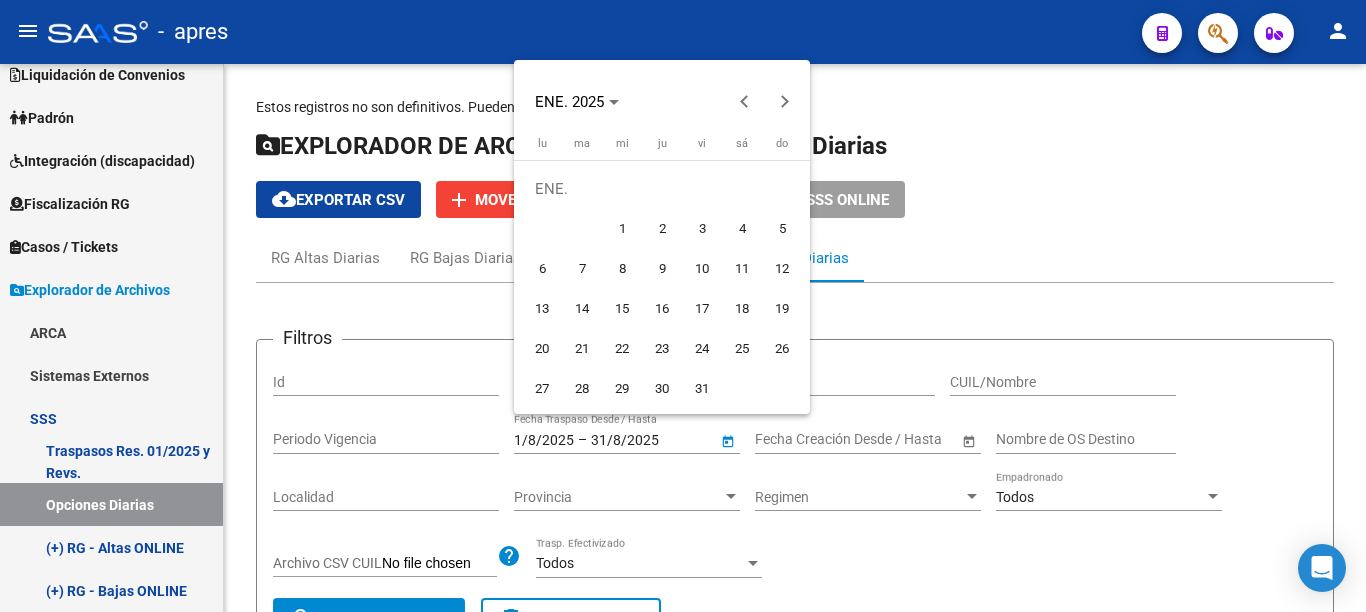 click on "1" at bounding box center (622, 229) 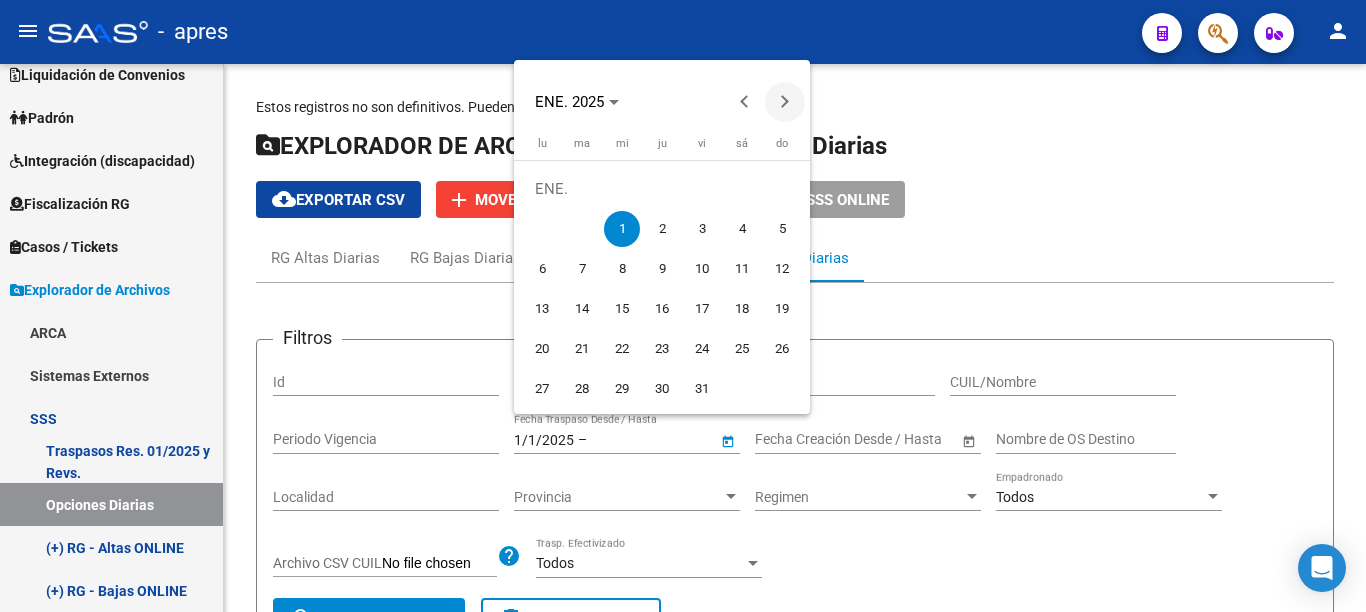 click at bounding box center (785, 102) 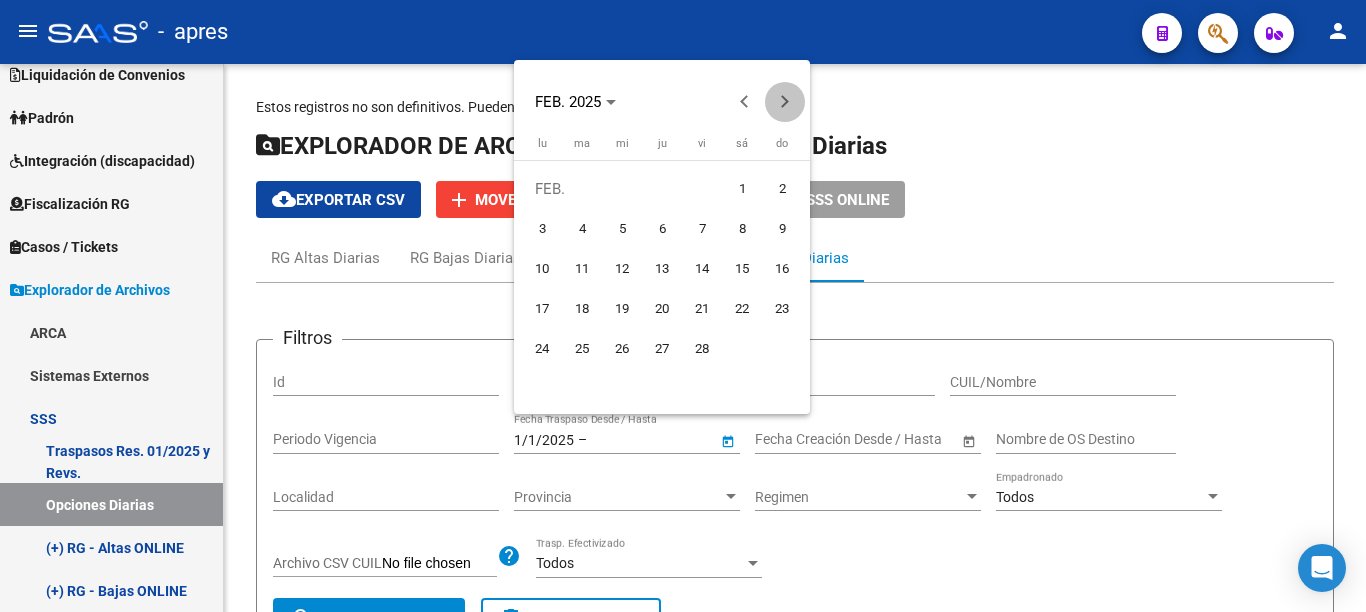click at bounding box center (785, 102) 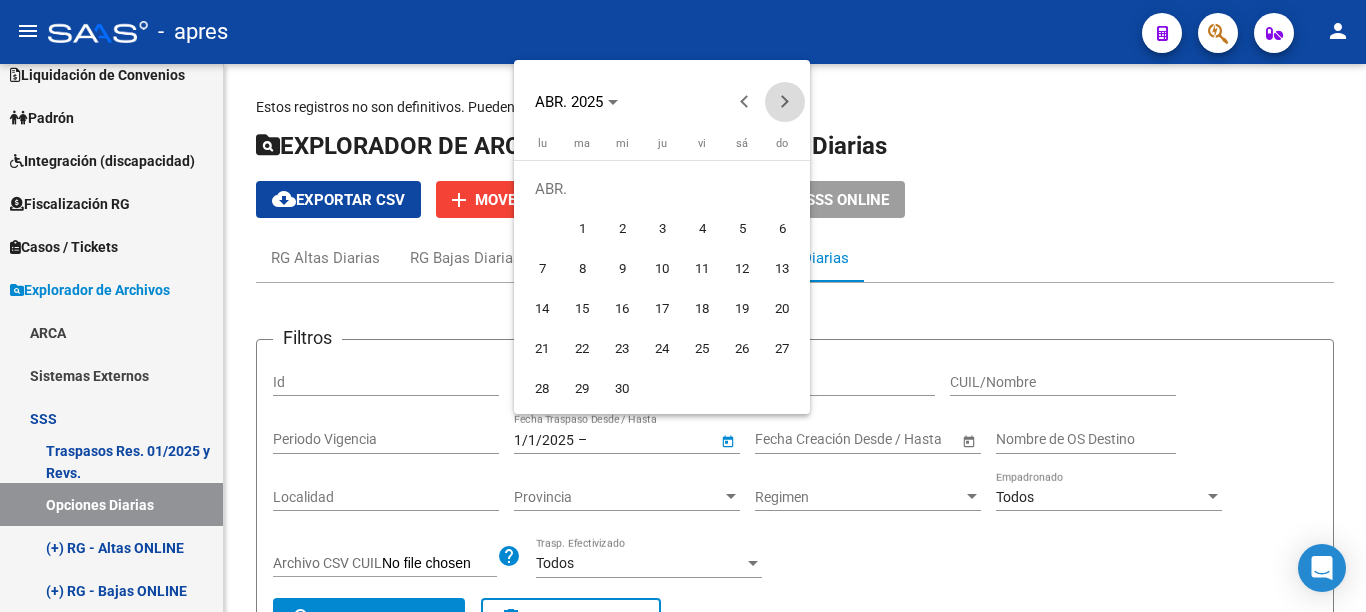 click at bounding box center [785, 102] 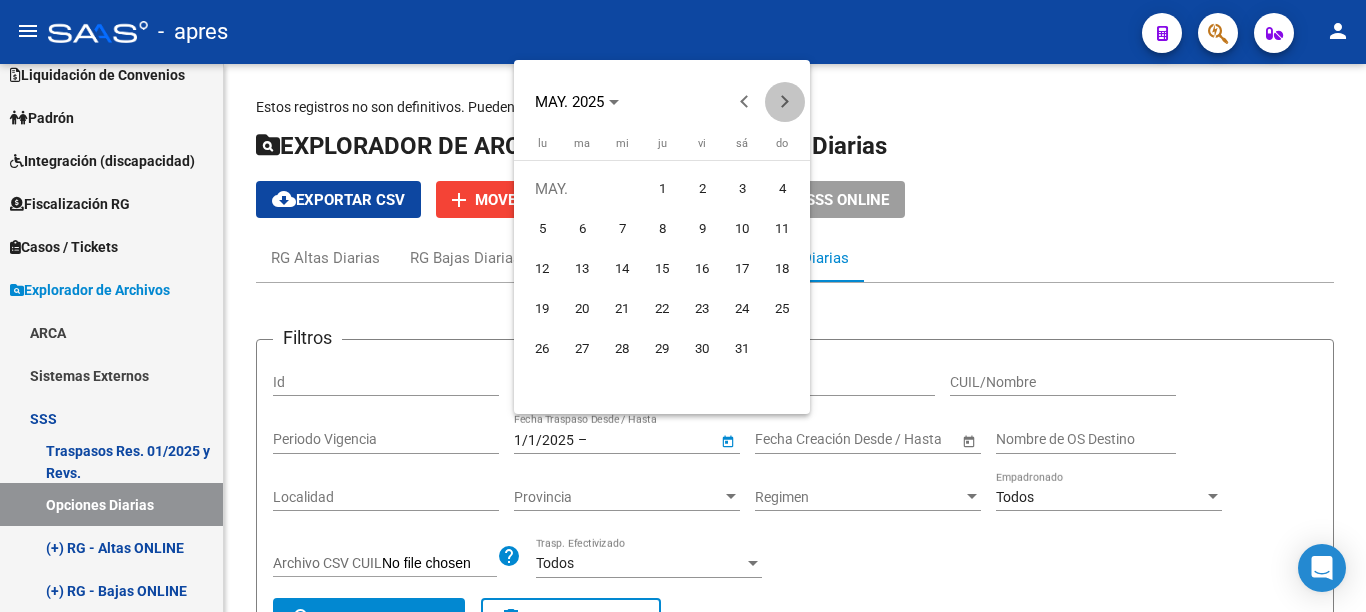 click at bounding box center [785, 102] 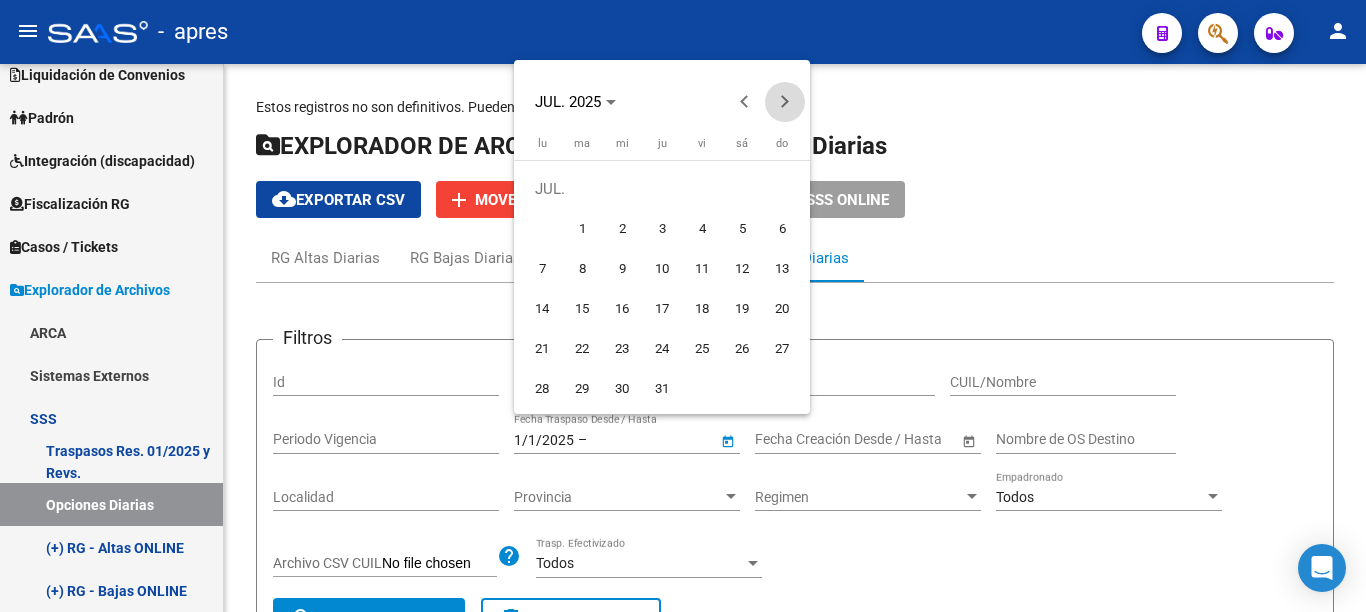 click at bounding box center (785, 102) 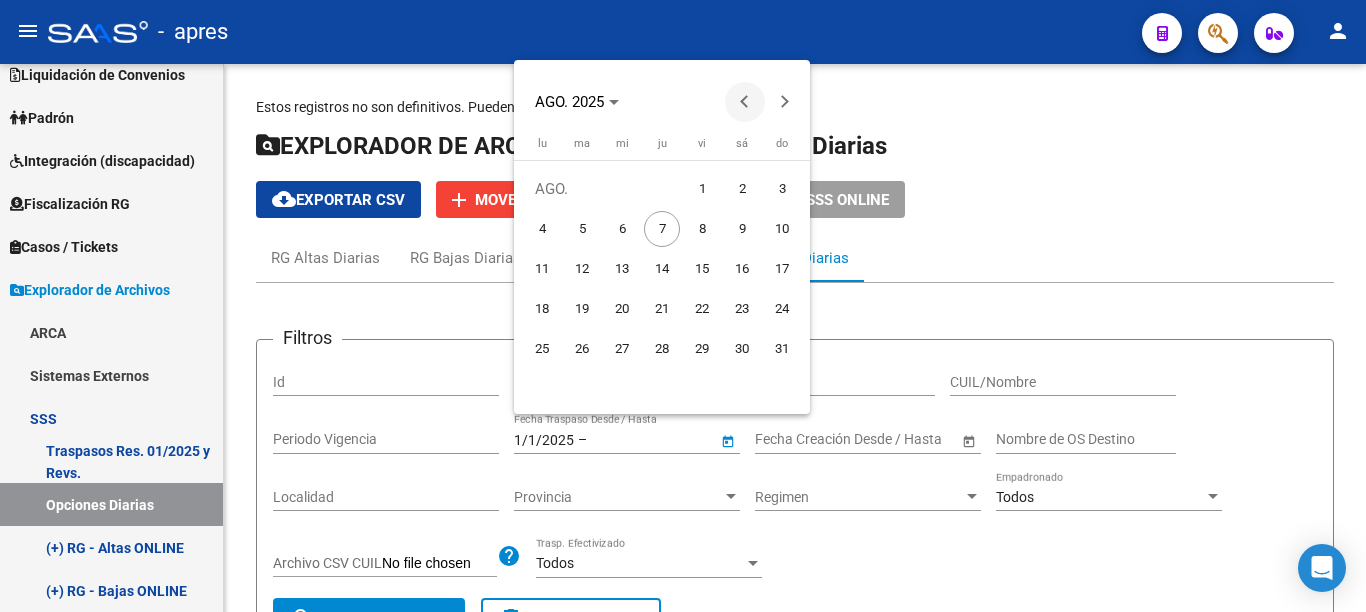 click at bounding box center [745, 102] 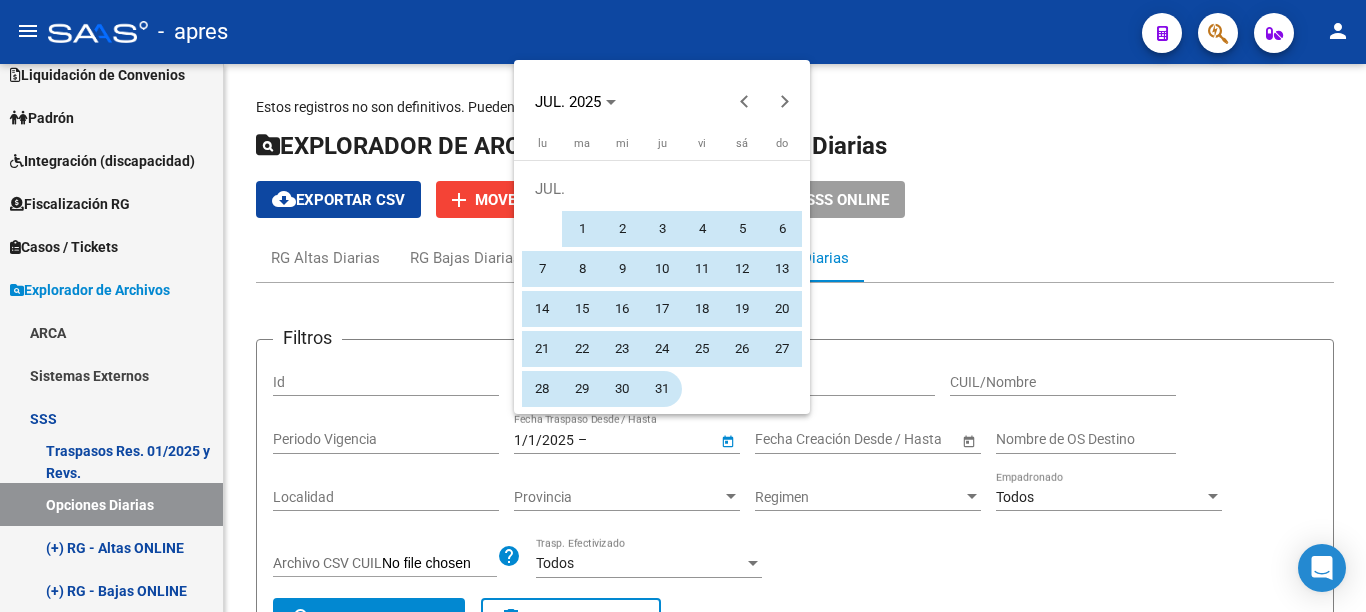 click on "31" at bounding box center [662, 389] 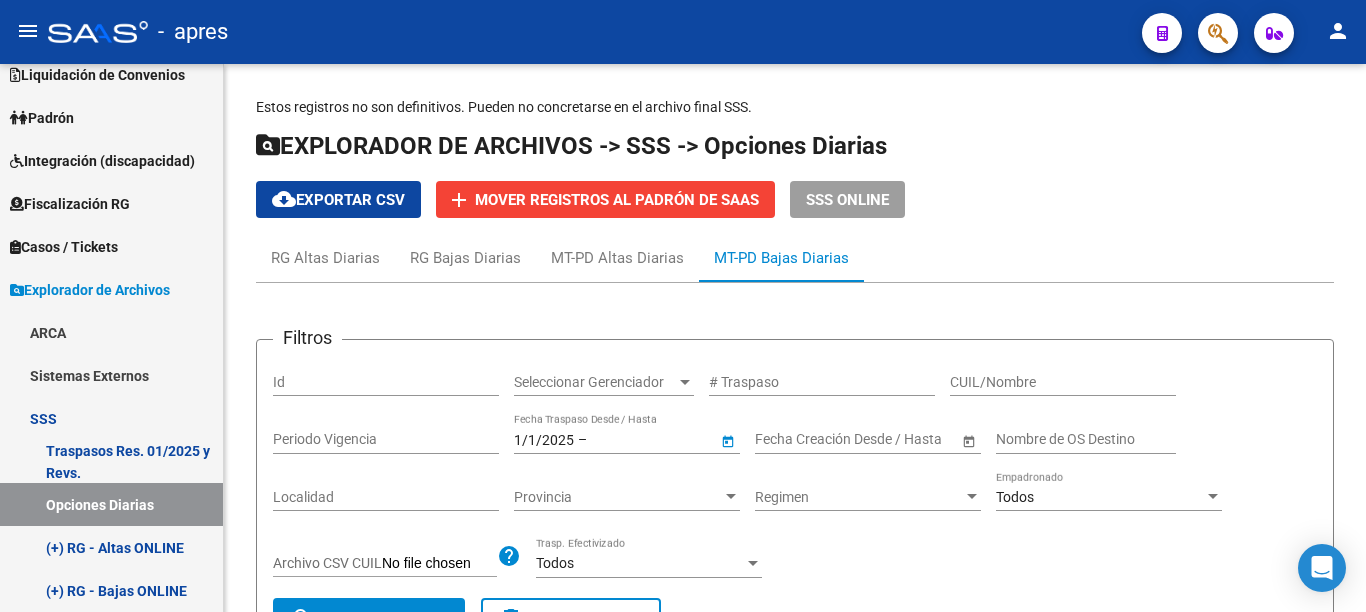 type on "31/7/2025" 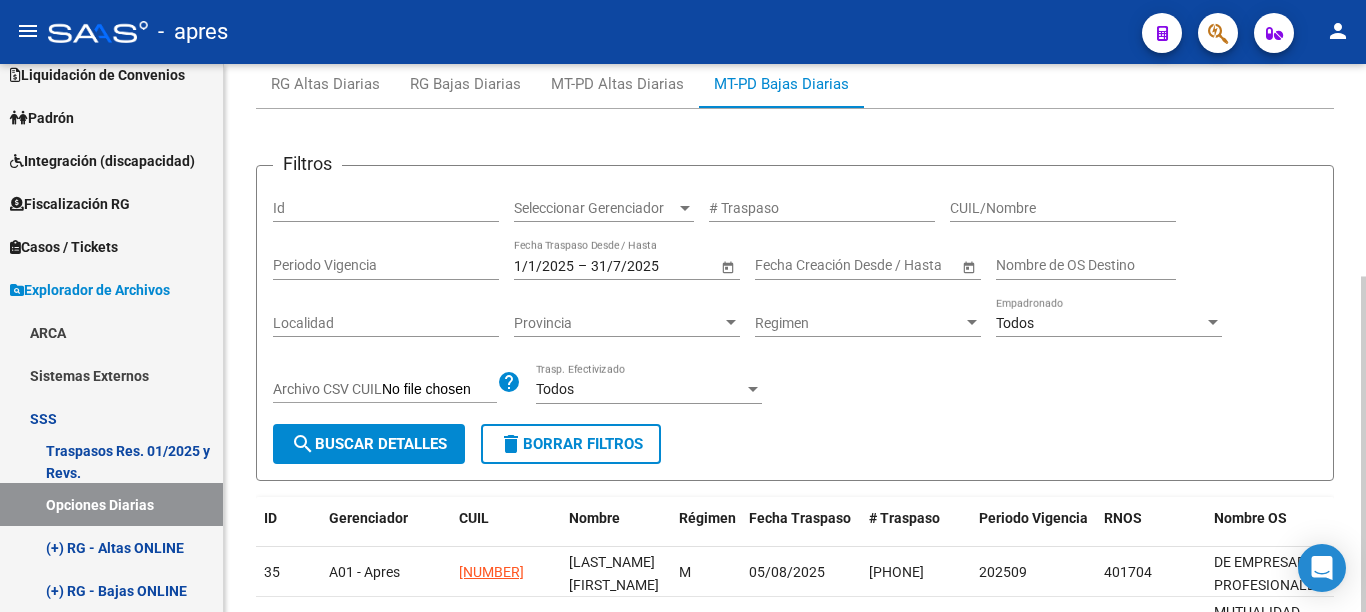 scroll, scrollTop: 217, scrollLeft: 0, axis: vertical 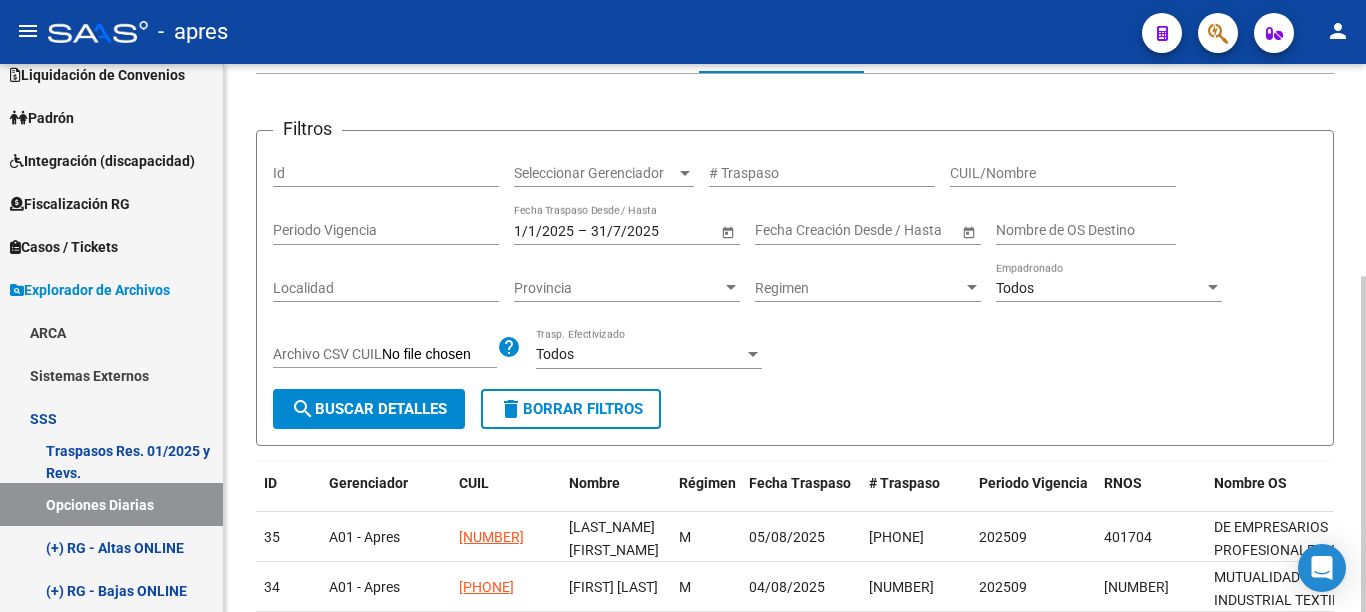 click on "Estos registros no son definitivos. Pueden no concretarse en el archivo final SSS.  EXPLORADOR DE ARCHIVOS -> SSS -> Opciones Diarias cloud_download  Exportar CSV  add Mover registros al PADRÓN de SAAS SSS ONLINE RG Altas Diarias RG Bajas Diarias MT-PD Altas Diarias MT-PD Bajas Diarias Filtros Id Seleccionar Gerenciador Seleccionar Gerenciador # Traspaso CUIL/Nombre Periodo Vigencia 1/1/2025 1/1/2025 – 31/7/2025 End date Fecha Traspaso Desde / Hasta Start date – End date Fecha Creación Desde / Hasta Nombre de OS Destino Localidad Provincia Provincia Regimen Regimen Todos Empadronado Archivo CSV CUIL help Todos Trasp. Efectivizado search  Buscar Detalles  delete  Borrar Filtros  ID Gerenciador CUIL Nombre Régimen Fecha Traspaso # Traspaso Periodo Vigencia RNOS Nombre OS Empadronado Telefono Email Codigo Postal Provincia Localidad Creado 35 A01 - Apres 27379538997 GARILES JULIETA NOELIA M  05/08/2025  358781747 202509 401704   DE EMPRESARIOS PROFESIONALES Y MONOTRIBUTISTAS  01569666777 1878 BUENOS AIRES" 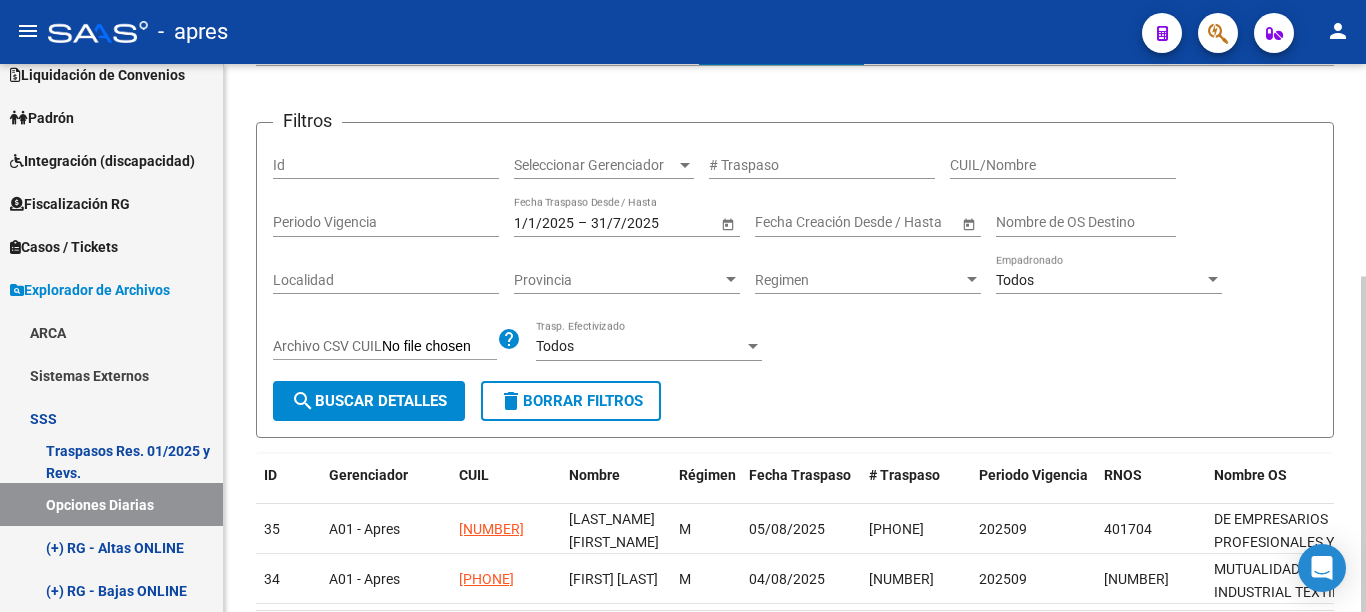 click on "search  Buscar Detalles" at bounding box center [369, 401] 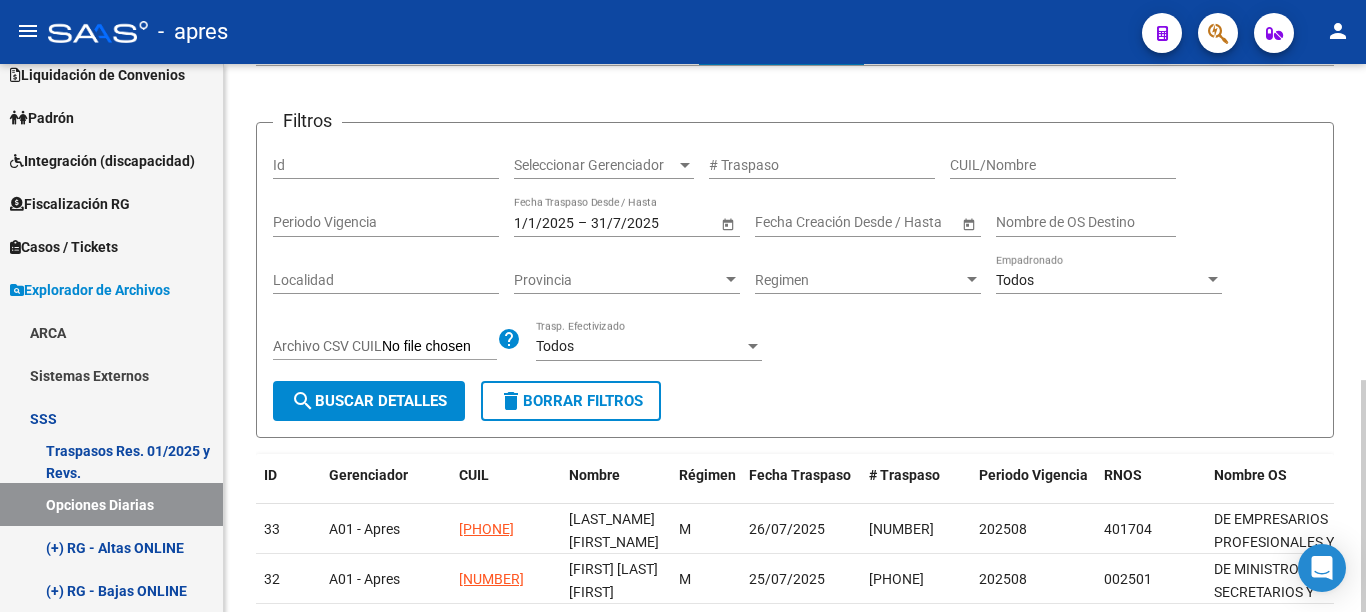 scroll, scrollTop: 0, scrollLeft: 0, axis: both 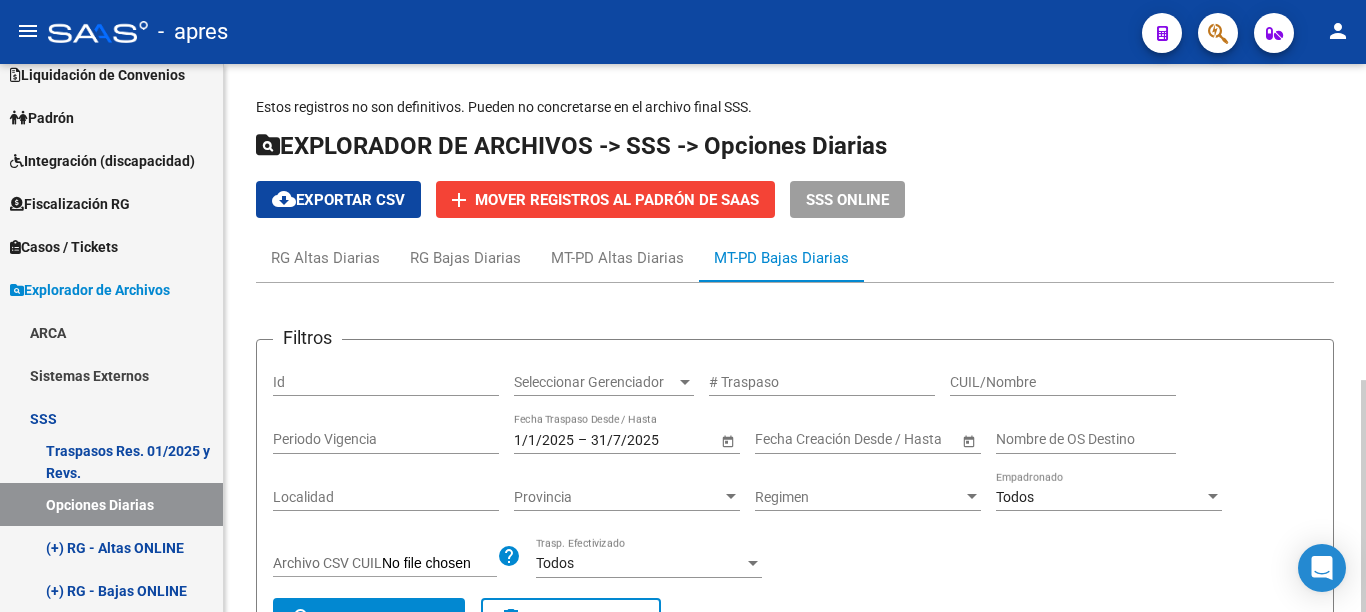 click on "Estos registros no son definitivos. Pueden no concretarse en el archivo final SSS.  EXPLORADOR DE ARCHIVOS -> SSS -> Opciones Diarias cloud_download  Exportar CSV  add Mover registros al PADRÓN de SAAS SSS ONLINE RG Altas Diarias RG Bajas Diarias MT-PD Altas Diarias MT-PD Bajas Diarias Filtros Id Seleccionar Gerenciador Seleccionar Gerenciador # Traspaso CUIL/Nombre Periodo Vigencia 1/1/2025 1/1/2025 – 31/7/2025 End date Fecha Traspaso Desde / Hasta Start date – End date Fecha Creación Desde / Hasta Nombre de OS Destino Localidad Provincia Provincia Regimen Regimen Todos Empadronado Archivo CSV CUIL help Todos Trasp. Efectivizado search  Buscar Detalles  delete  Borrar Filtros  ID Gerenciador CUIL Nombre Régimen Fecha Traspaso # Traspaso Periodo Vigencia RNOS Nombre OS Empadronado Telefono Email Codigo Postal Provincia Localidad Creado 33 A01 - Apres 23395117084 KOLAK MARIA EUGENIA M  26/07/2025  358711680 202508 401704   DE EMPRESARIOS PROFESIONALES Y MONOTRIBUTISTAS  01131300565 kolak673@gmail.com 32" 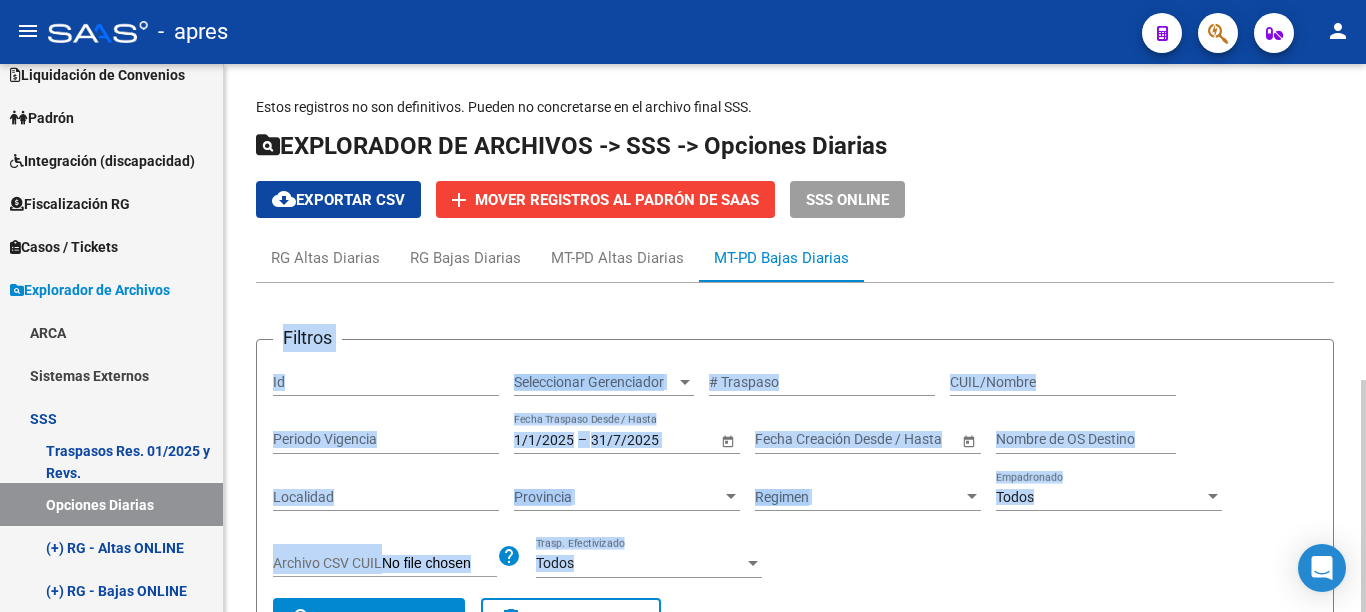 drag, startPoint x: 1359, startPoint y: 272, endPoint x: 1315, endPoint y: 206, distance: 79.32213 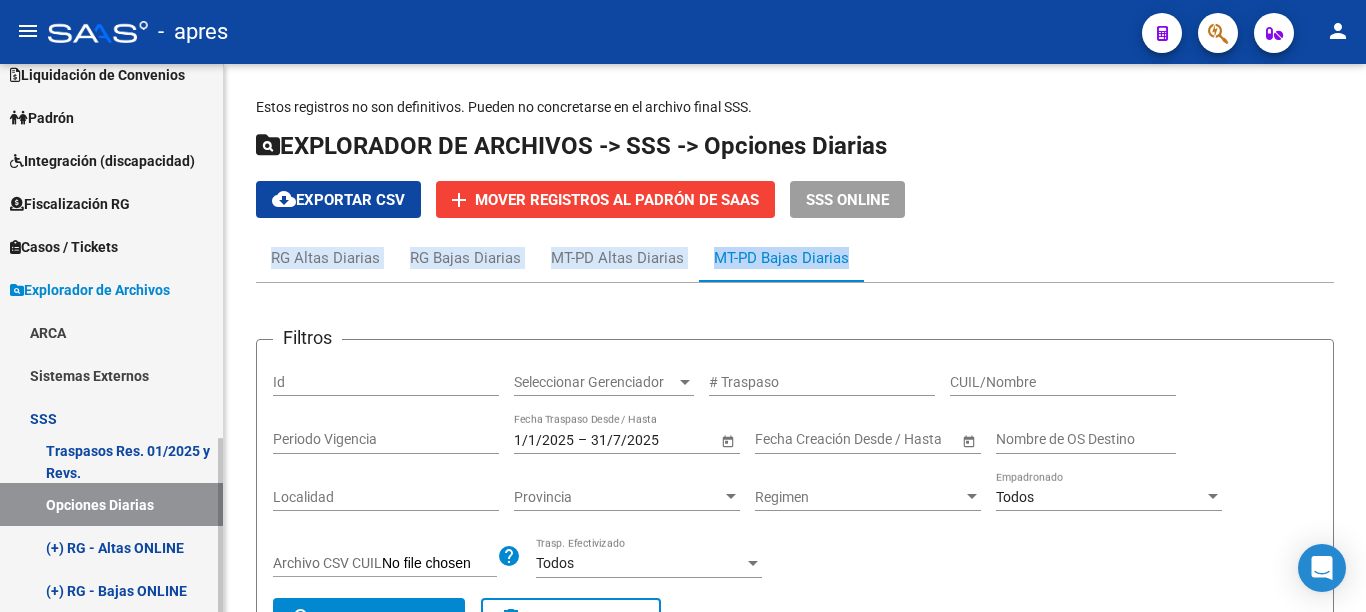 scroll, scrollTop: 0, scrollLeft: 0, axis: both 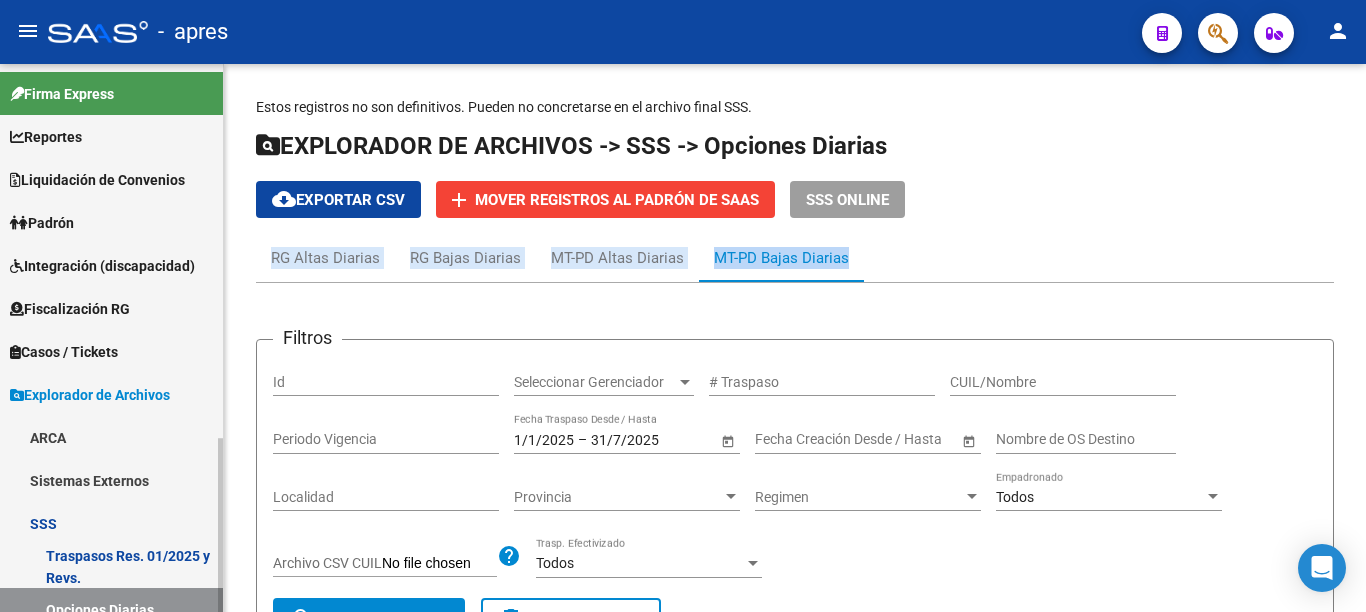 click 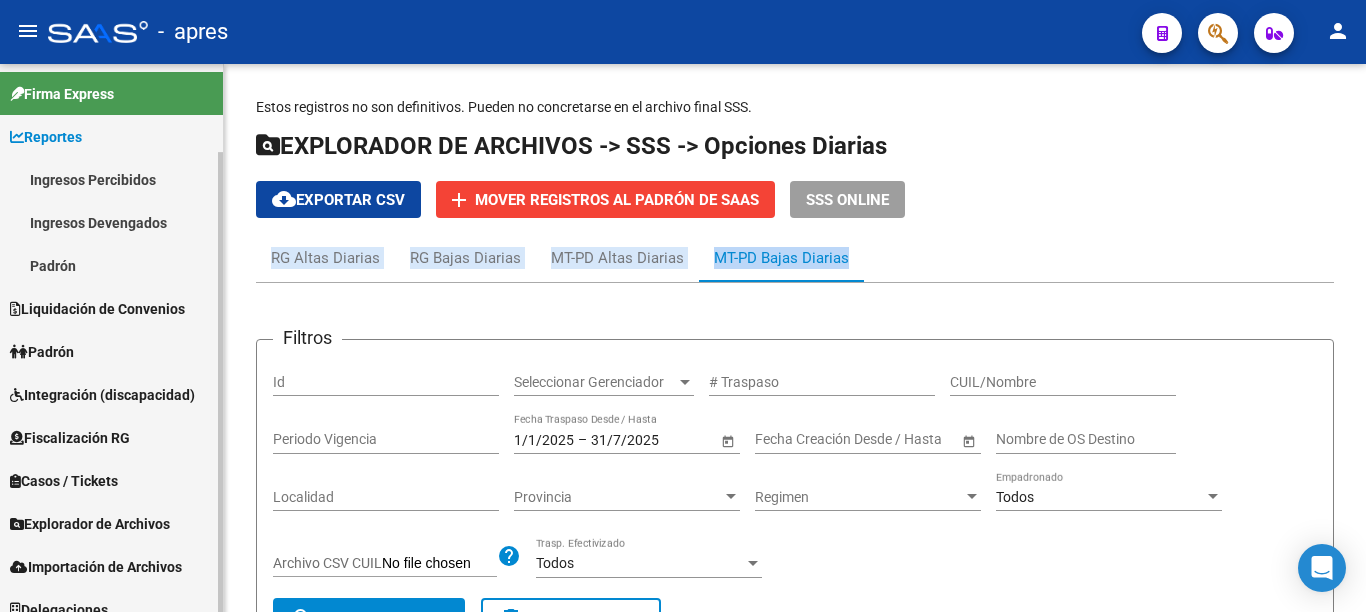 click on "Padrón" at bounding box center [111, 265] 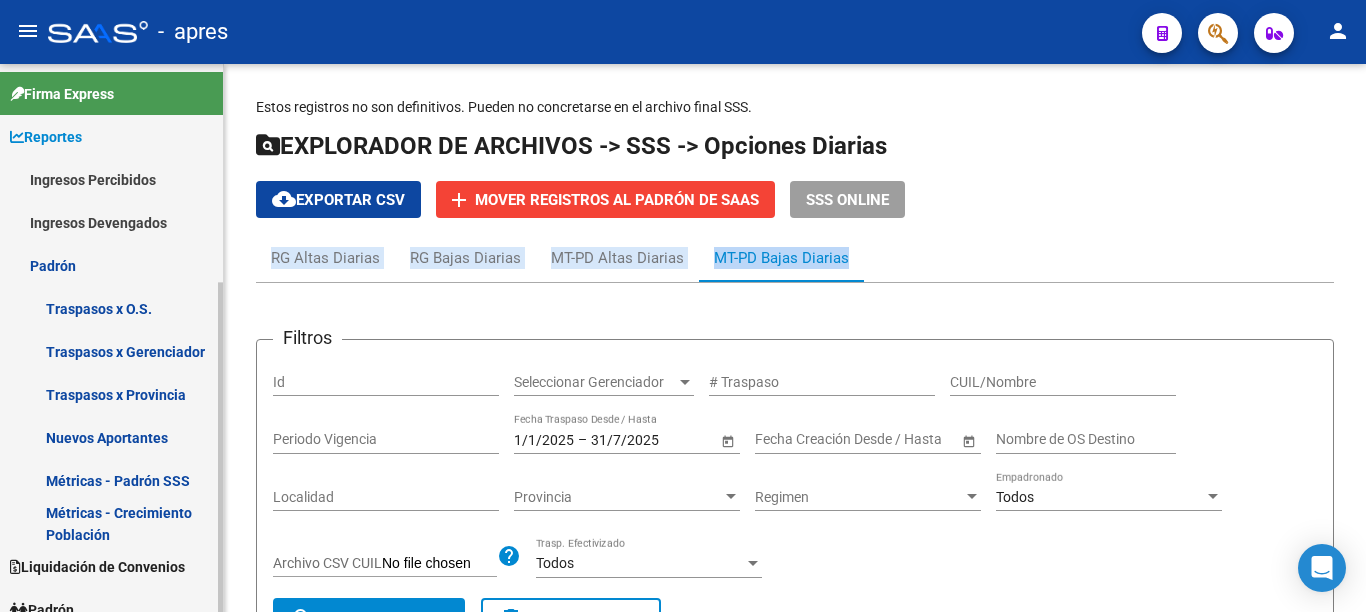 click on "Traspasos x O.S." at bounding box center (111, 308) 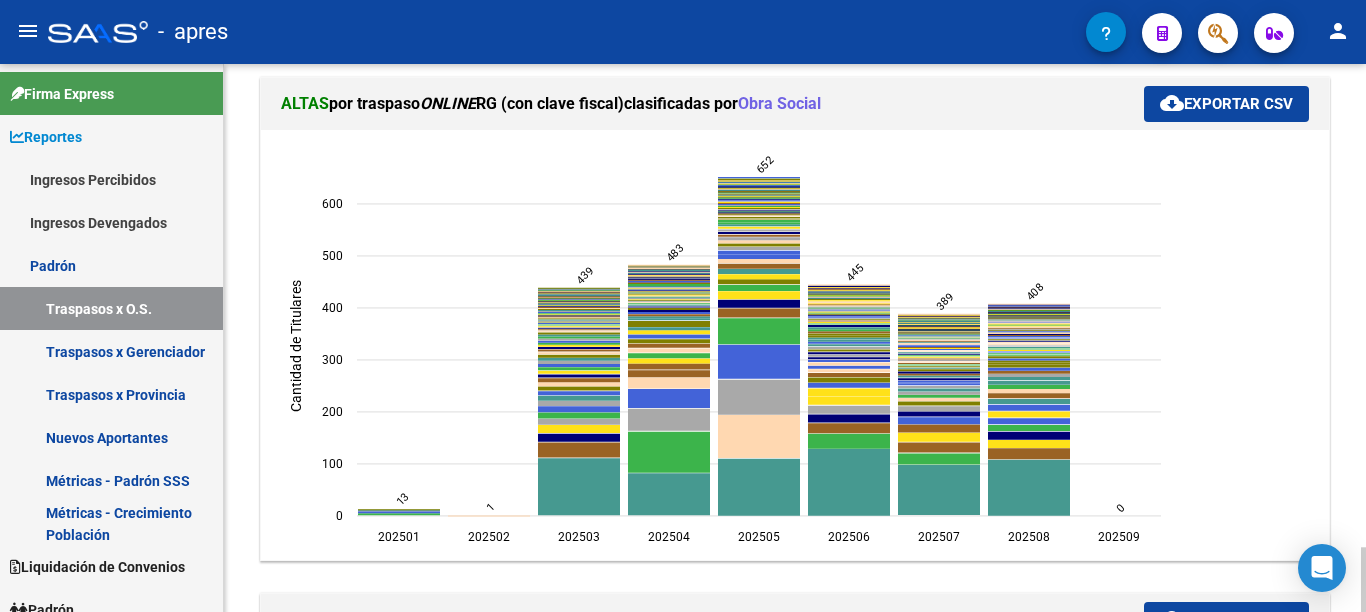 scroll, scrollTop: 914, scrollLeft: 0, axis: vertical 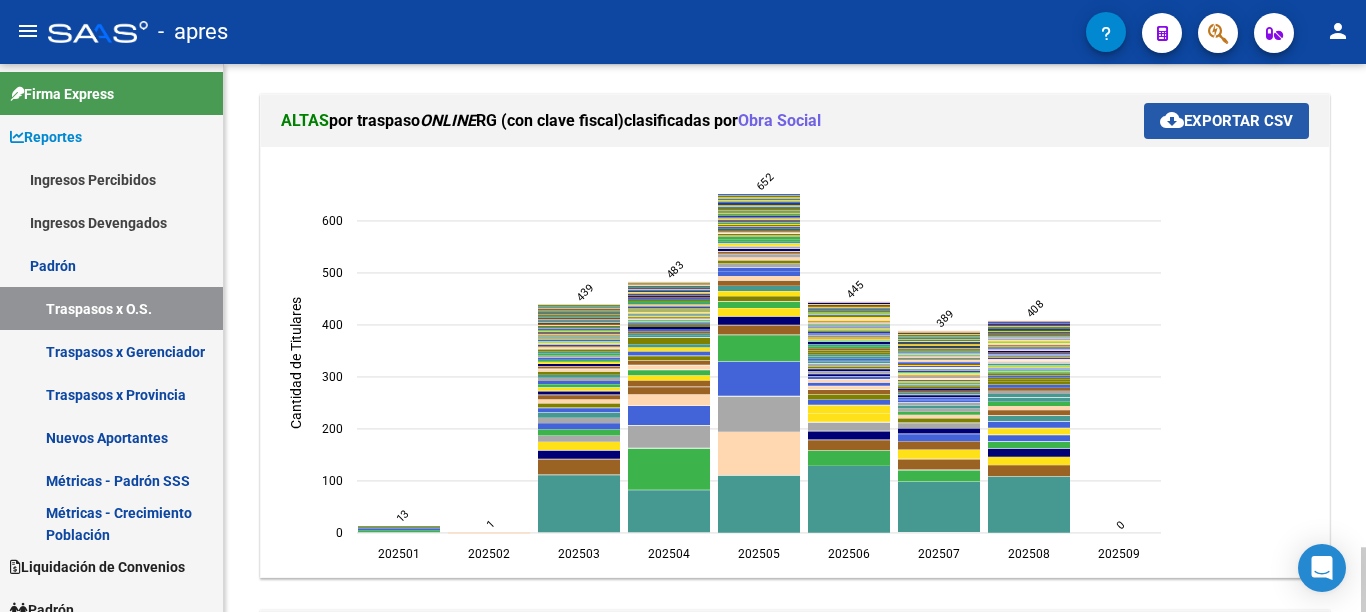 click on "cloud_download  Exportar CSV" 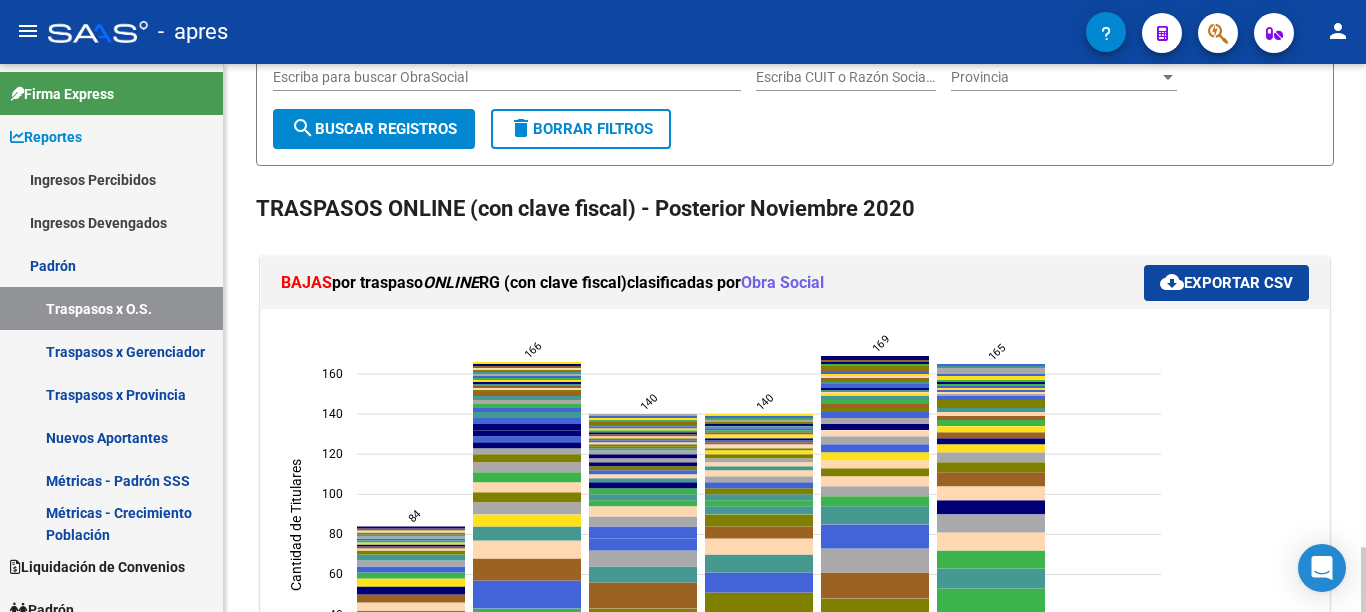 scroll, scrollTop: 194, scrollLeft: 0, axis: vertical 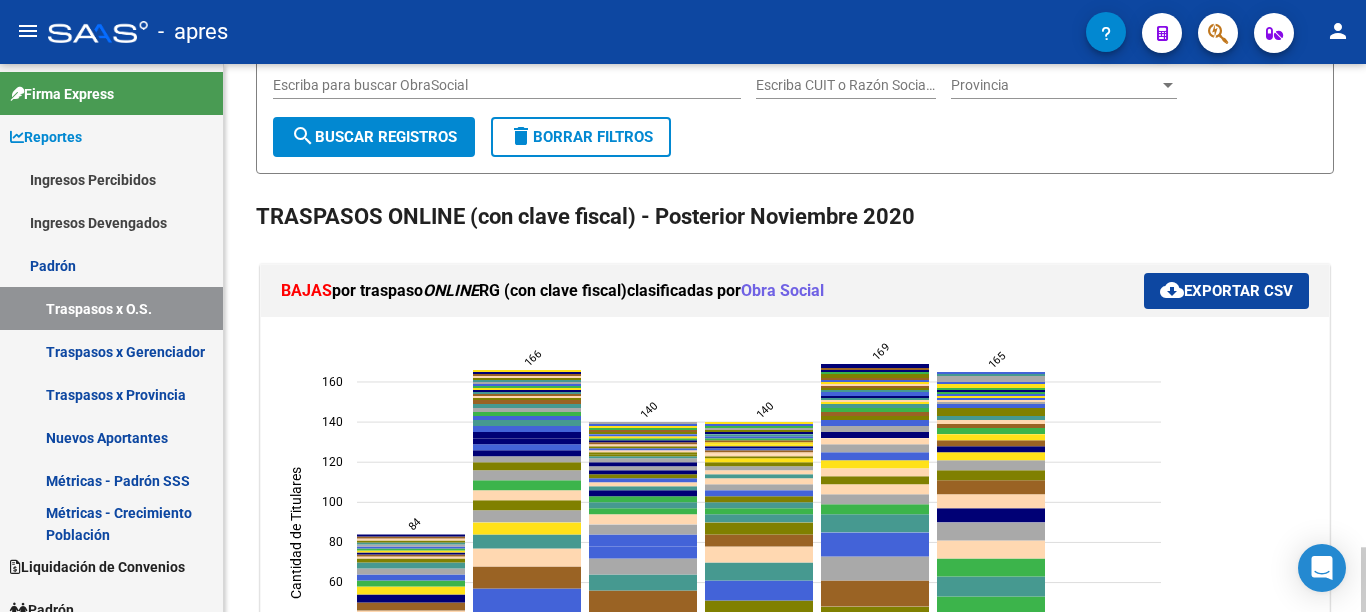 click on "REPORTES -> PADRON -> Gráficos de Altas y Bajas por clasificadas X Obra Social (alt+g) Filtros 202410 Período Desde (AAAAMM) 202510 Período Hasta (AAAAMM) Seleccionar Gerenciador Seleccionar Gerenciador Escriba para buscar ObraSocial Escriba CUIT o Razón Social para buscar Provincia Provincia search  Buscar Registros  delete  Borrar Filtros  TRASPASOS ONLINE (con clave fiscal) - Posterior Noviembre 2020 BAJAS  por traspaso  ONLINE  RG (con clave fiscal)   clasificadas por  Obra Social cloud_download  Exportar CSV  202503  202503  202504  202504  202505  202505  202506  202506  202507  202507  202508  202508  202509  202509  0  0  20  20  40  40  60  60  80  80  100  100  120  120  140  140  160  160   Cantidad de Titulares   84   166   140   140   169   165   0  ALTAS  por traspaso  ONLINE  RG (con clave fiscal)   clasificadas por  Obra Social cloud_download  Exportar CSV  202501  202501  202502  202502  202503  202503  202504  202504  202505  202505  202506  202506  202507  202507  202508  202508  0  0" 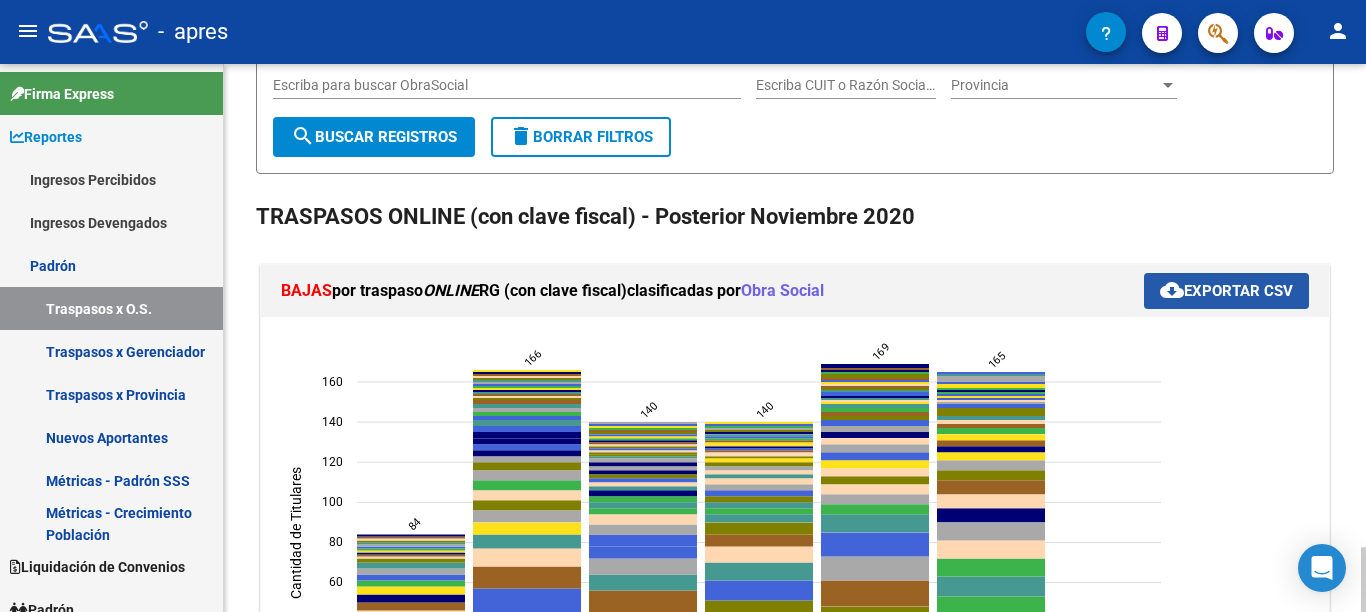 click on "cloud_download  Exportar CSV" 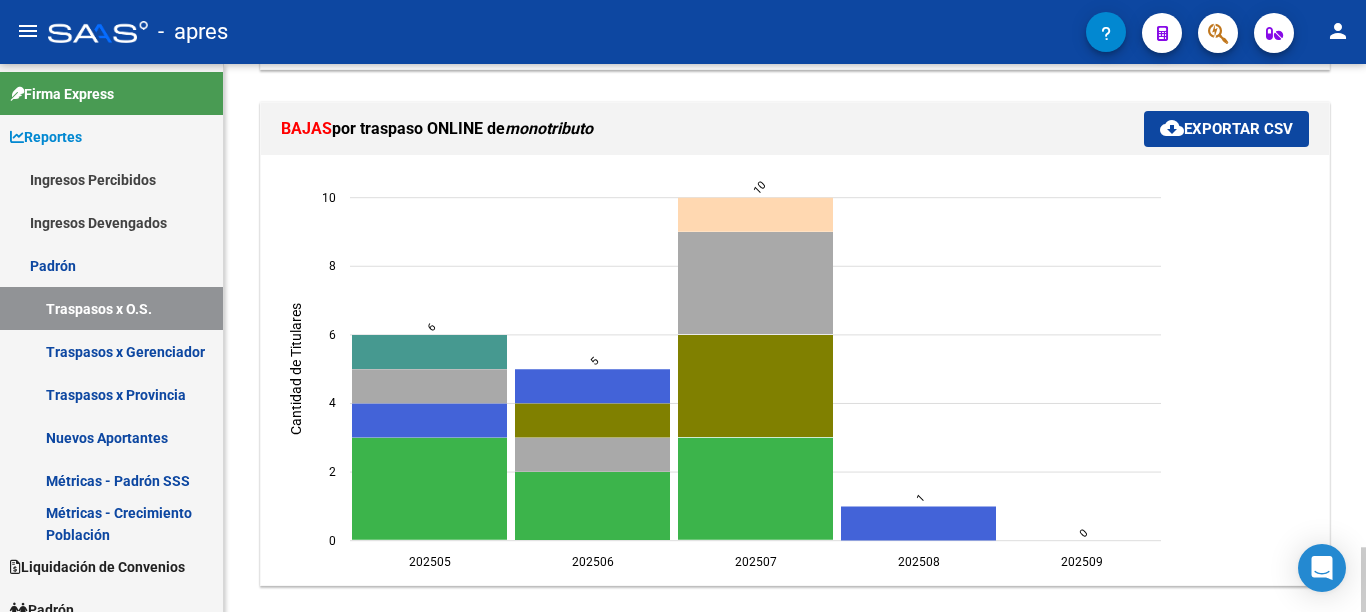 scroll, scrollTop: 1371, scrollLeft: 0, axis: vertical 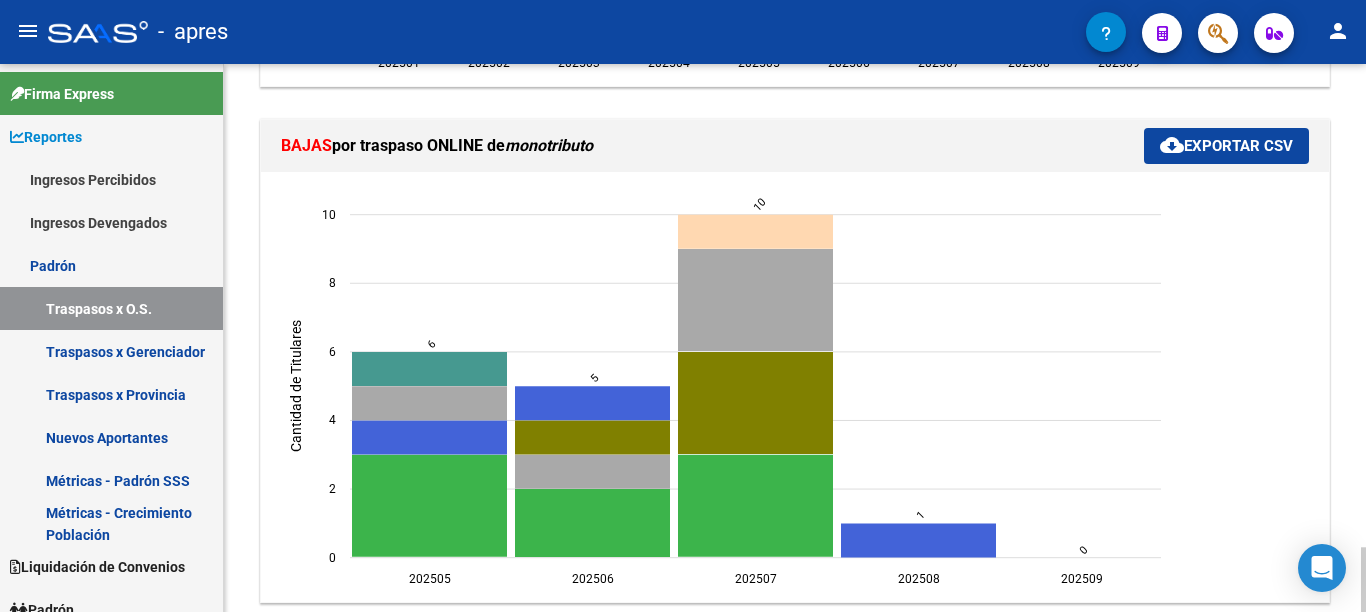 click on "REPORTES -> PADRON -> Gráficos de Altas y Bajas por clasificadas X Obra Social (alt+g) Filtros 202410 Período Desde (AAAAMM) 202510 Período Hasta (AAAAMM) Seleccionar Gerenciador Seleccionar Gerenciador Escriba para buscar ObraSocial Escriba CUIT o Razón Social para buscar Provincia Provincia search  Buscar Registros  delete  Borrar Filtros  TRASPASOS ONLINE (con clave fiscal) - Posterior Noviembre 2020 BAJAS  por traspaso  ONLINE  RG (con clave fiscal)   clasificadas por  Obra Social cloud_download  Exportar CSV  202503  202503  202504  202504  202505  202505  202506  202506  202507  202507  202508  202508  202509  202509  0  0  20  20  40  40  60  60  80  80  100  100  120  120  140  140  160  160   Cantidad de Titulares   84   166   140   140   169   165   0  ALTAS  por traspaso  ONLINE  RG (con clave fiscal)   clasificadas por  Obra Social cloud_download  Exportar CSV  202501  202501  202502  202502  202503  202503  202504  202504  202505  202505  202506  202506  202507  202507  202508  202508  0  0" 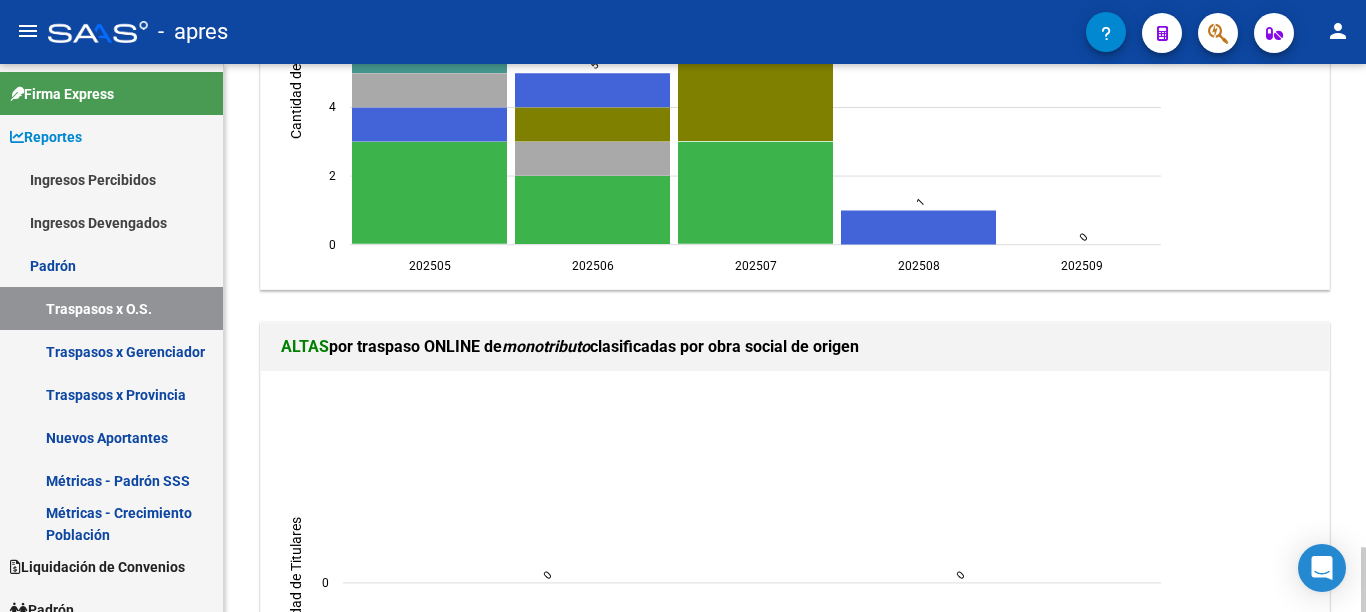 scroll, scrollTop: 1337, scrollLeft: 0, axis: vertical 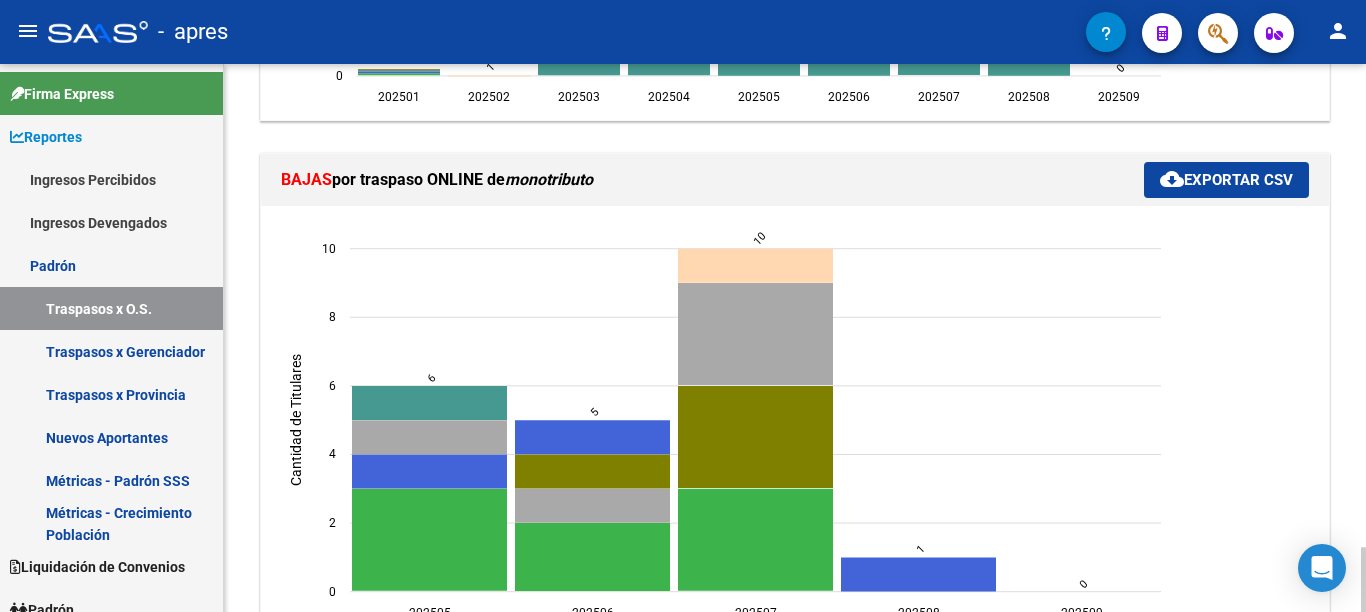 click on "REPORTES -> PADRON -> Gráficos de Altas y Bajas por clasificadas X Obra Social (alt+g) Filtros 202410 Período Desde (AAAAMM) 202510 Período Hasta (AAAAMM) Seleccionar Gerenciador Seleccionar Gerenciador Escriba para buscar ObraSocial Escriba CUIT o Razón Social para buscar Provincia Provincia search  Buscar Registros  delete  Borrar Filtros  TRASPASOS ONLINE (con clave fiscal) - Posterior Noviembre 2020 BAJAS  por traspaso  ONLINE  RG (con clave fiscal)   clasificadas por  Obra Social cloud_download  Exportar CSV  202503  202503  202504  202504  202505  202505  202506  202506  202507  202507  202508  202508  202509  202509  0  0  20  20  40  40  60  60  80  80  100  100  120  120  140  140  160  160   Cantidad de Titulares   84   166   140   140   169   165   0  ALTAS  por traspaso  ONLINE  RG (con clave fiscal)   clasificadas por  Obra Social cloud_download  Exportar CSV  202501  202501  202502  202502  202503  202503  202504  202504  202505  202505  202506  202506  202507  202507  202508  202508  0  0" 